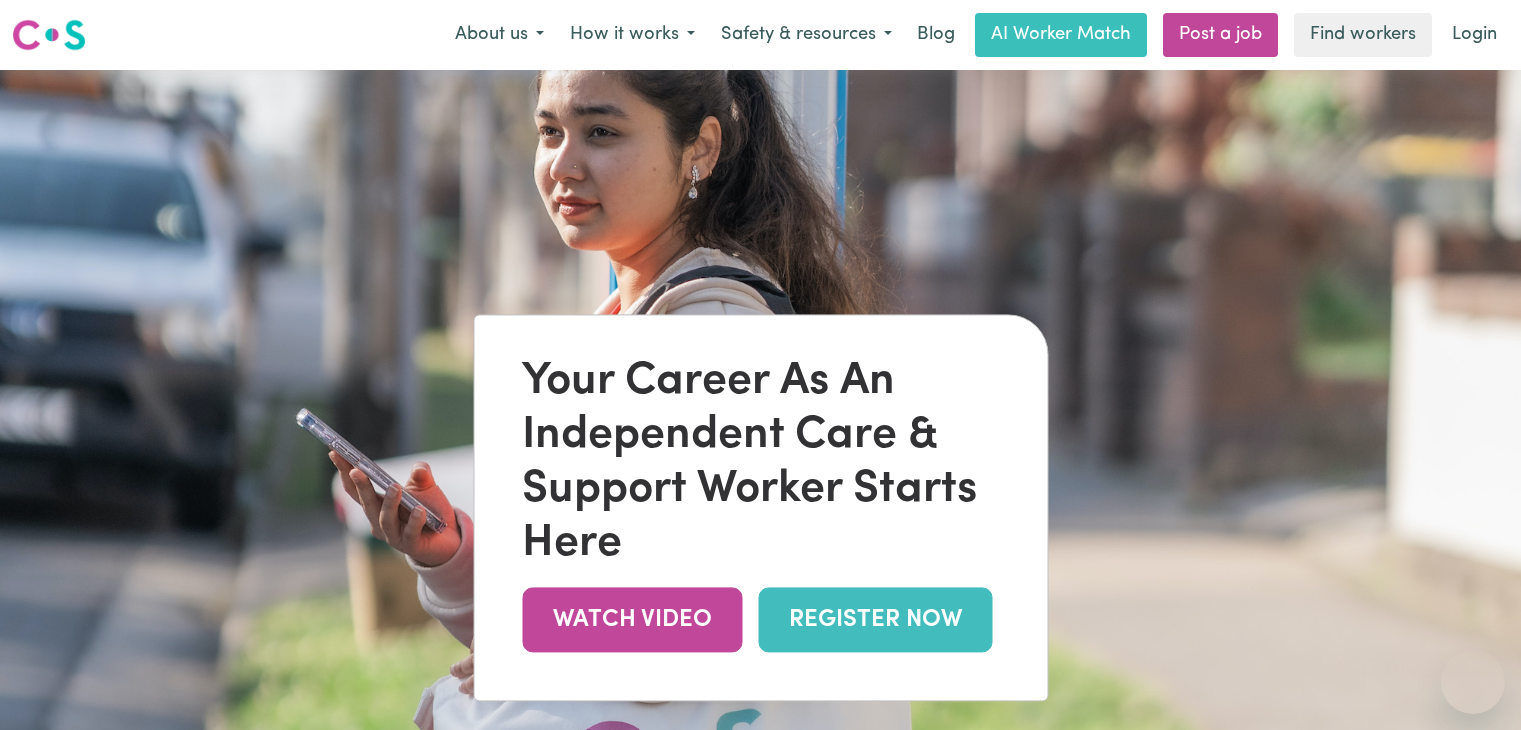 scroll, scrollTop: 0, scrollLeft: 0, axis: both 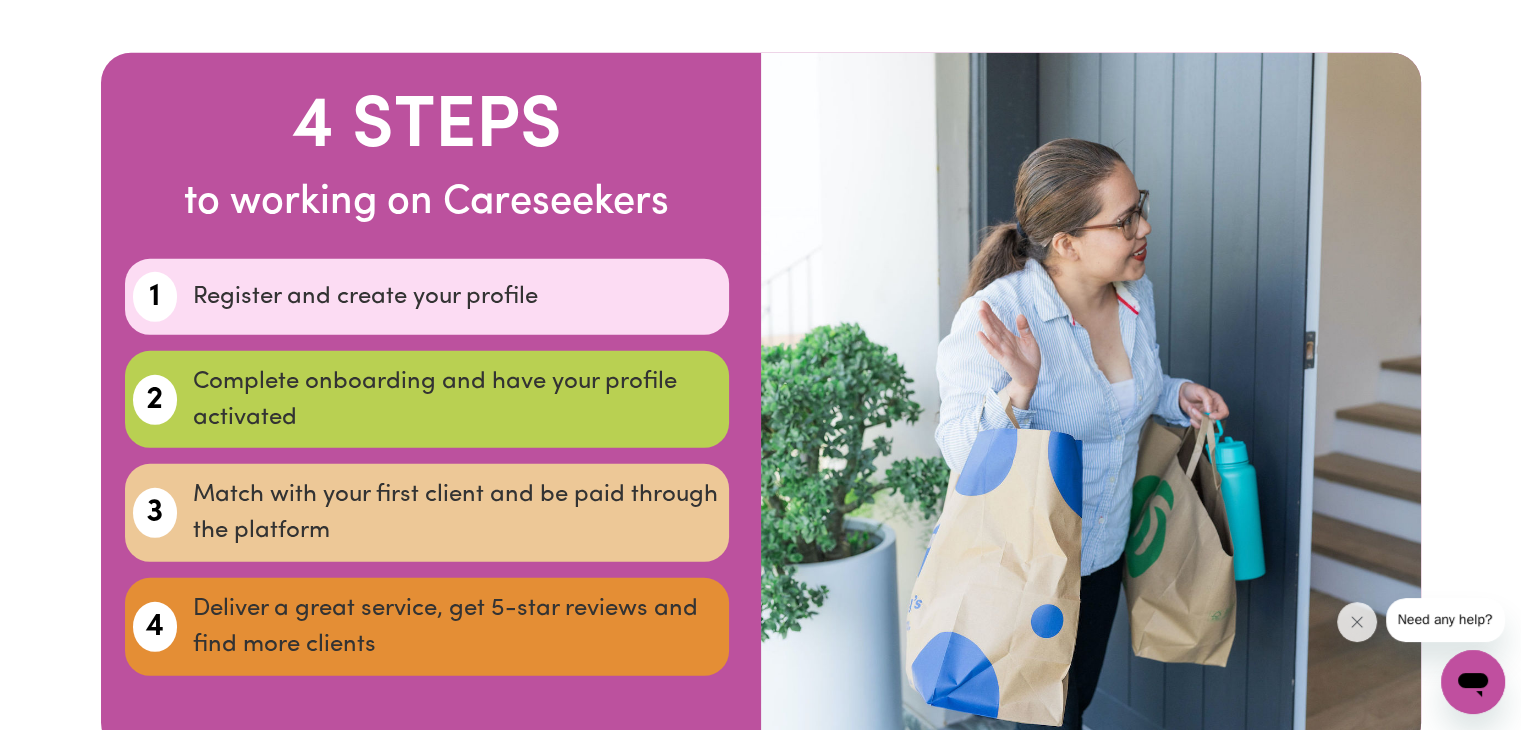 click on "Register and create your profile" at bounding box center (456, 297) 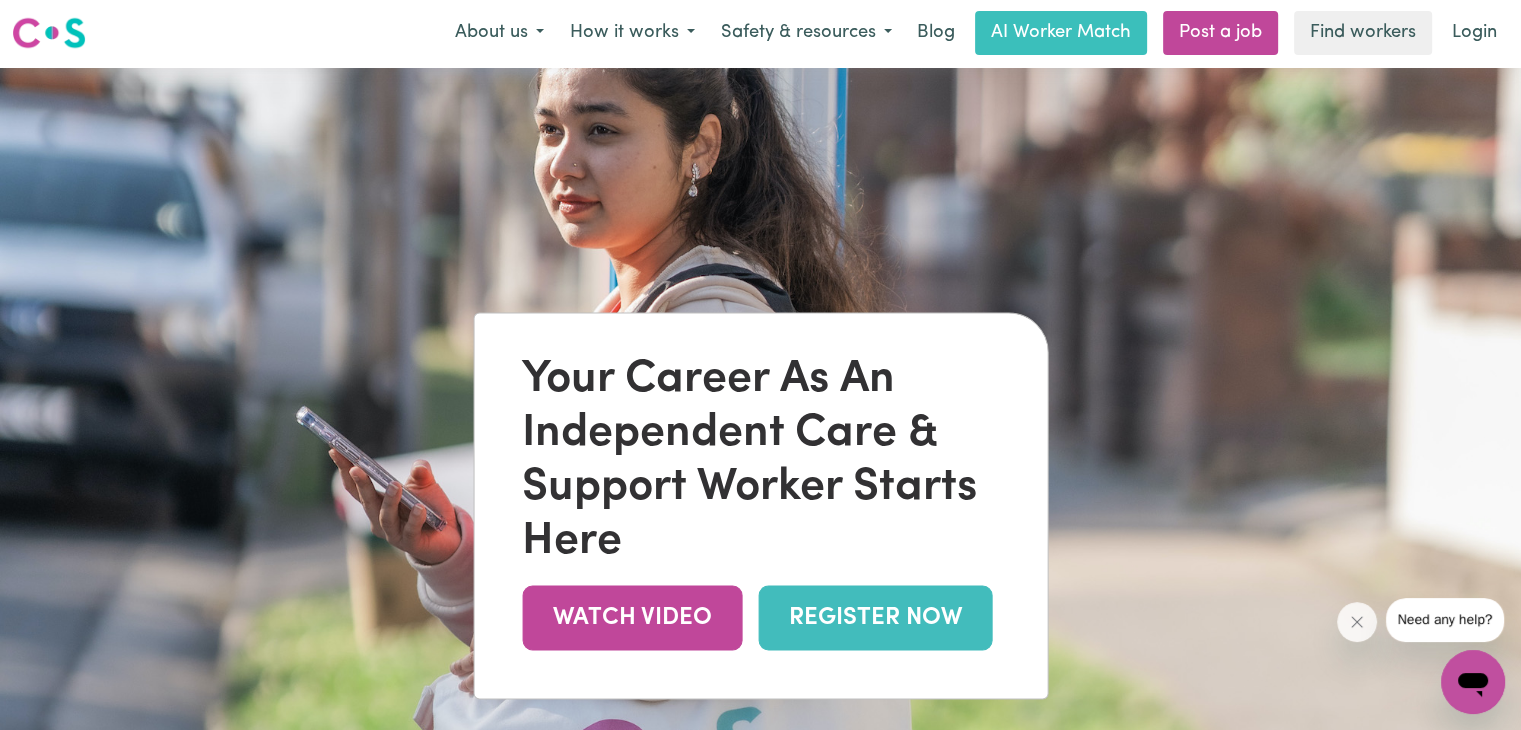 scroll, scrollTop: 0, scrollLeft: 0, axis: both 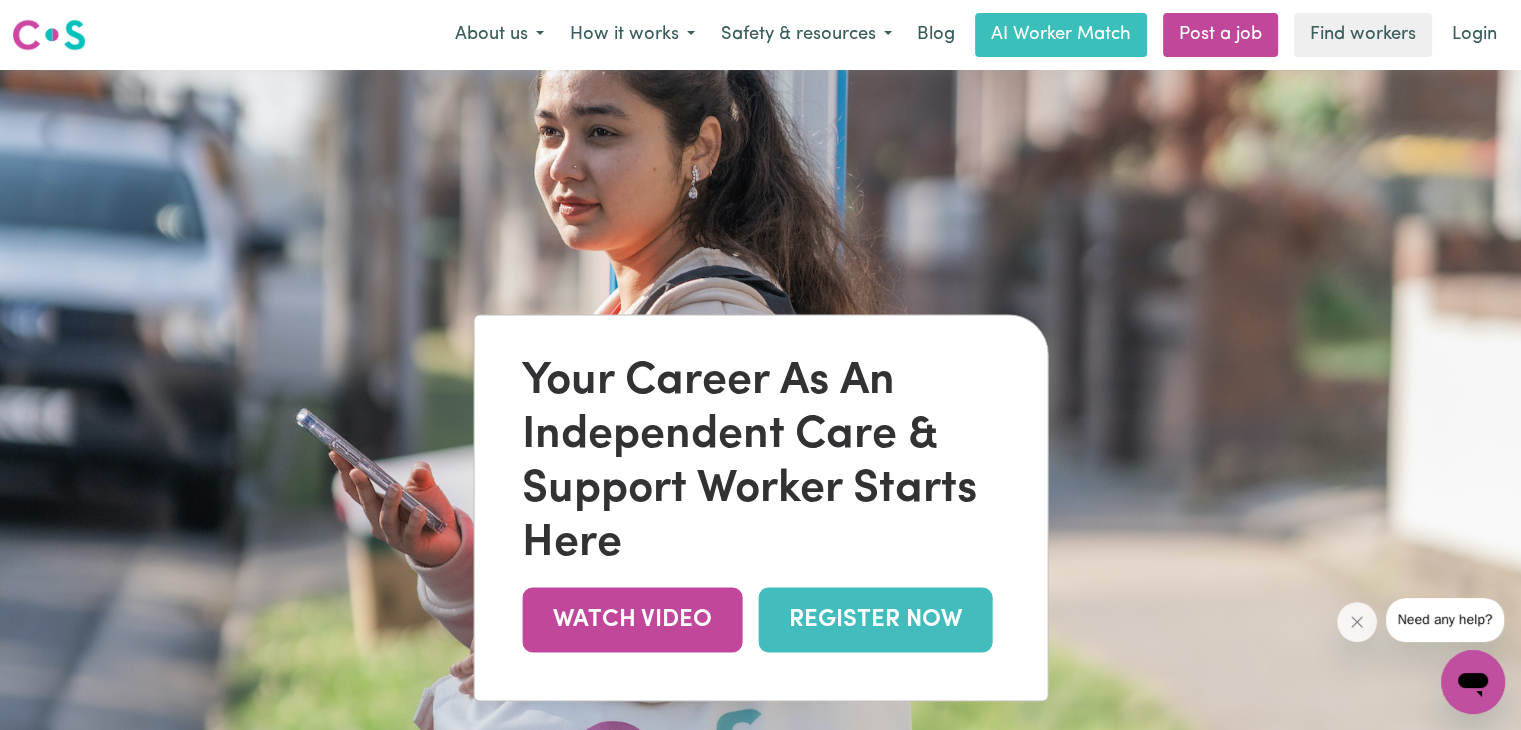 click on "REGISTER NOW" at bounding box center [875, 619] 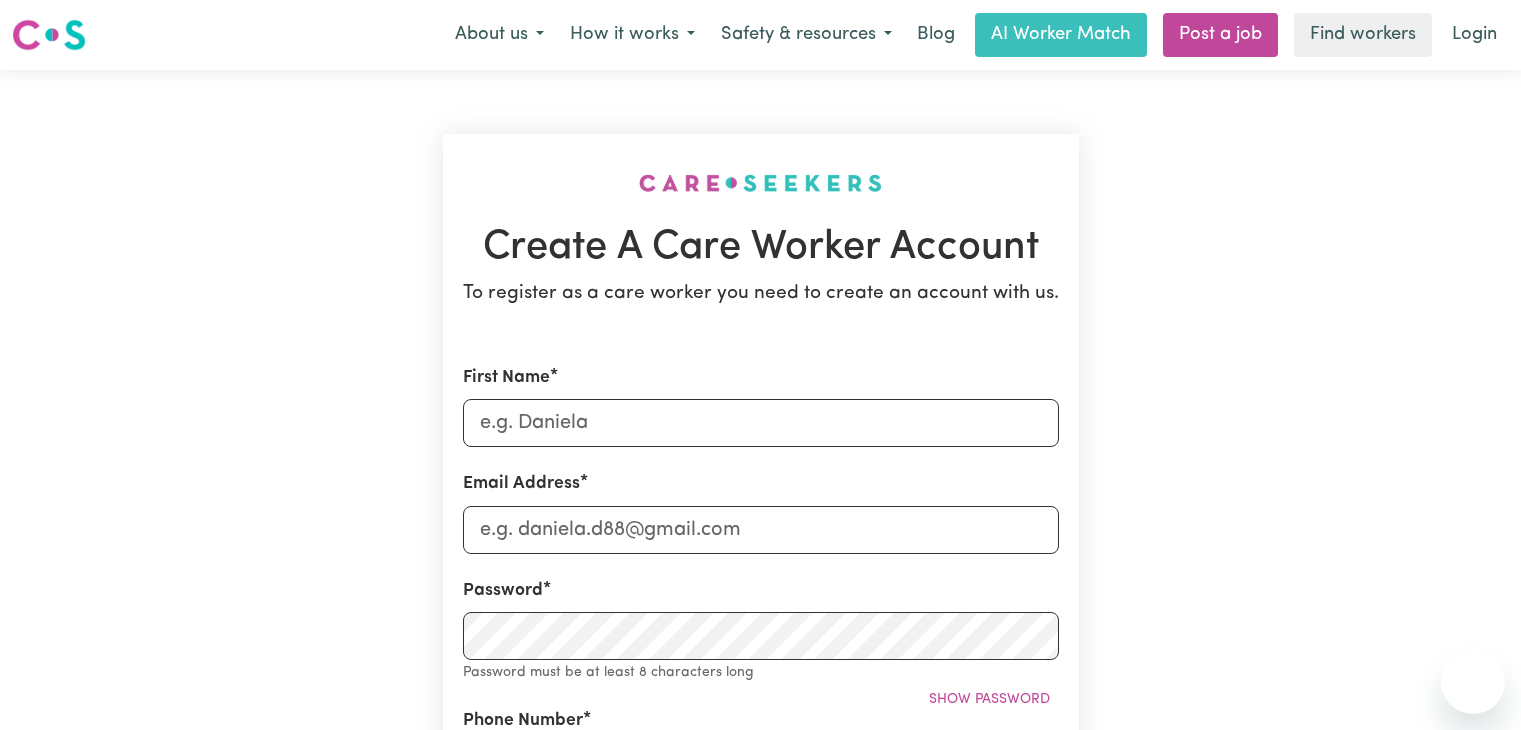 scroll, scrollTop: 0, scrollLeft: 0, axis: both 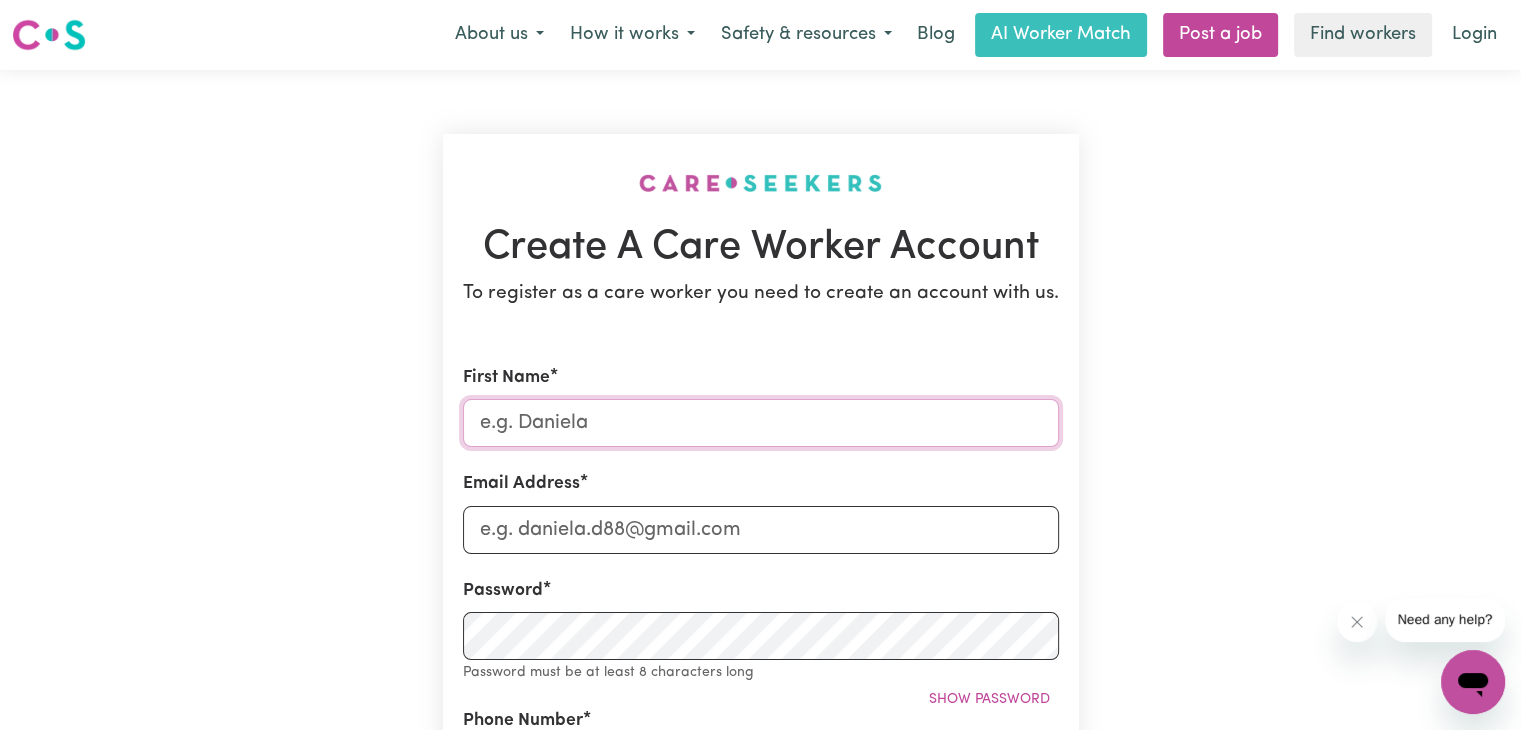 click on "First Name" at bounding box center (761, 423) 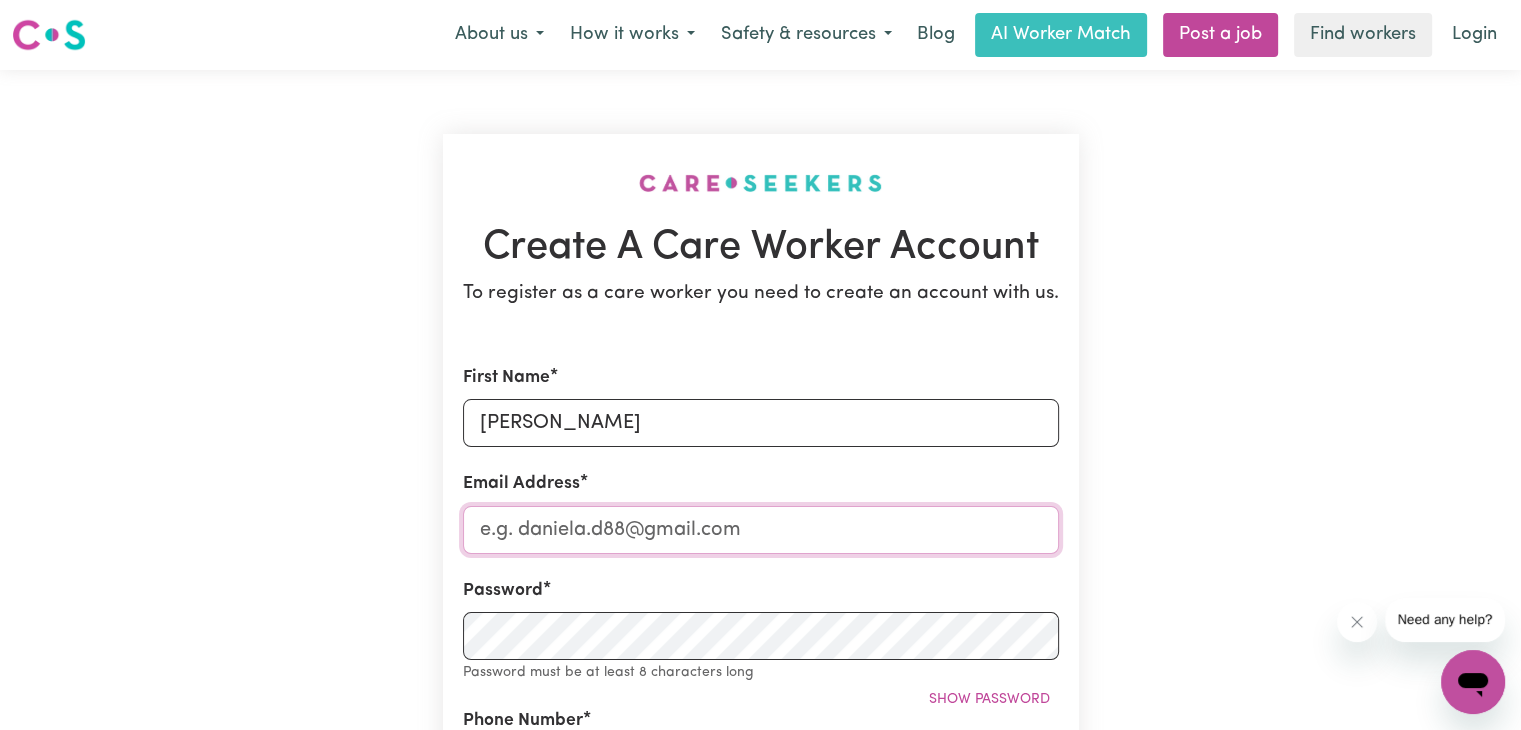 type on "meenakshysumesh119@gmail.com" 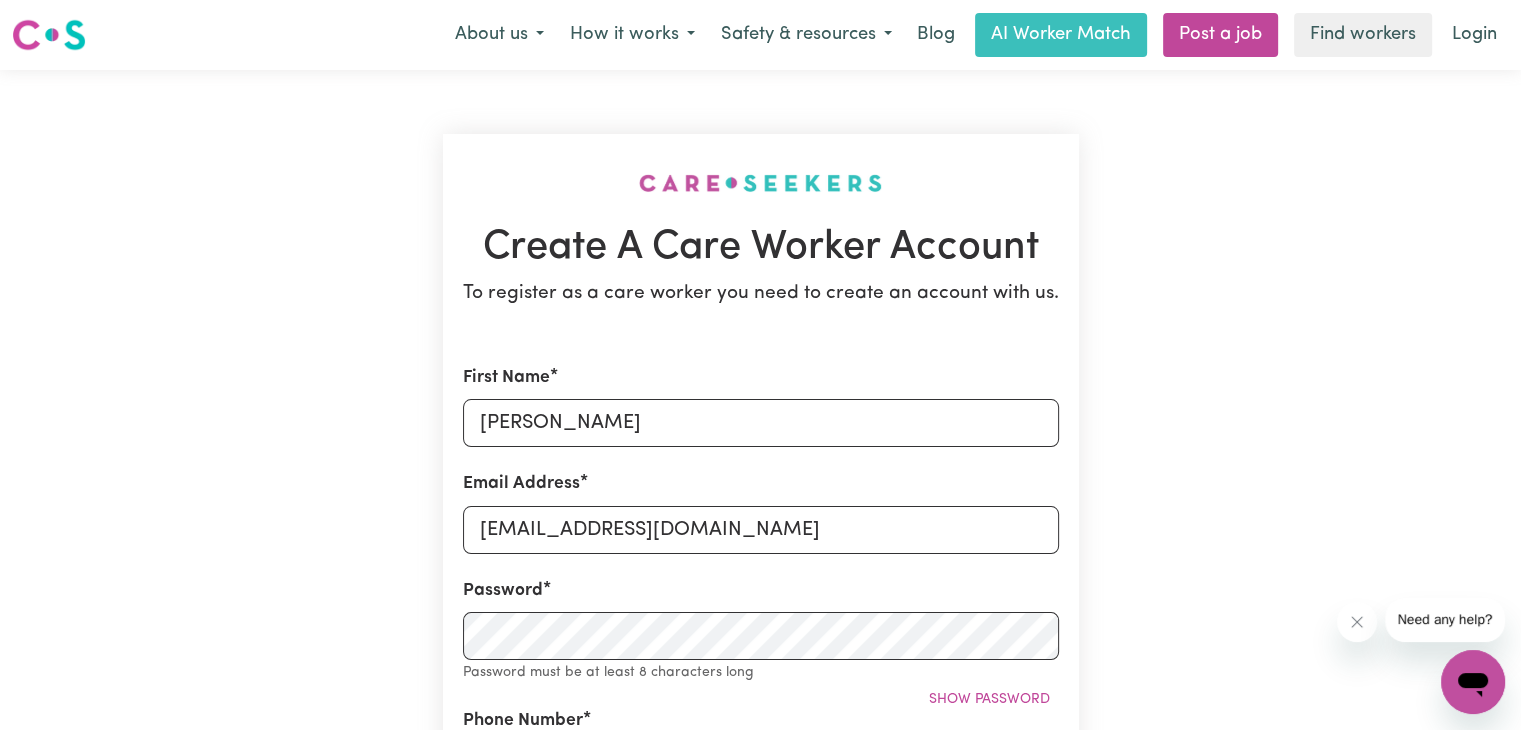 type on "0406138118" 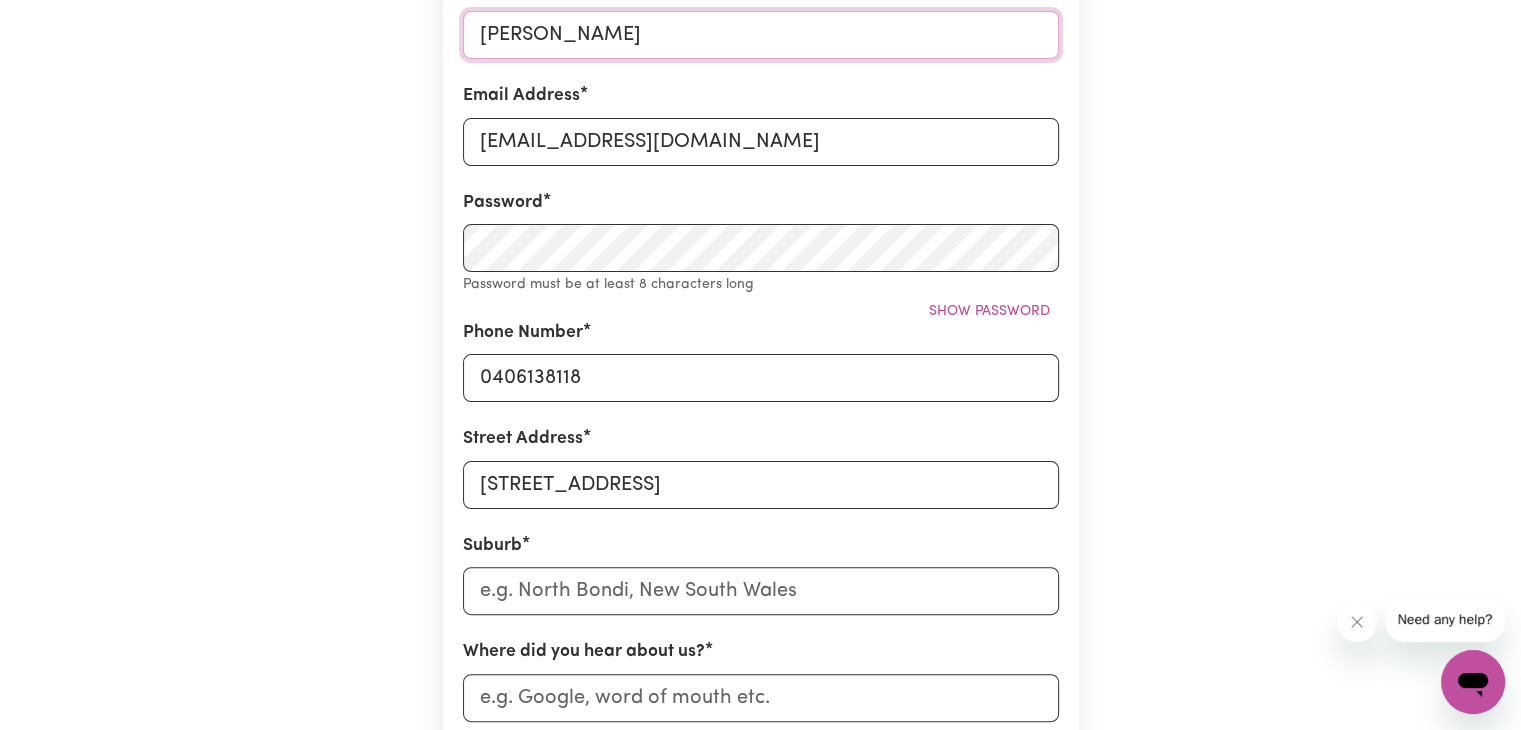 scroll, scrollTop: 400, scrollLeft: 0, axis: vertical 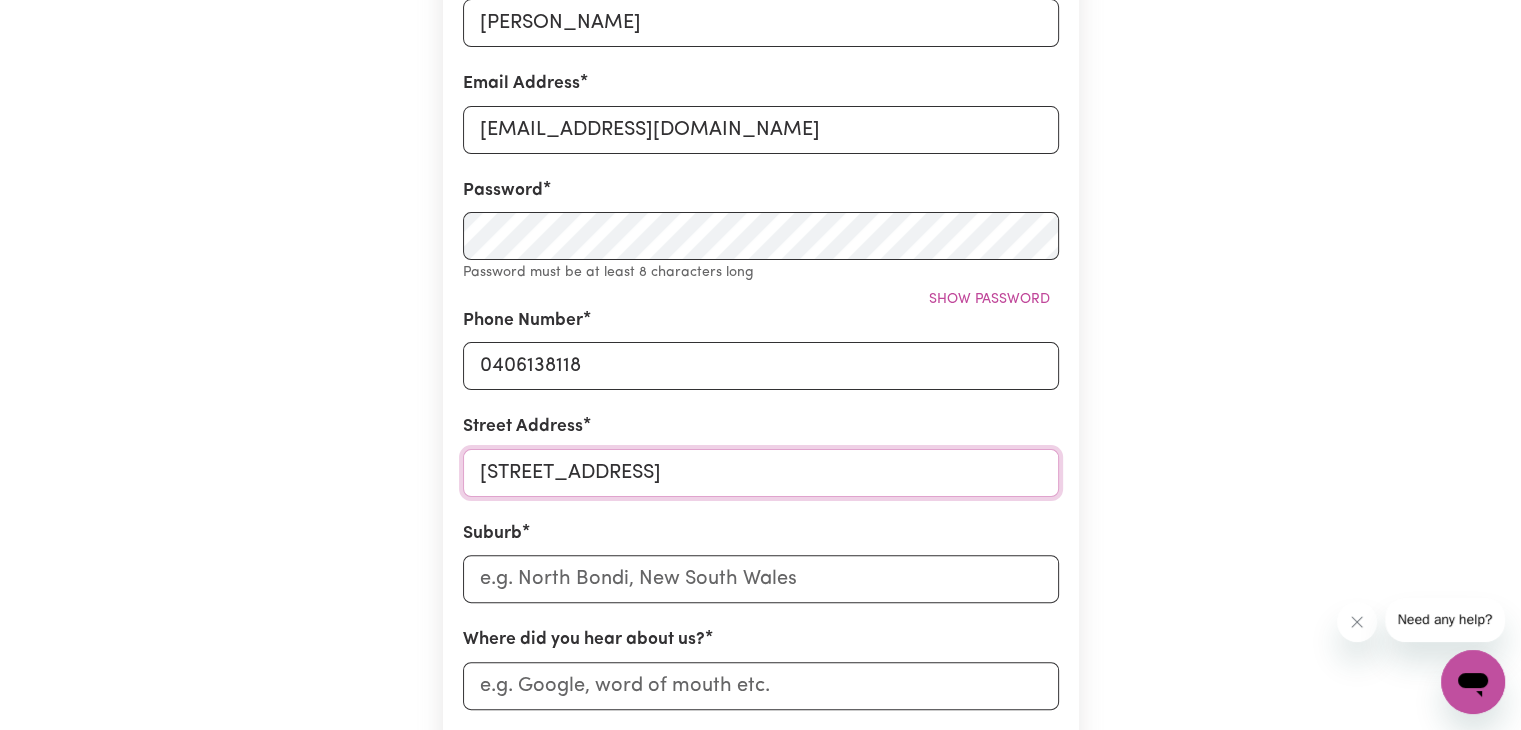 drag, startPoint x: 633, startPoint y: 473, endPoint x: 439, endPoint y: 481, distance: 194.16487 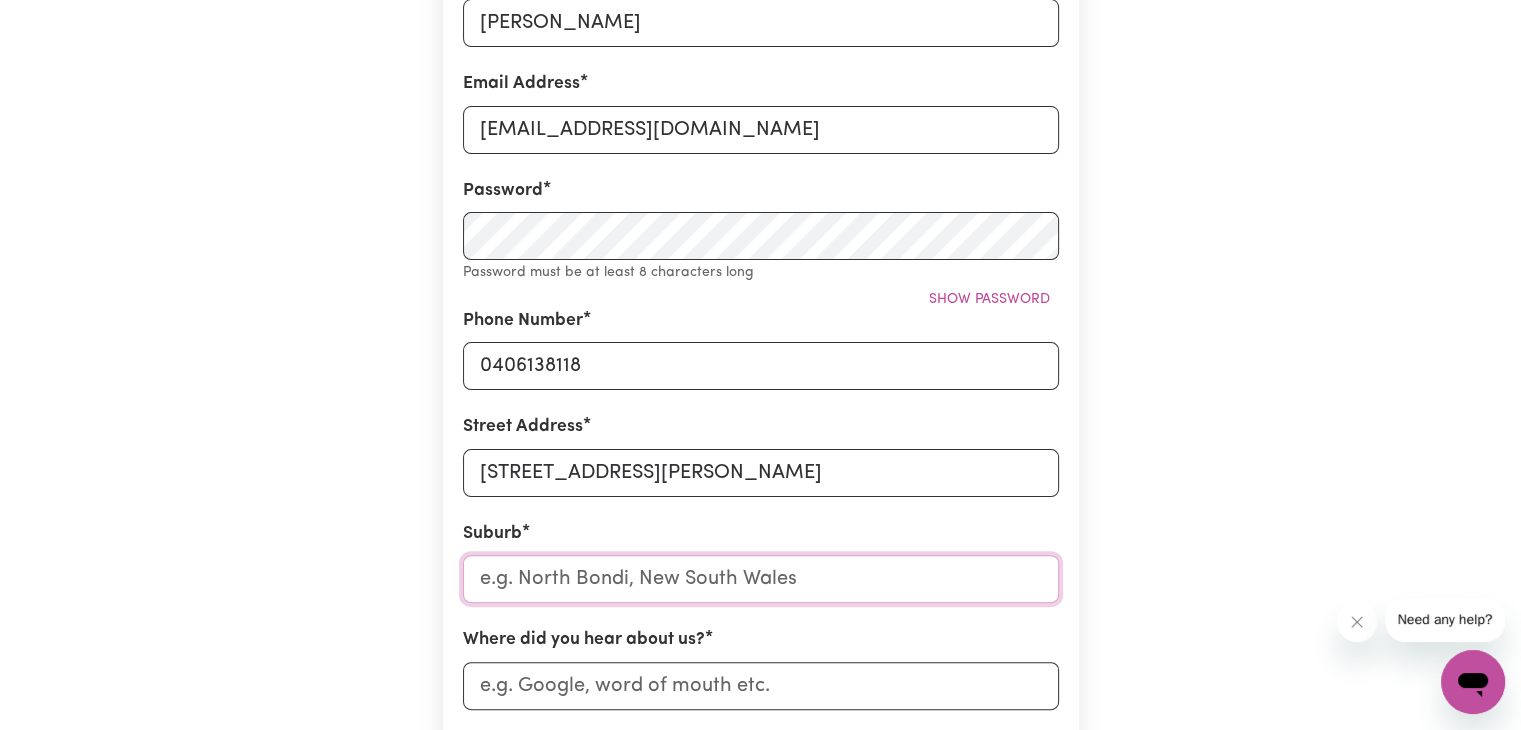 click at bounding box center [761, 579] 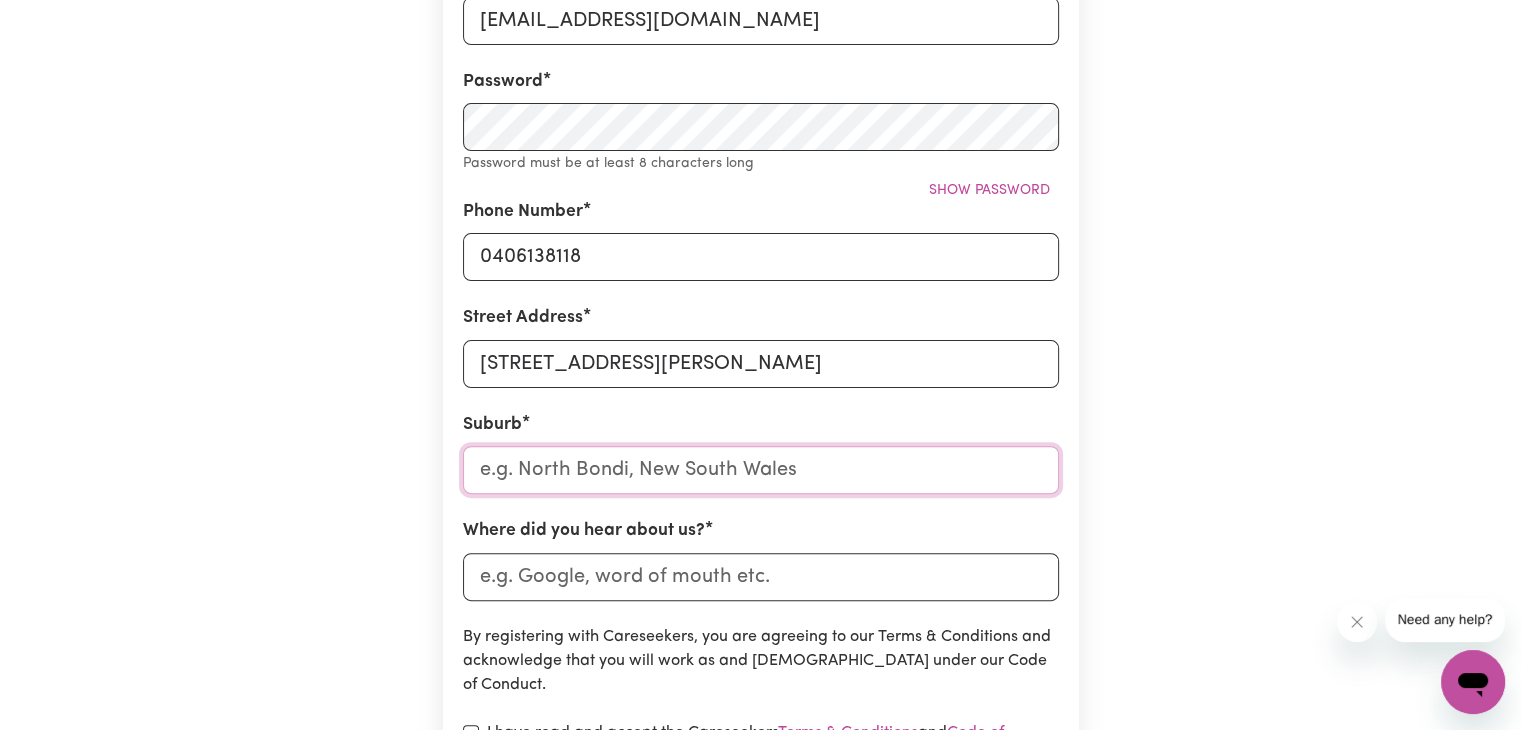 scroll, scrollTop: 600, scrollLeft: 0, axis: vertical 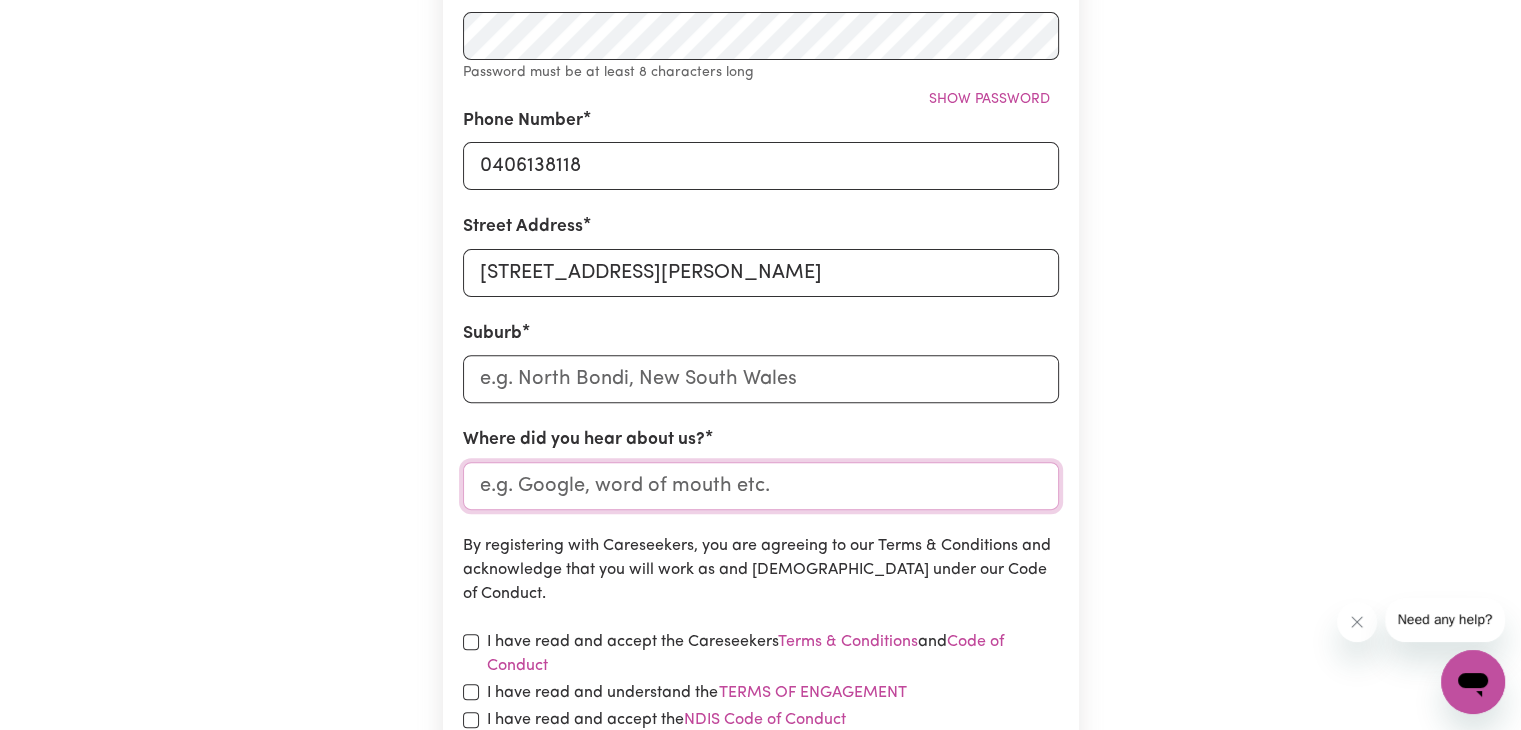 click on "Where did you hear about us?" at bounding box center (761, 486) 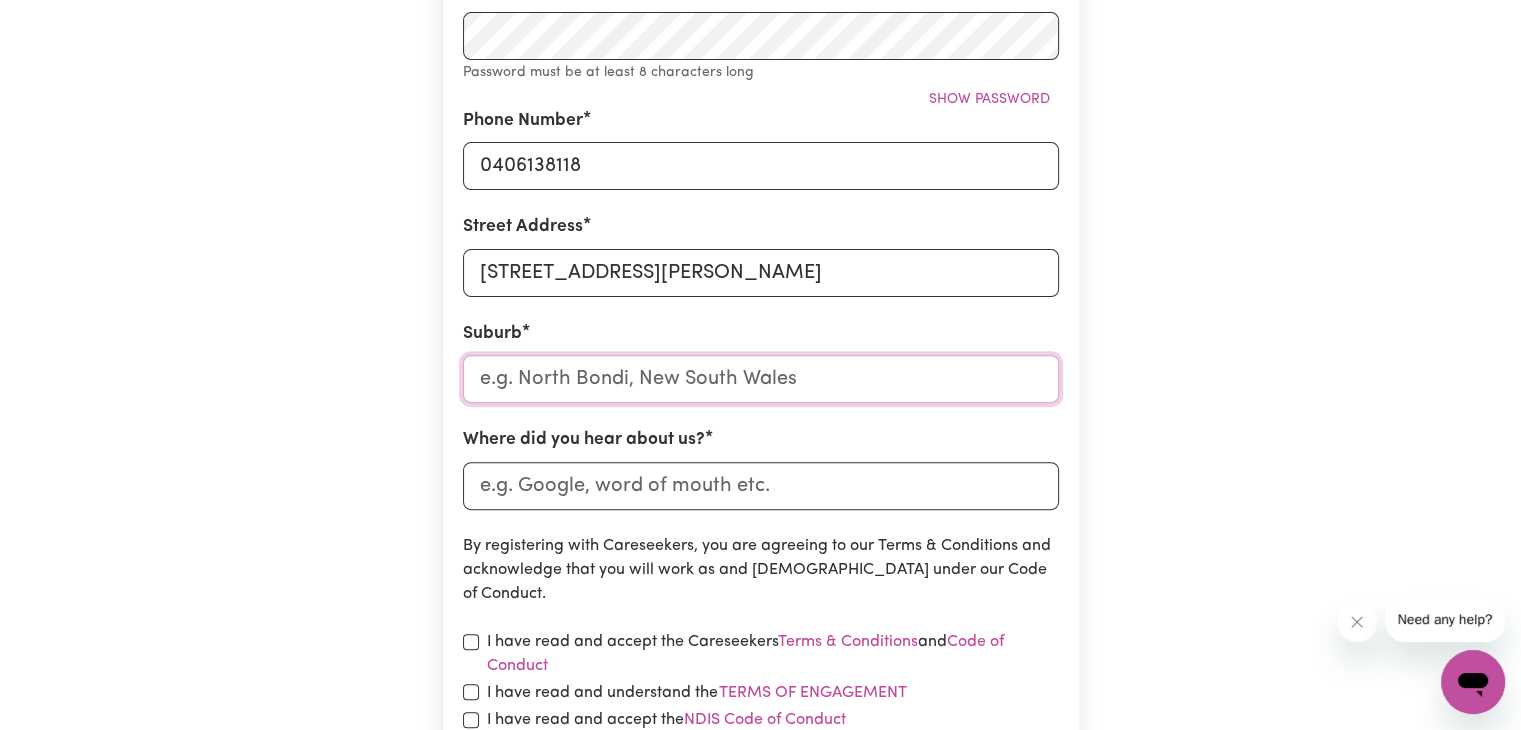 click at bounding box center (761, 379) 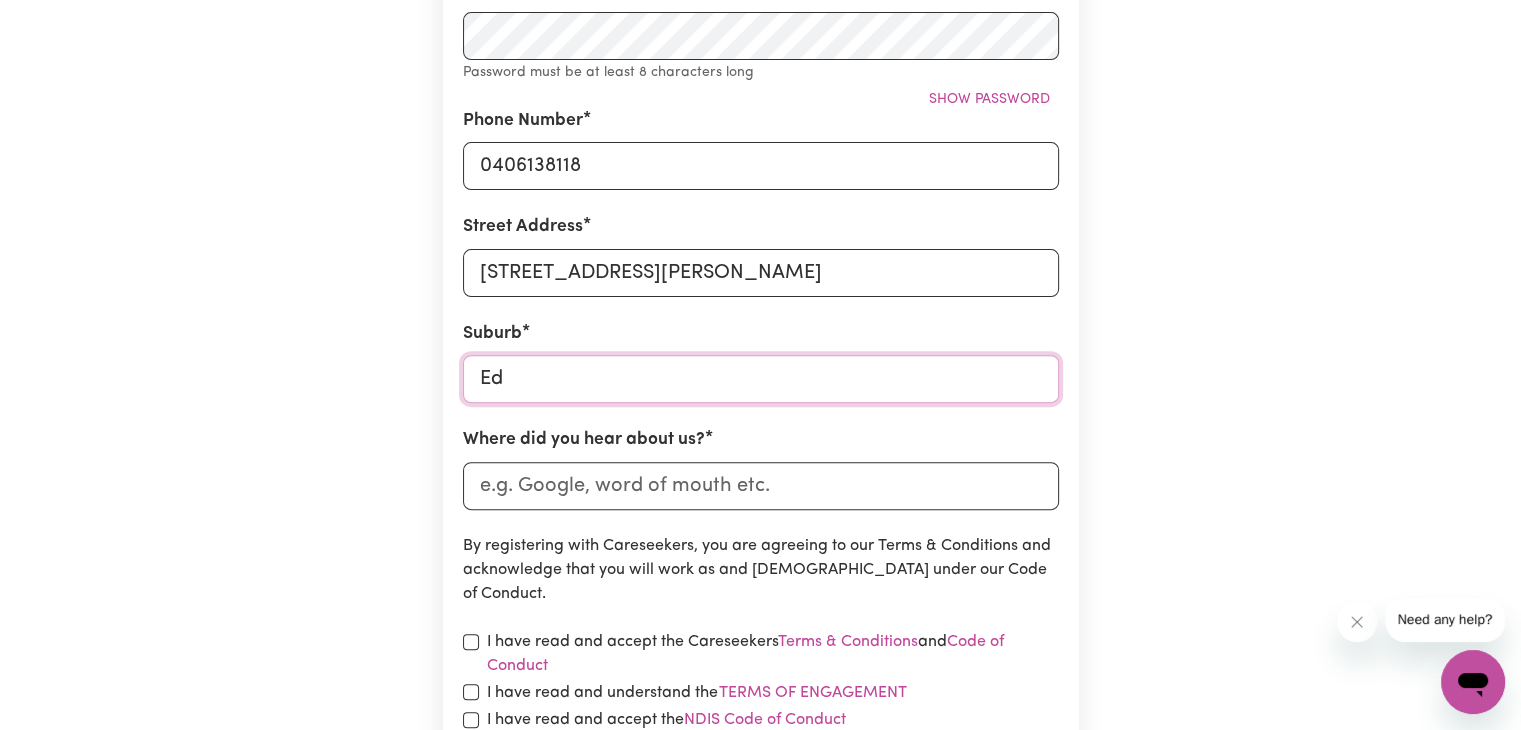 type on "Edm" 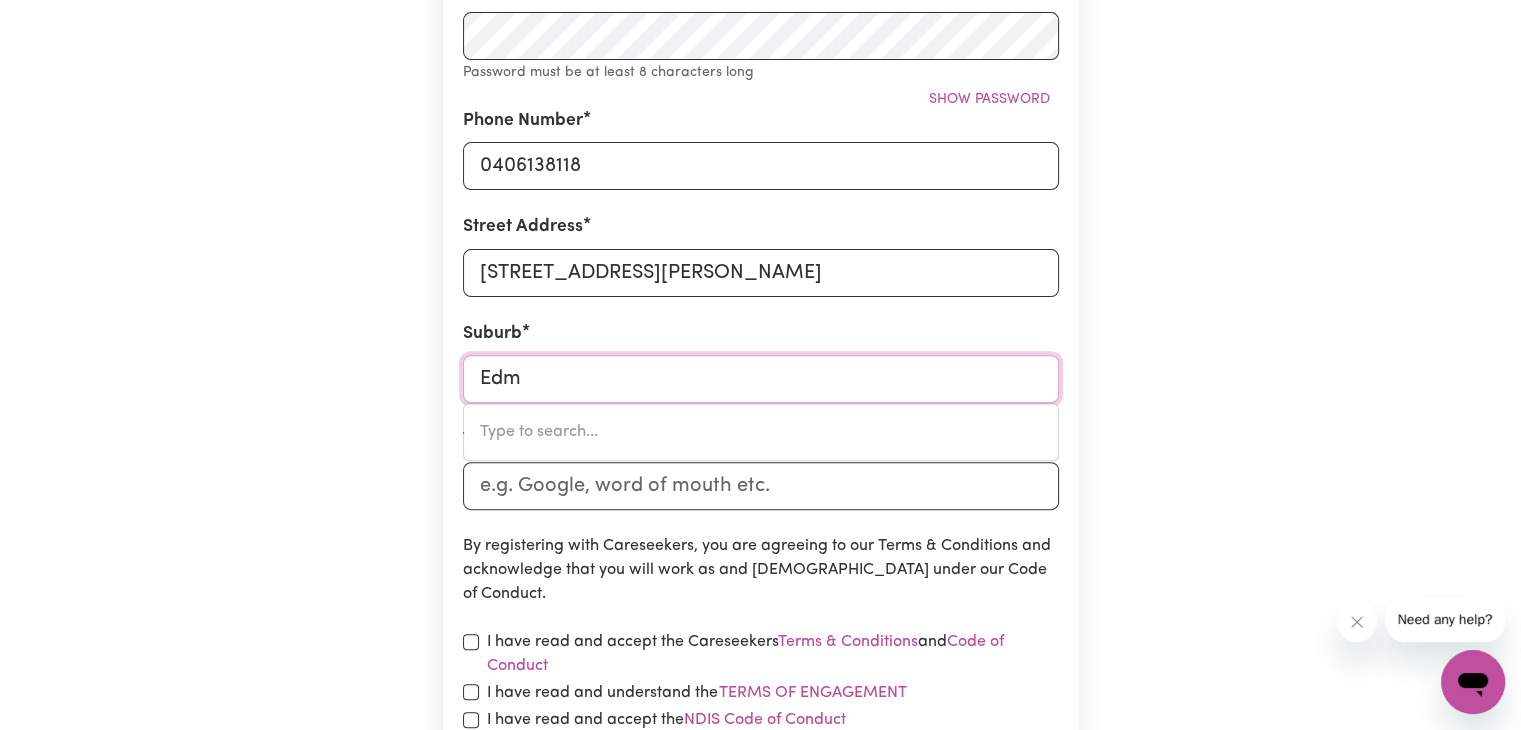 type on "EdmONDSON PARK, New South Wales, 2174" 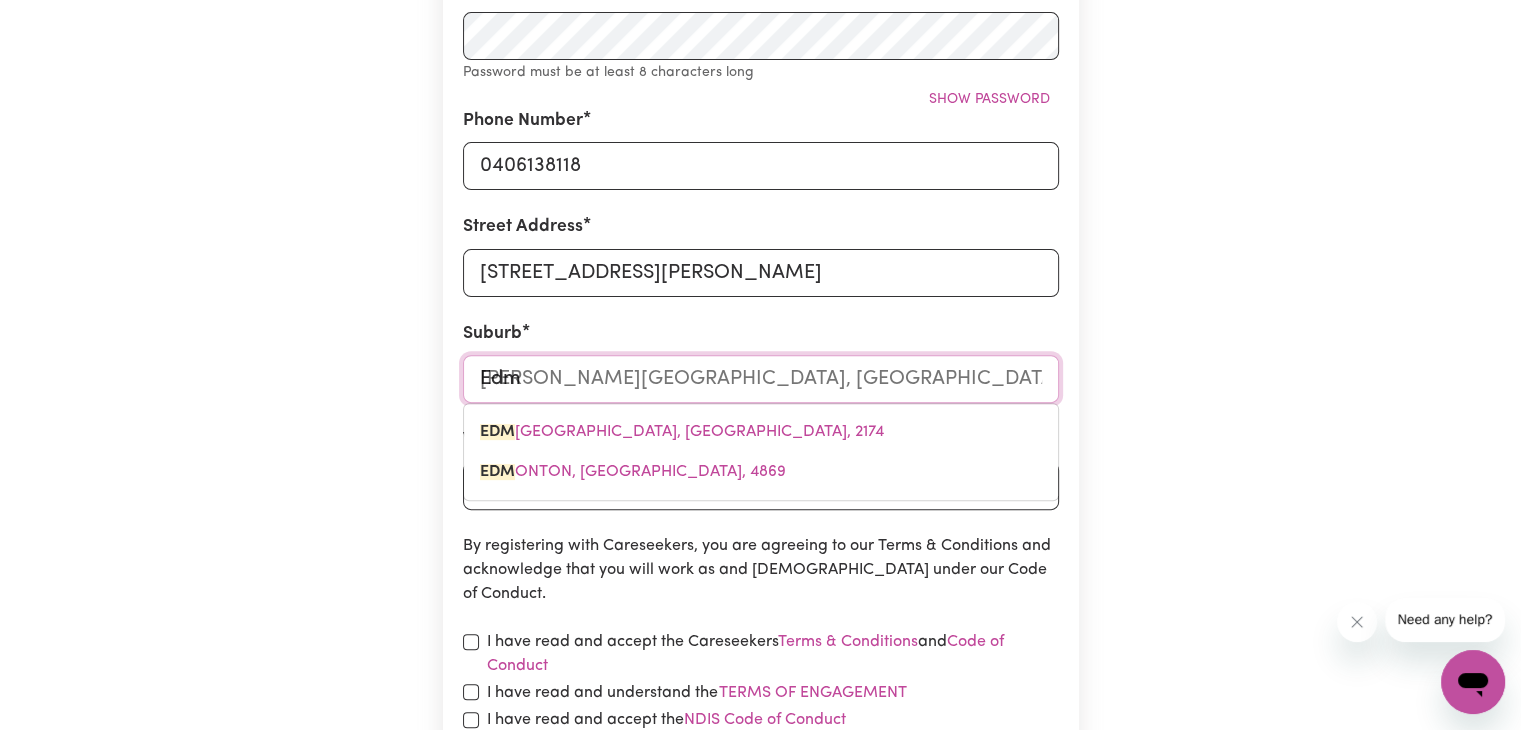 type on "Edmo" 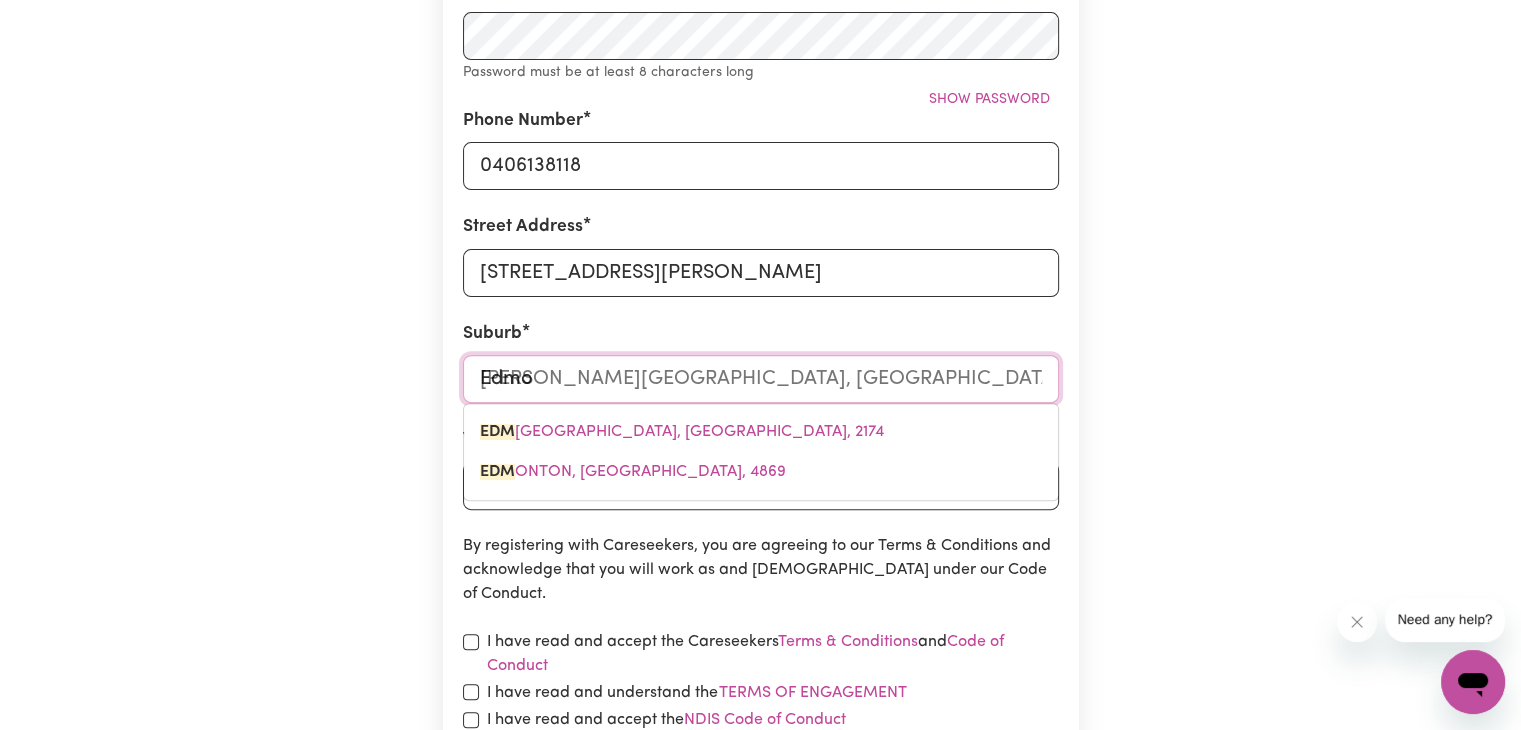 type on "EdmoNDSON PARK, New South Wales, 2174" 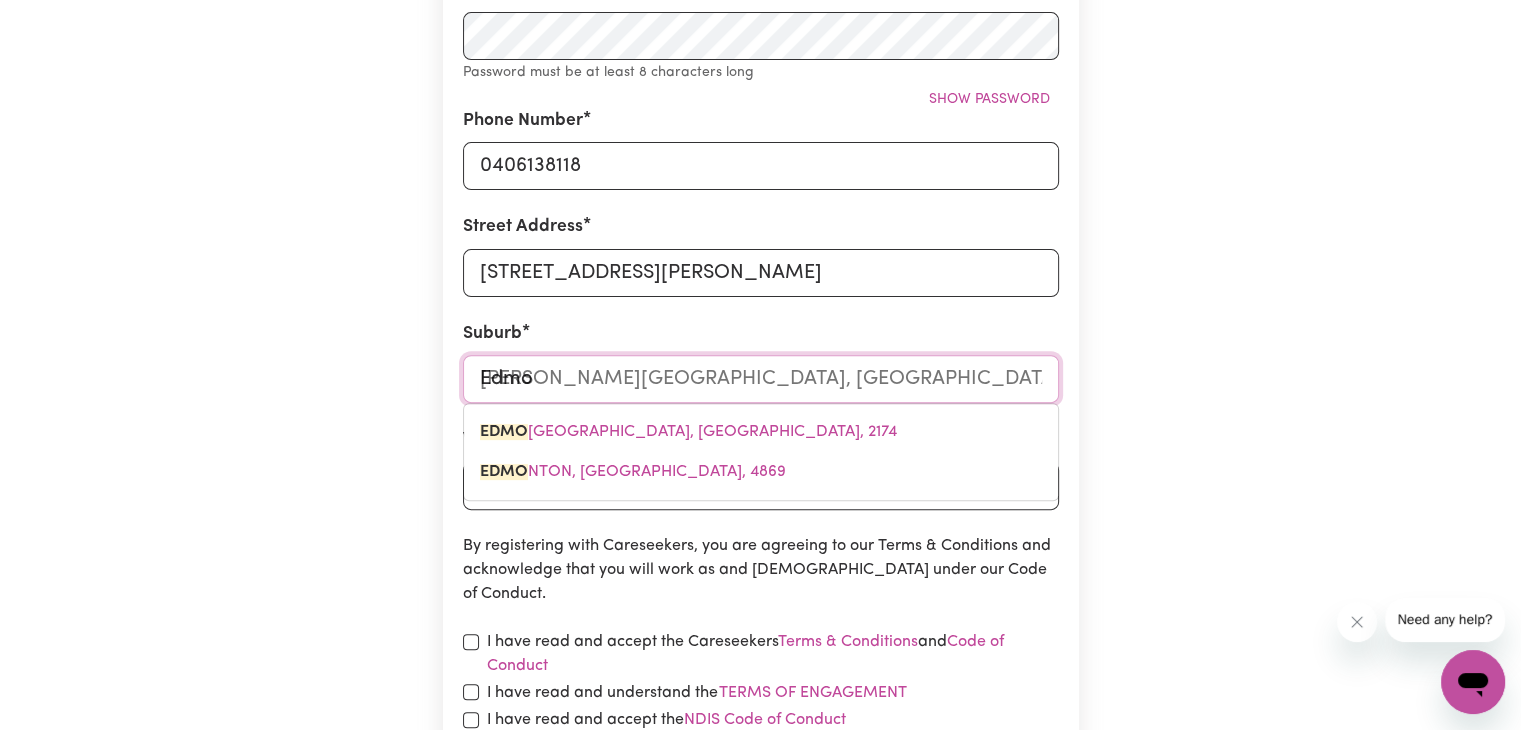 type on "Edmon" 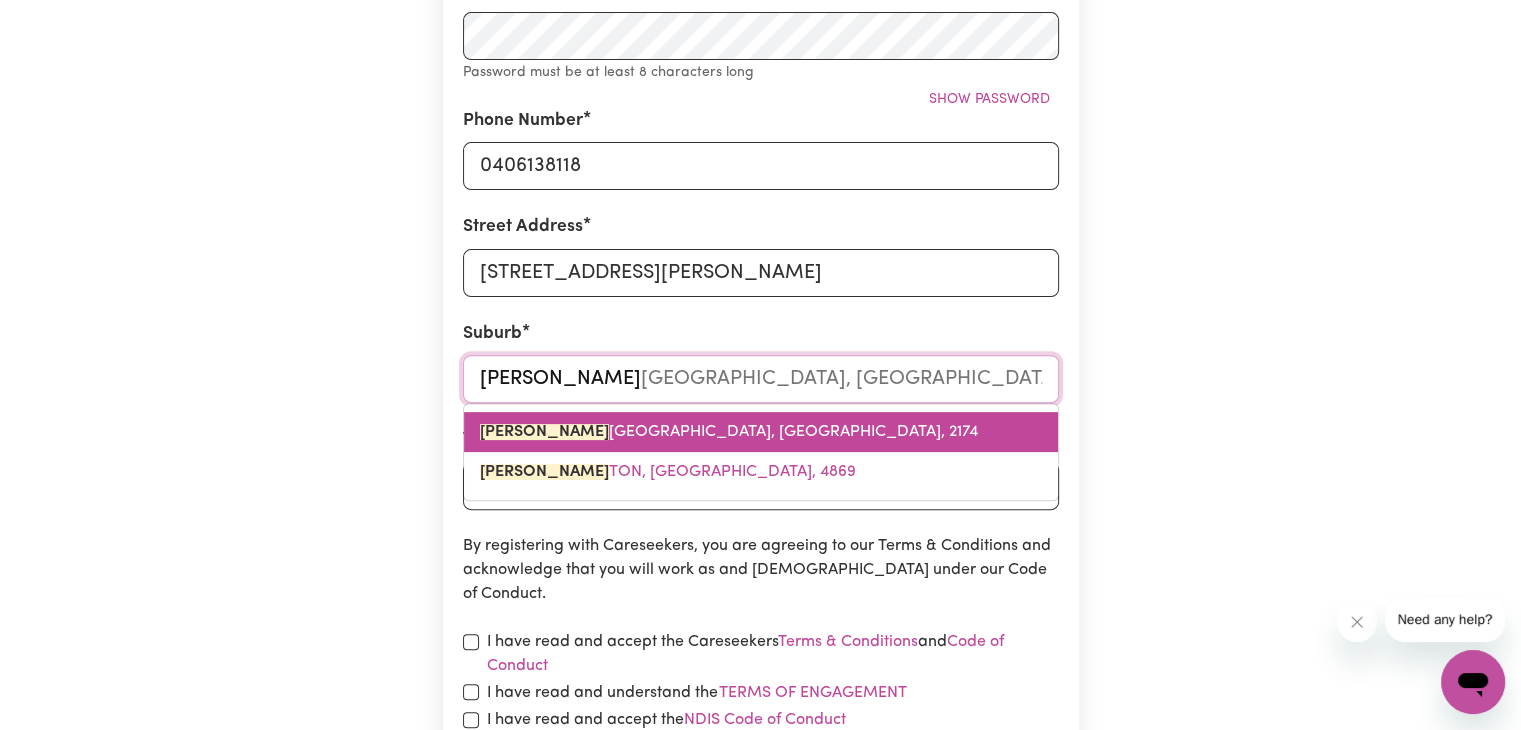 click on "EDMON DSON PARK, New South Wales, 2174" at bounding box center (761, 432) 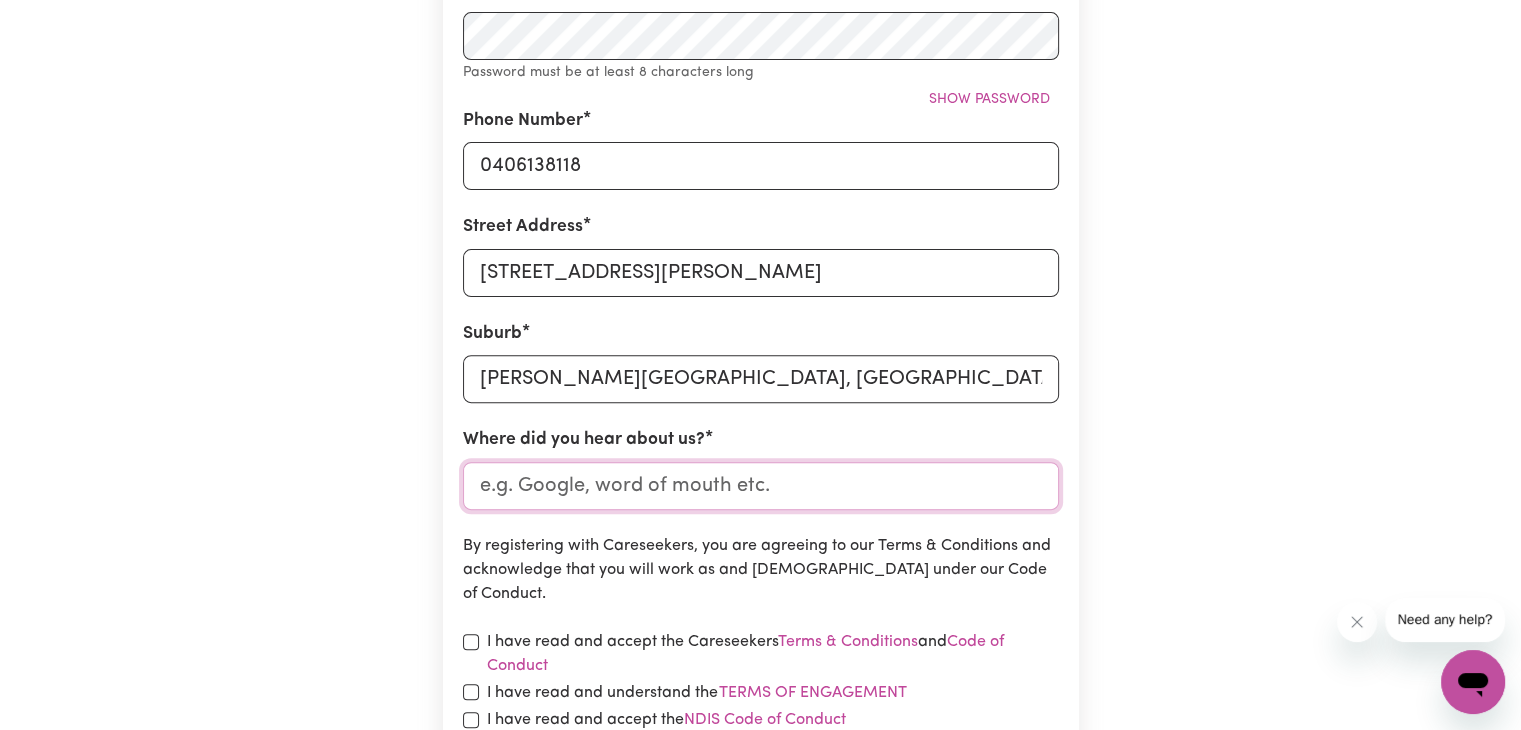 click on "Where did you hear about us?" at bounding box center [761, 486] 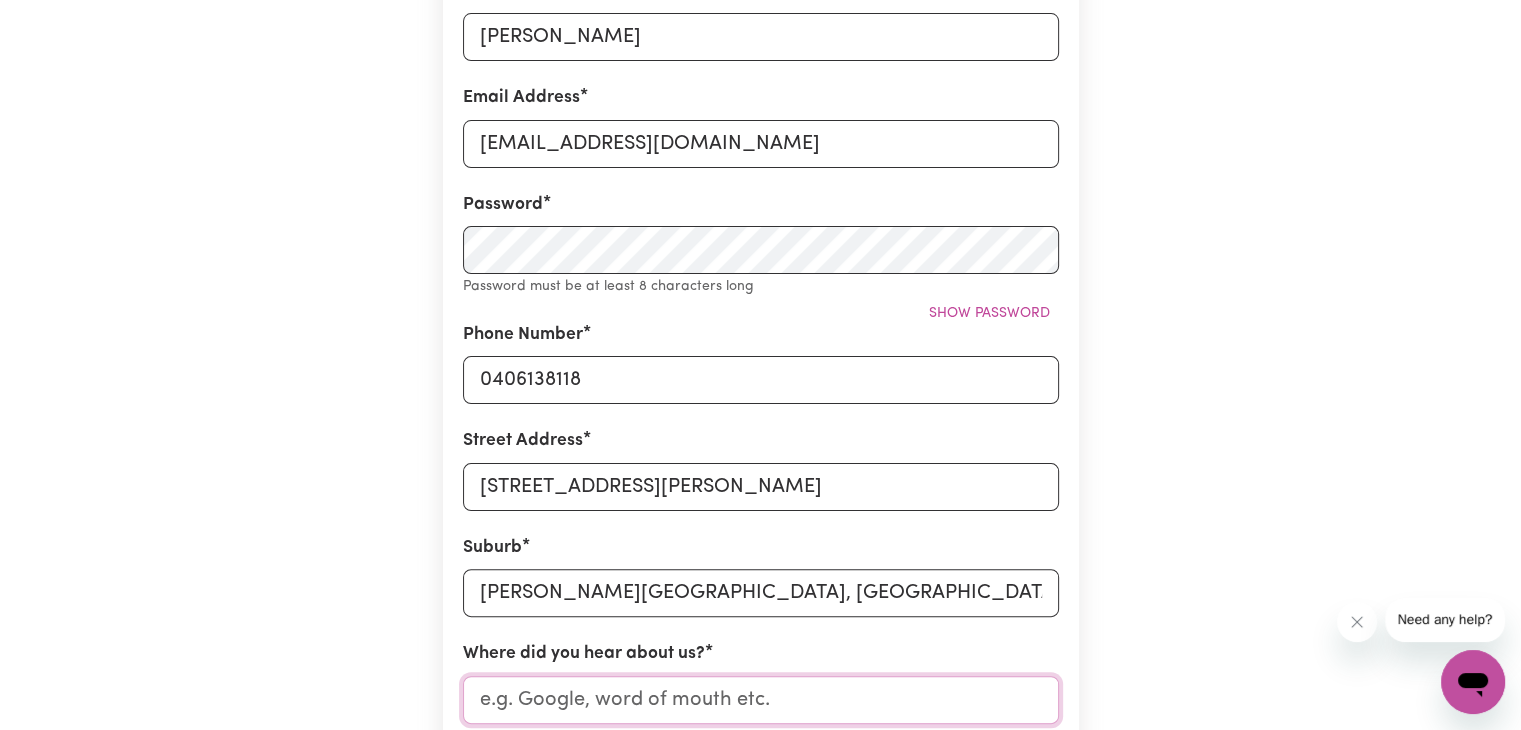 scroll, scrollTop: 300, scrollLeft: 0, axis: vertical 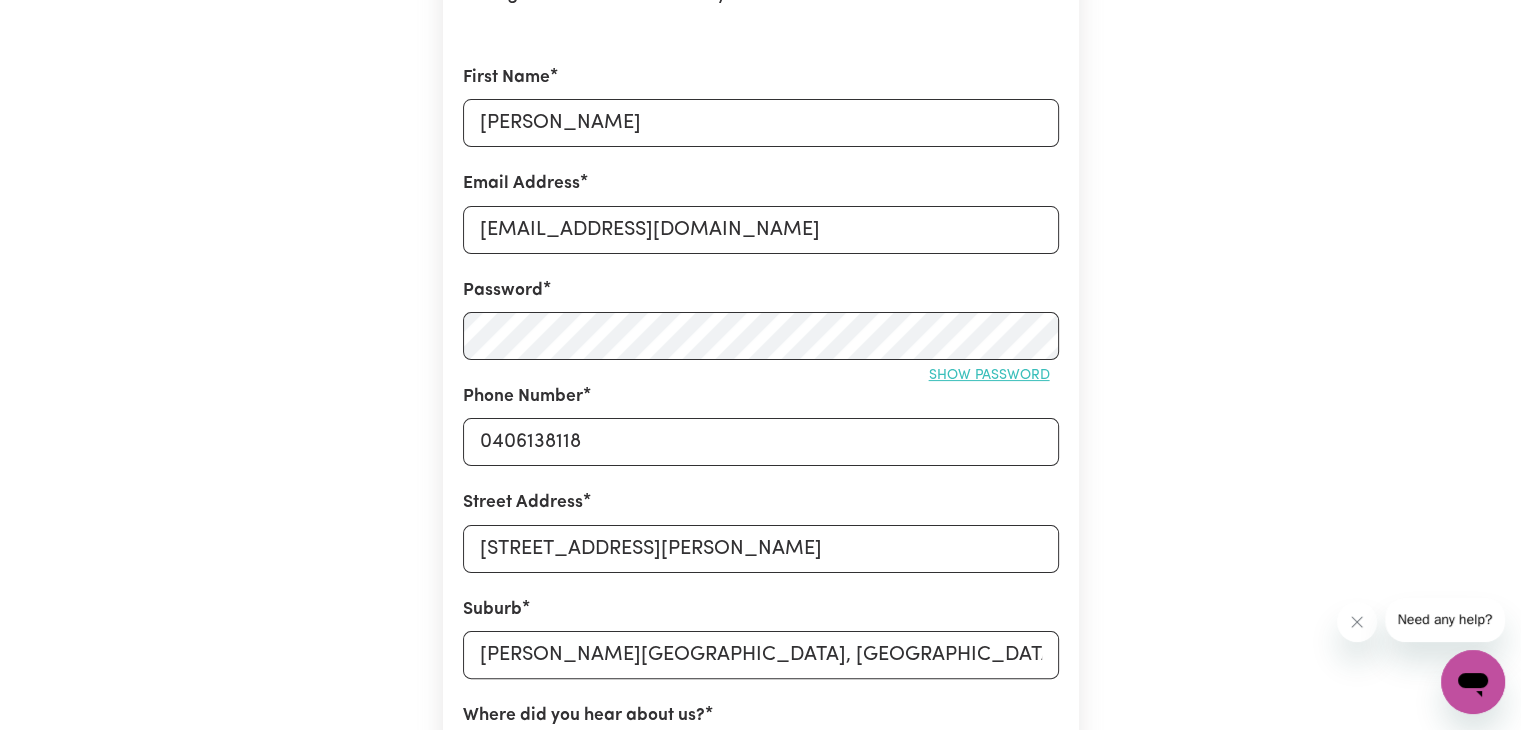 click on "Show password" at bounding box center (989, 375) 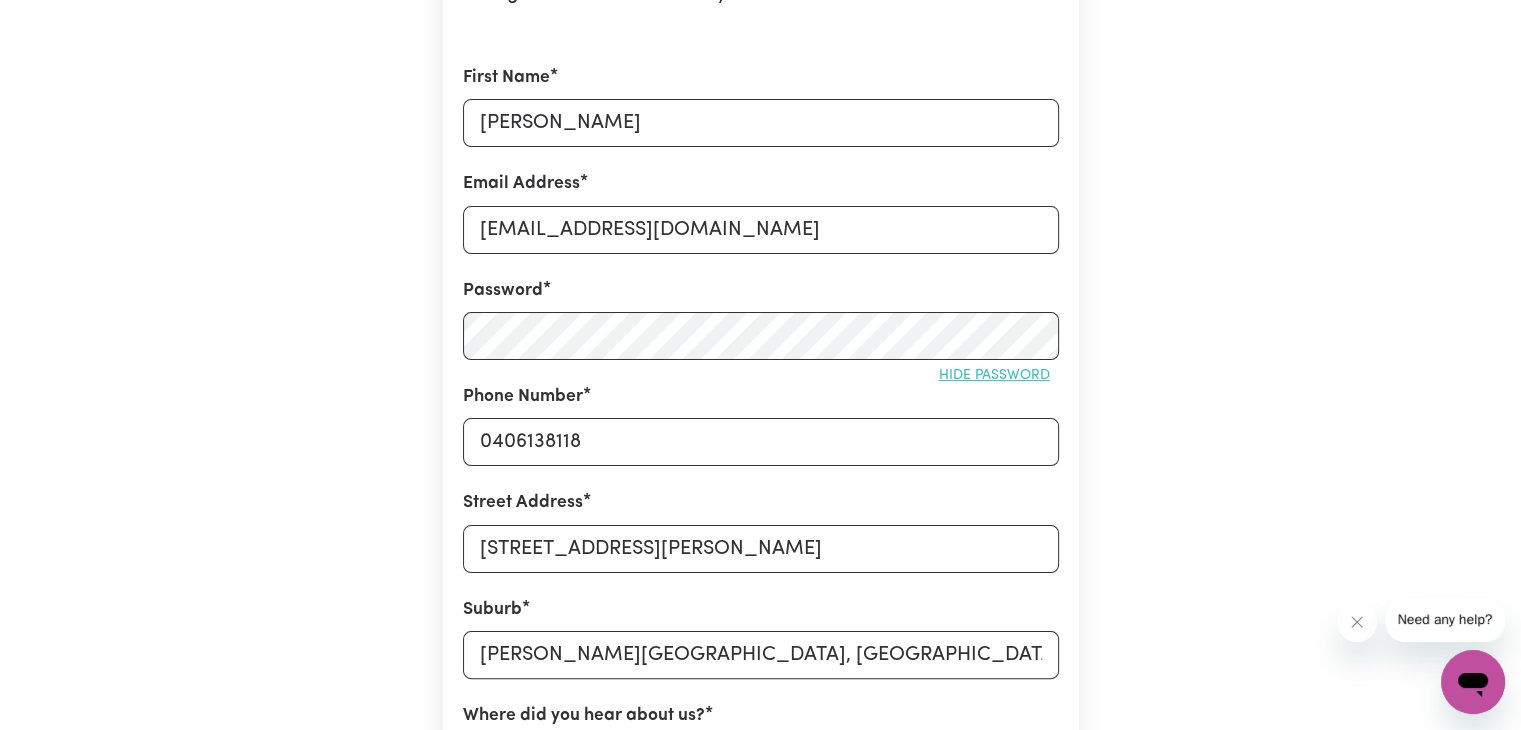 click on "Hide password" at bounding box center (994, 375) 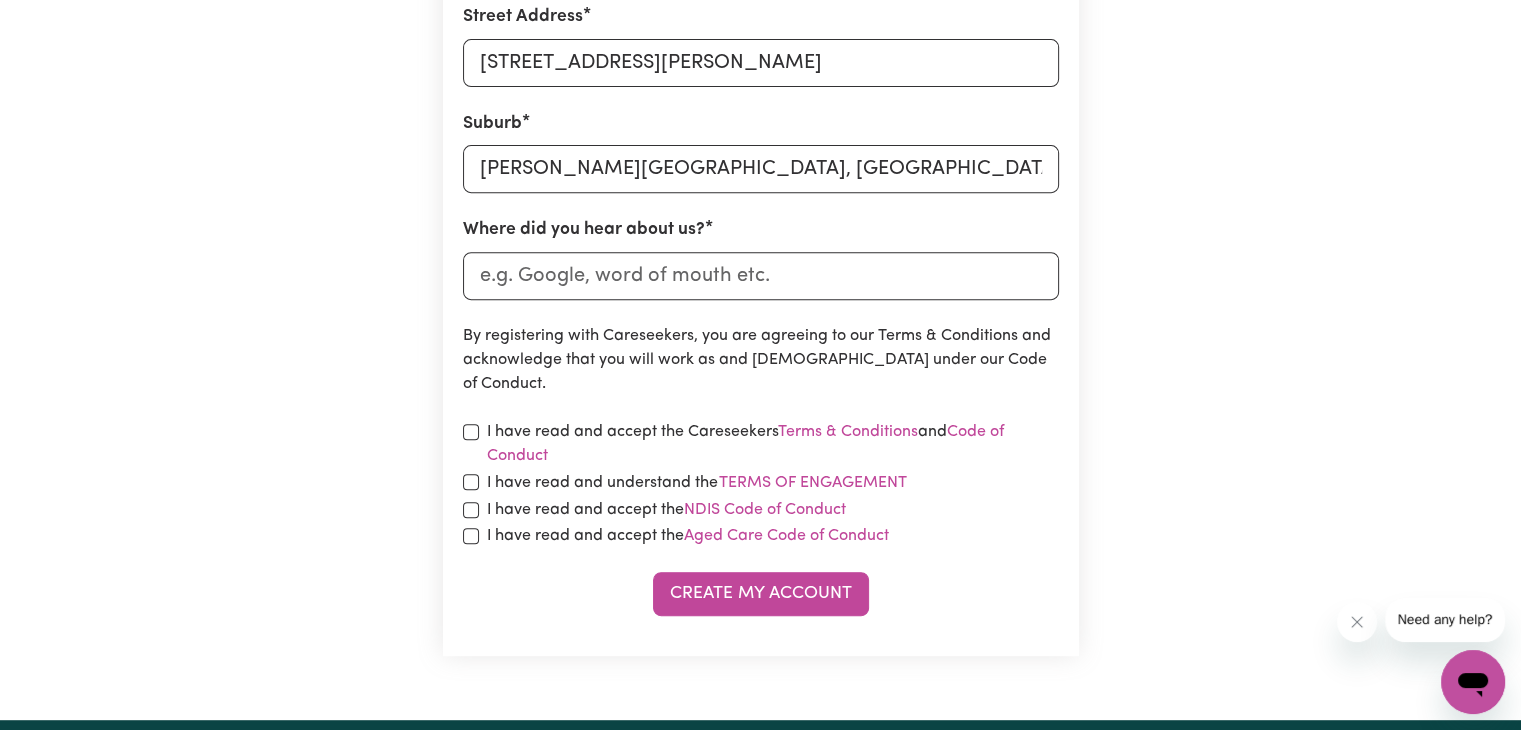 scroll, scrollTop: 800, scrollLeft: 0, axis: vertical 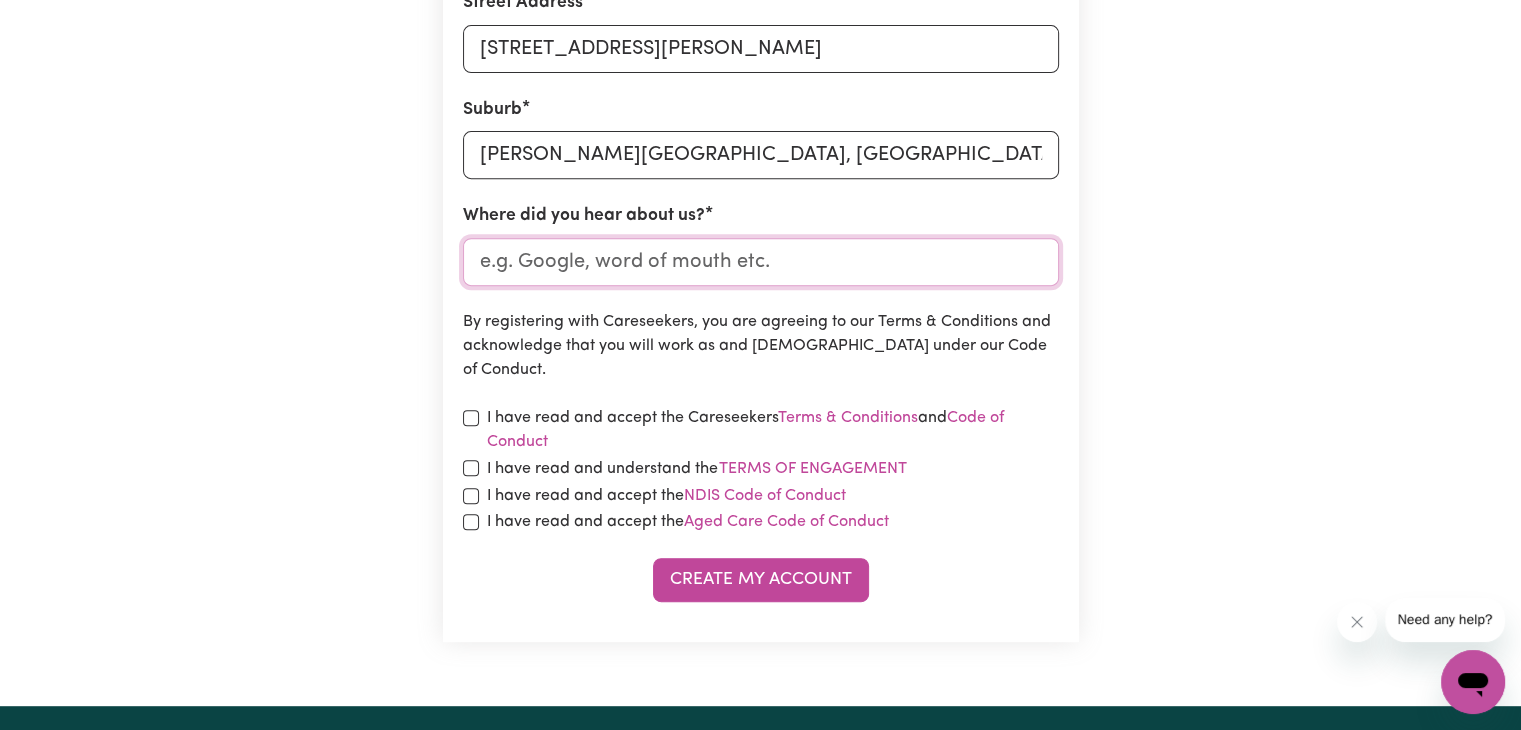 click on "Where did you hear about us?" at bounding box center [761, 262] 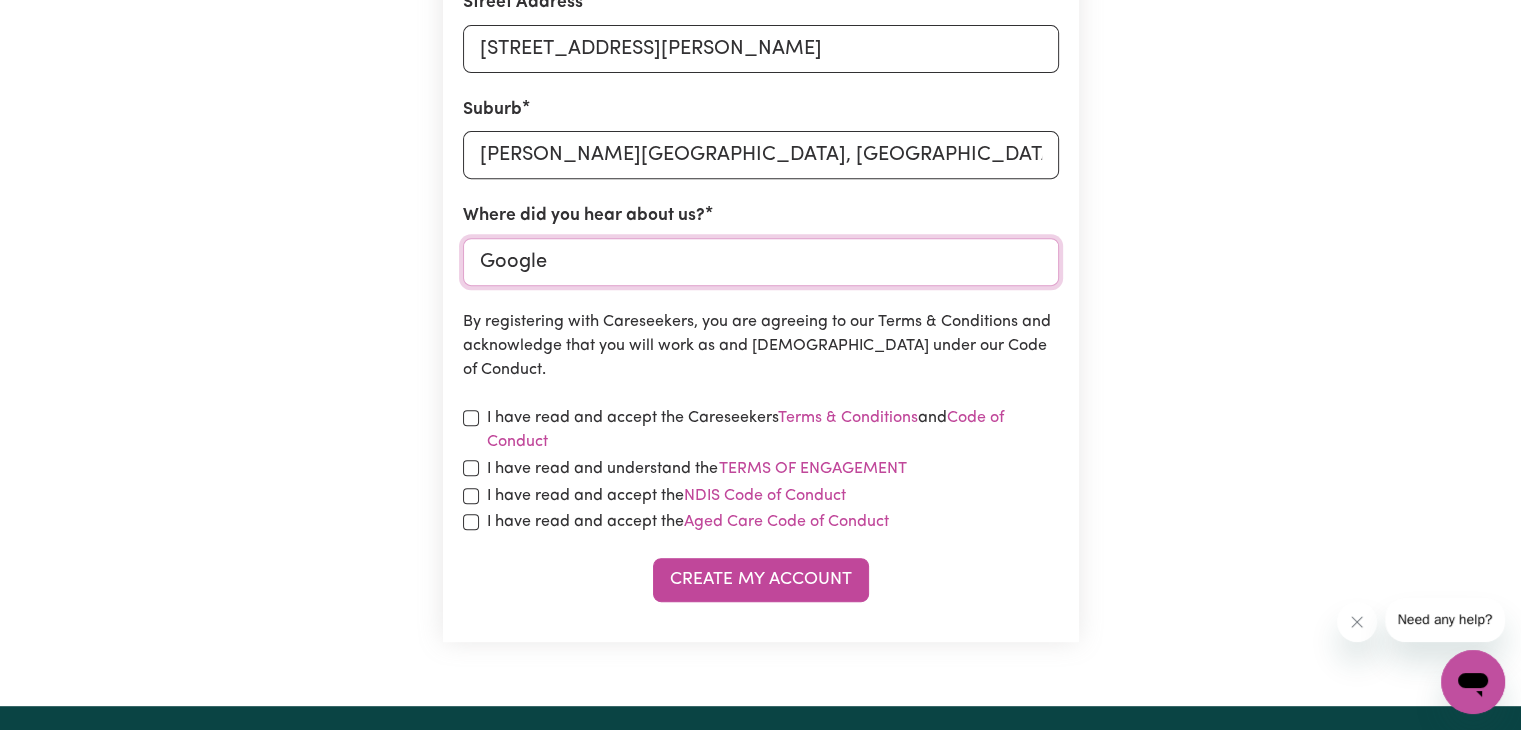 type on "Google" 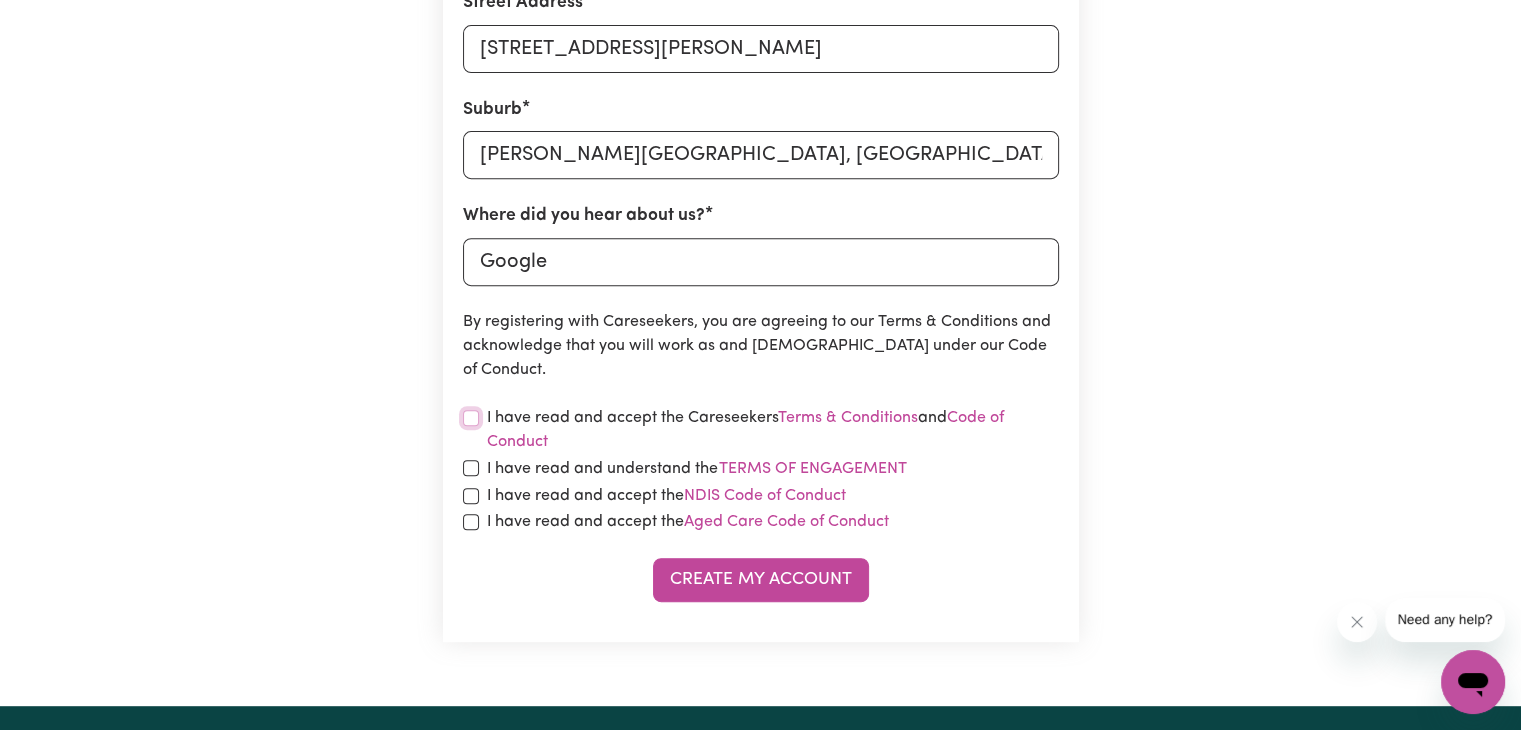 click at bounding box center [471, 418] 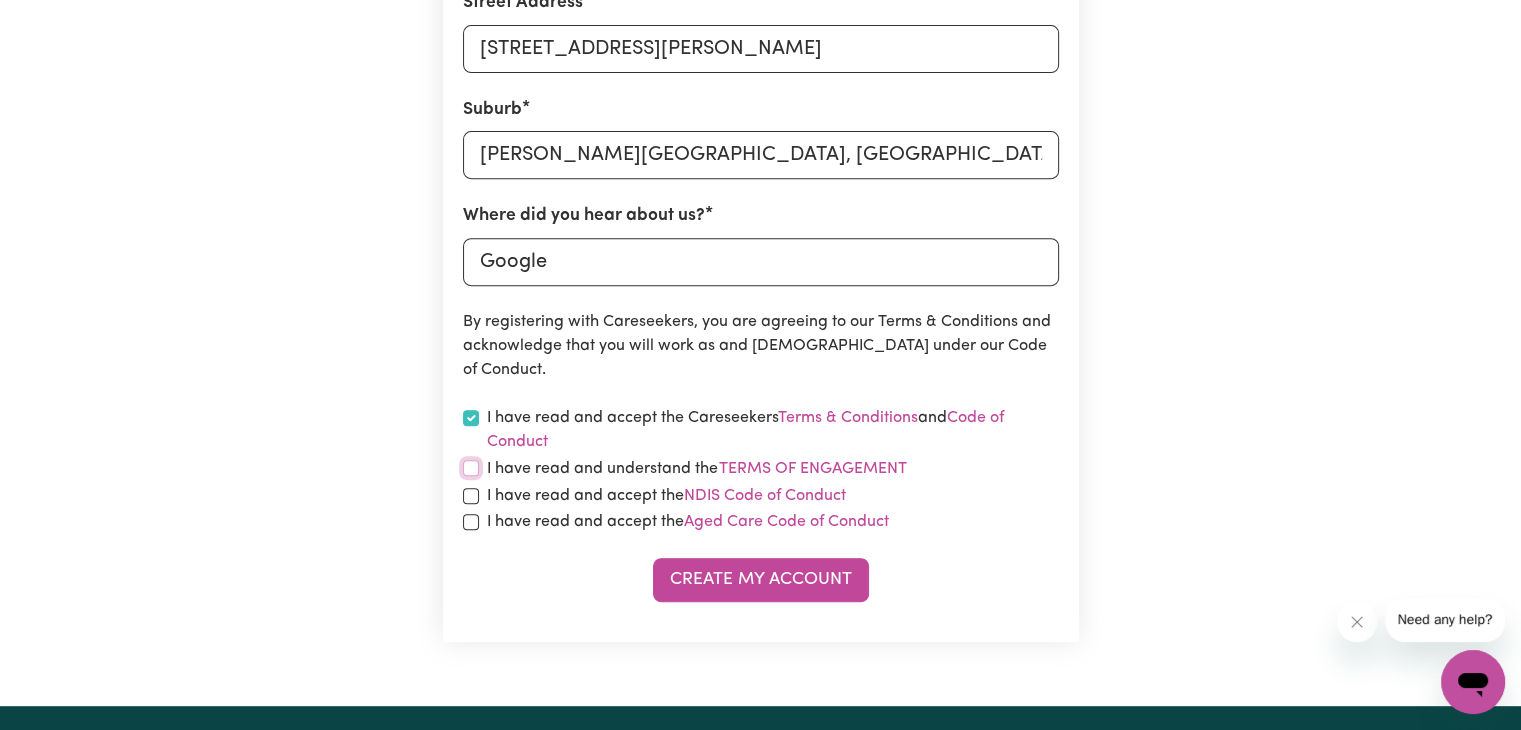 click at bounding box center (471, 468) 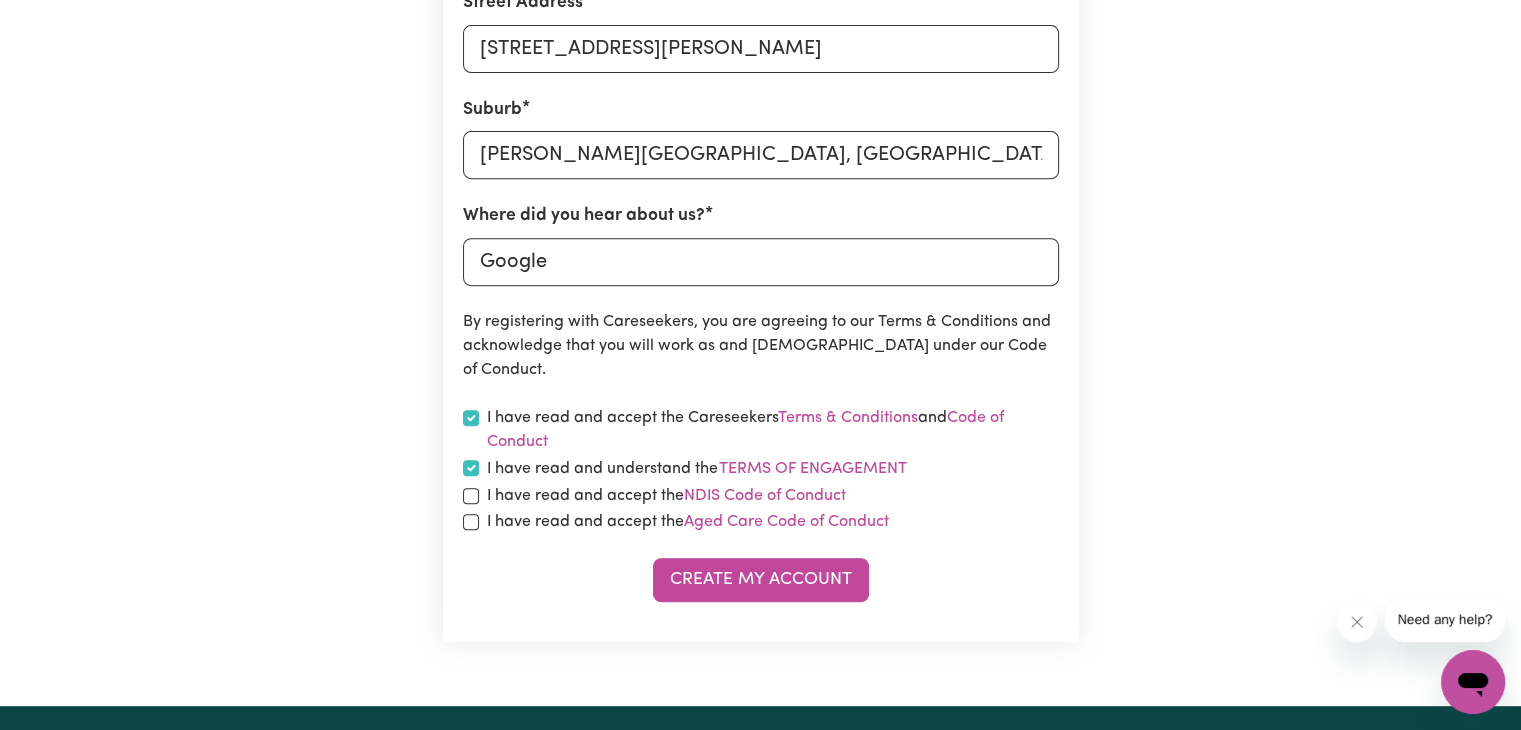checkbox on "true" 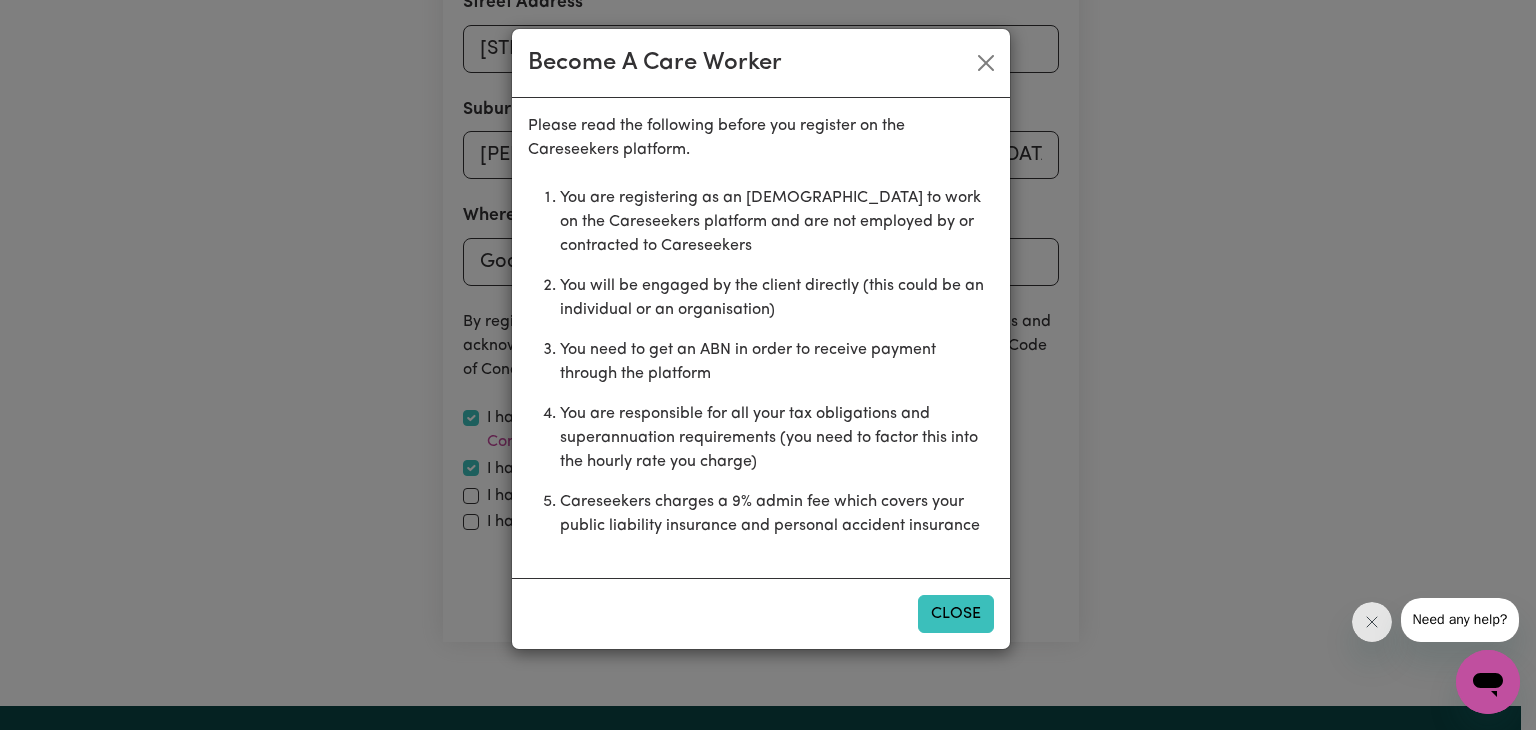 click on "Close" at bounding box center [956, 614] 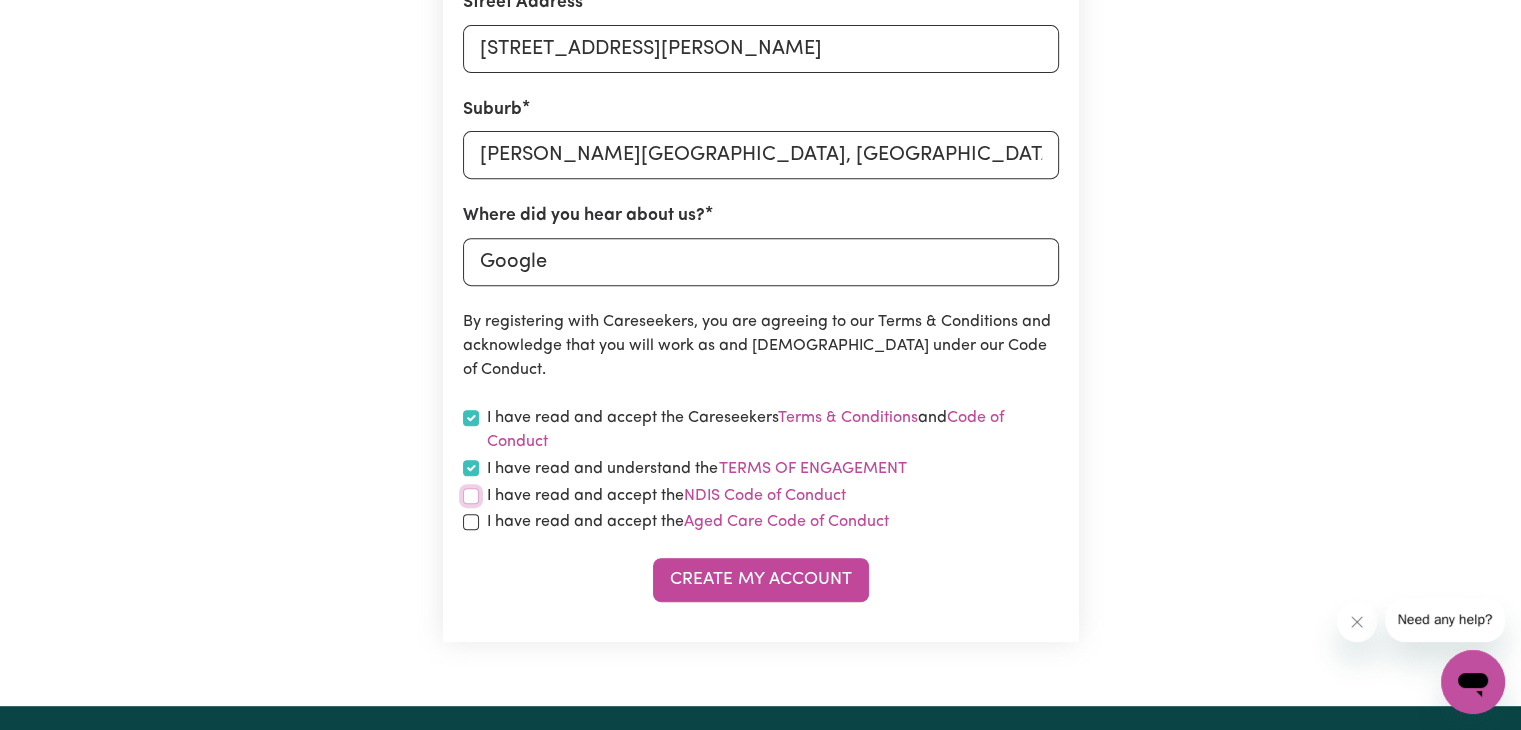 click at bounding box center [471, 496] 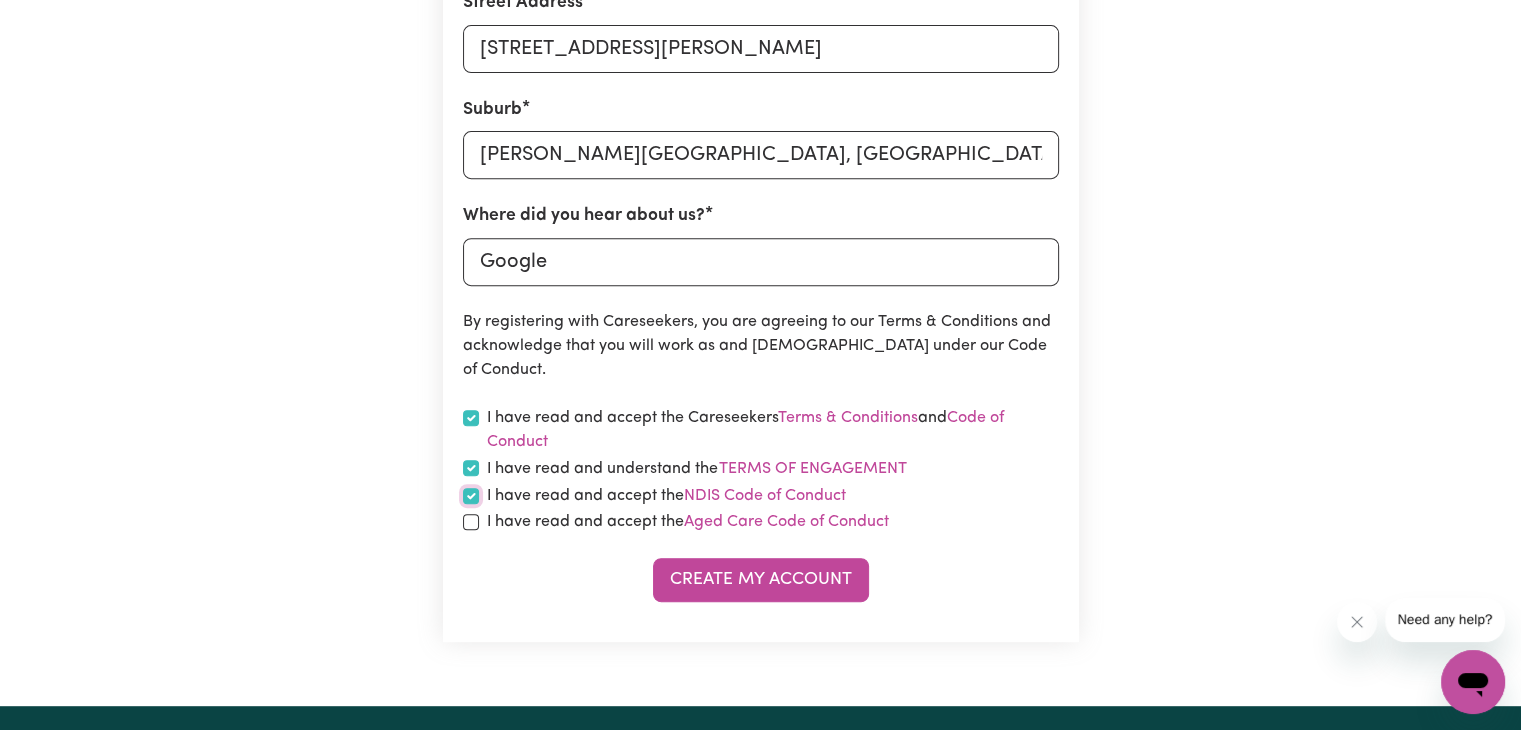 checkbox on "true" 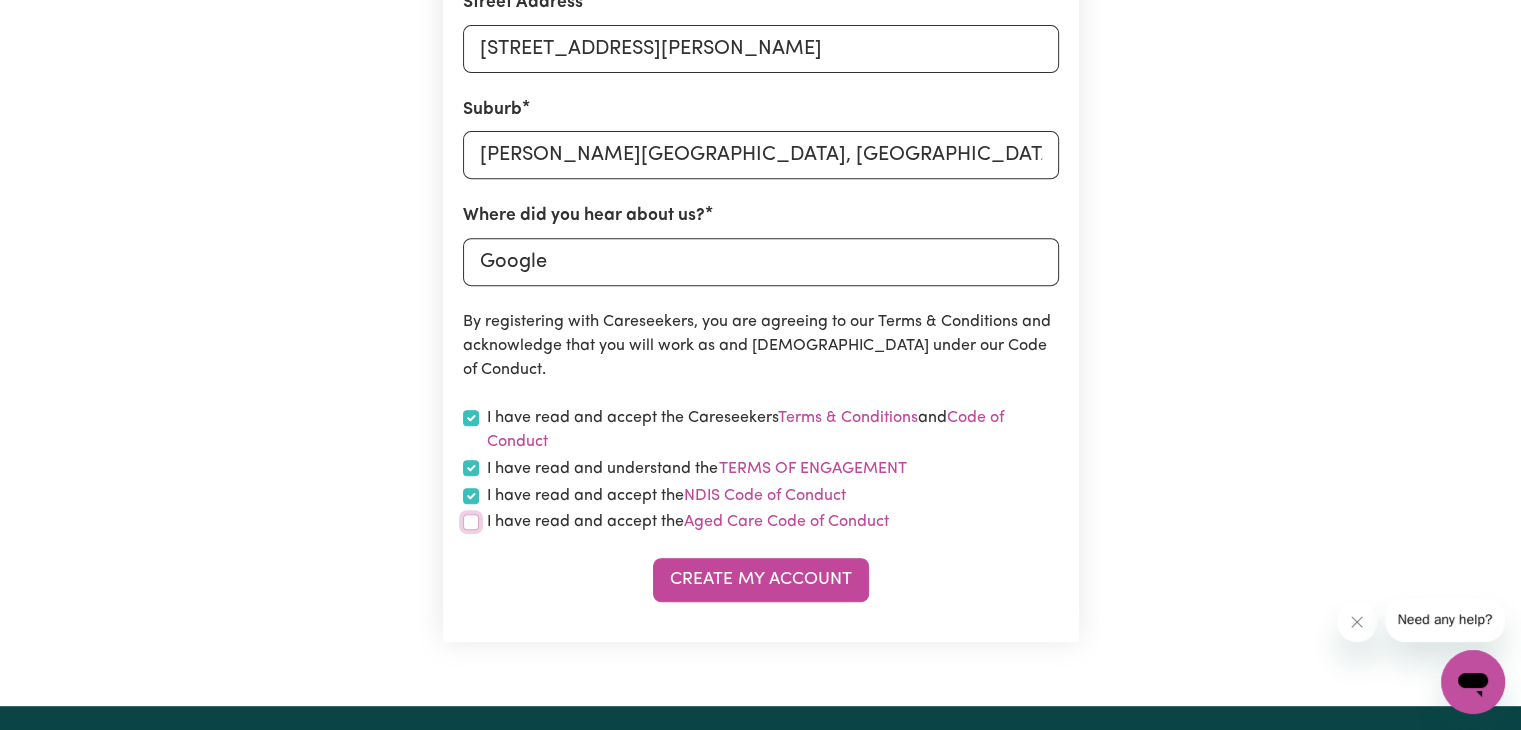 click at bounding box center (471, 522) 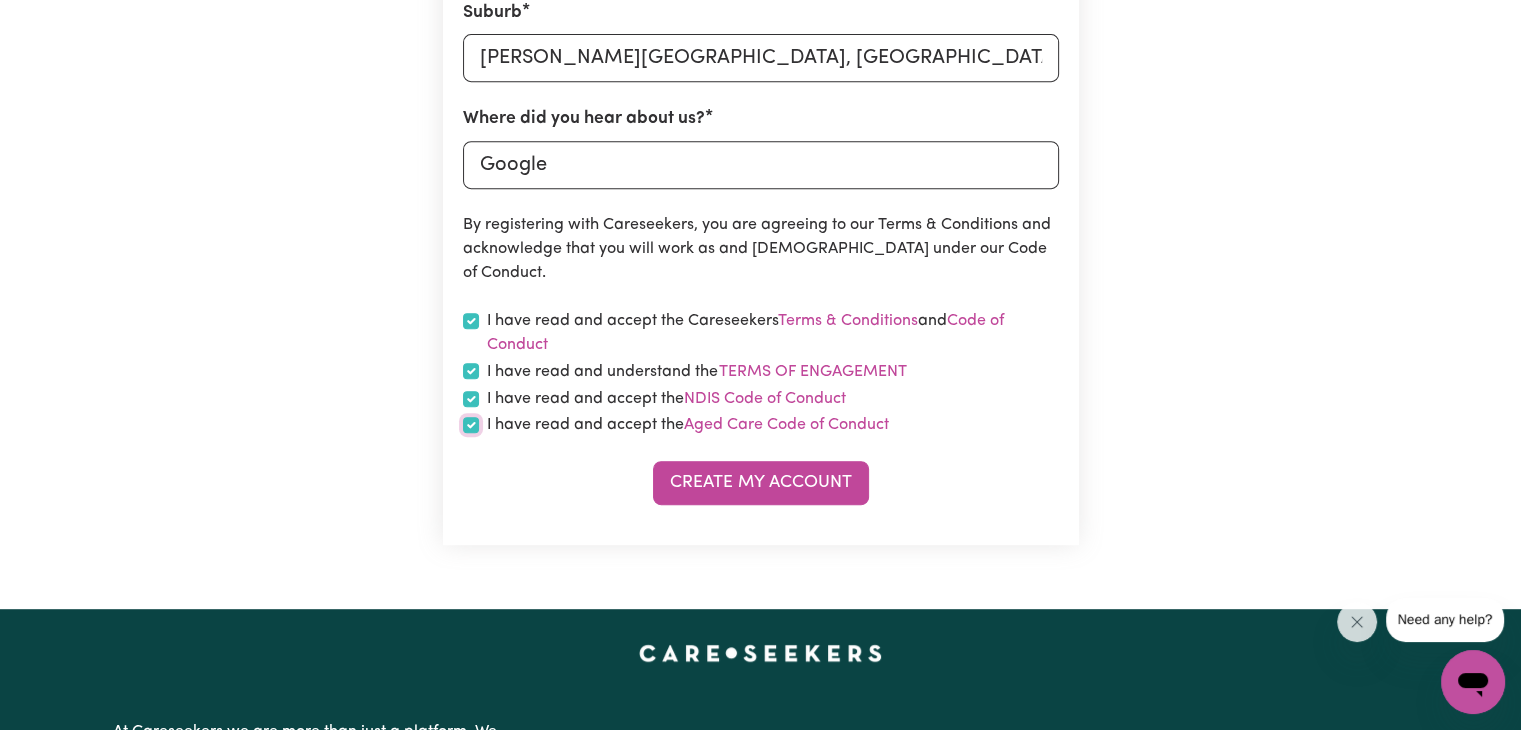 scroll, scrollTop: 900, scrollLeft: 0, axis: vertical 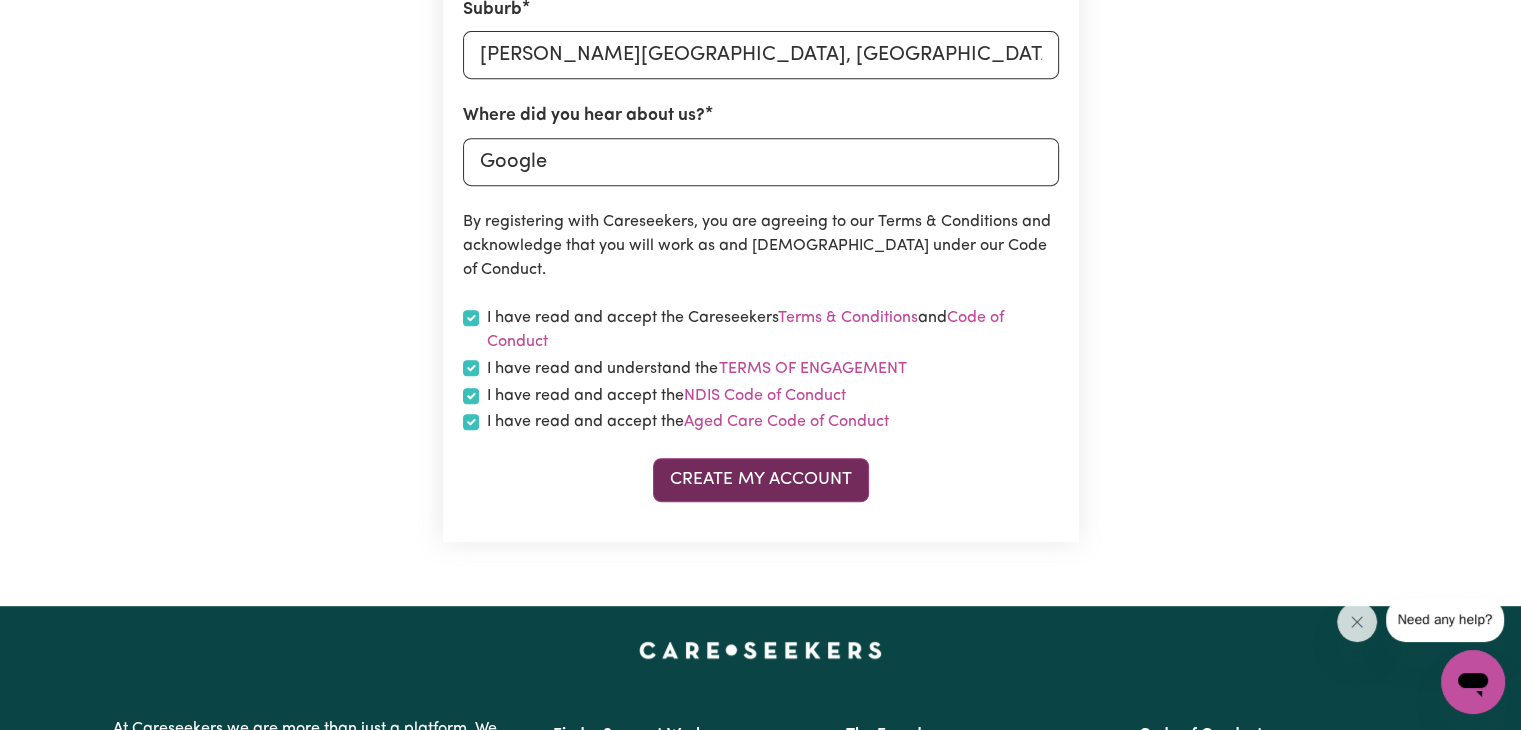 click on "Create My Account" at bounding box center [761, 480] 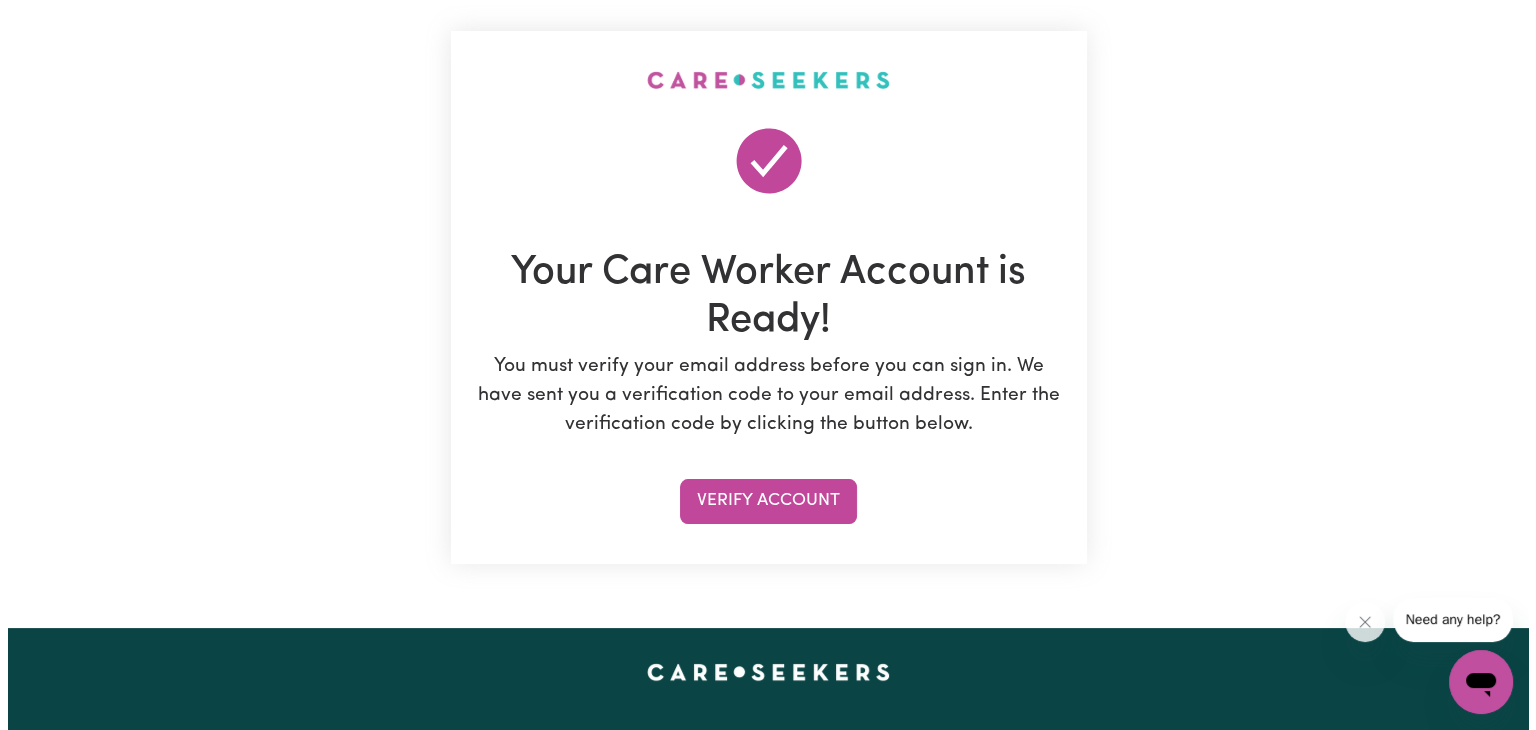 scroll, scrollTop: 100, scrollLeft: 0, axis: vertical 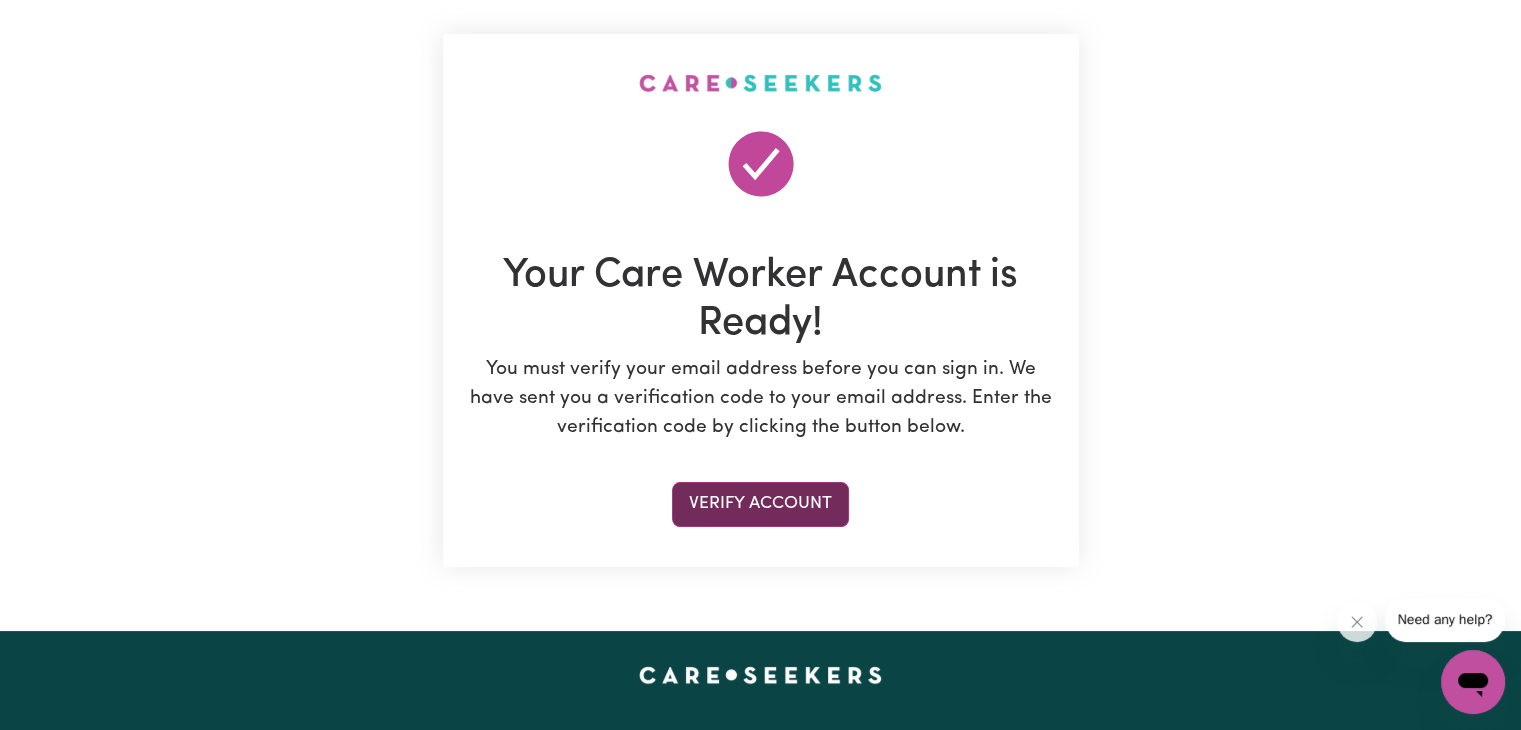click on "Verify Account" at bounding box center (760, 504) 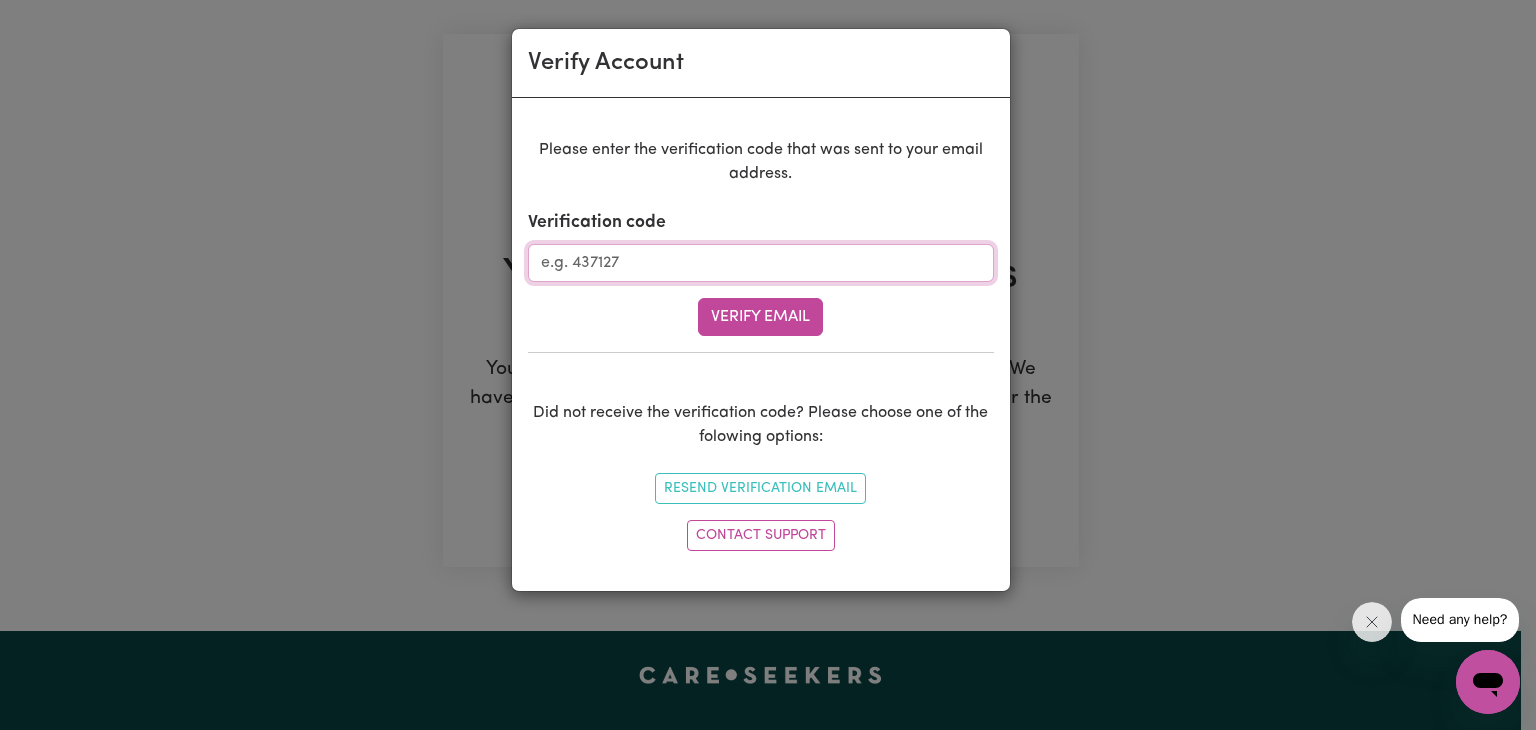 click on "Verification code" at bounding box center (761, 263) 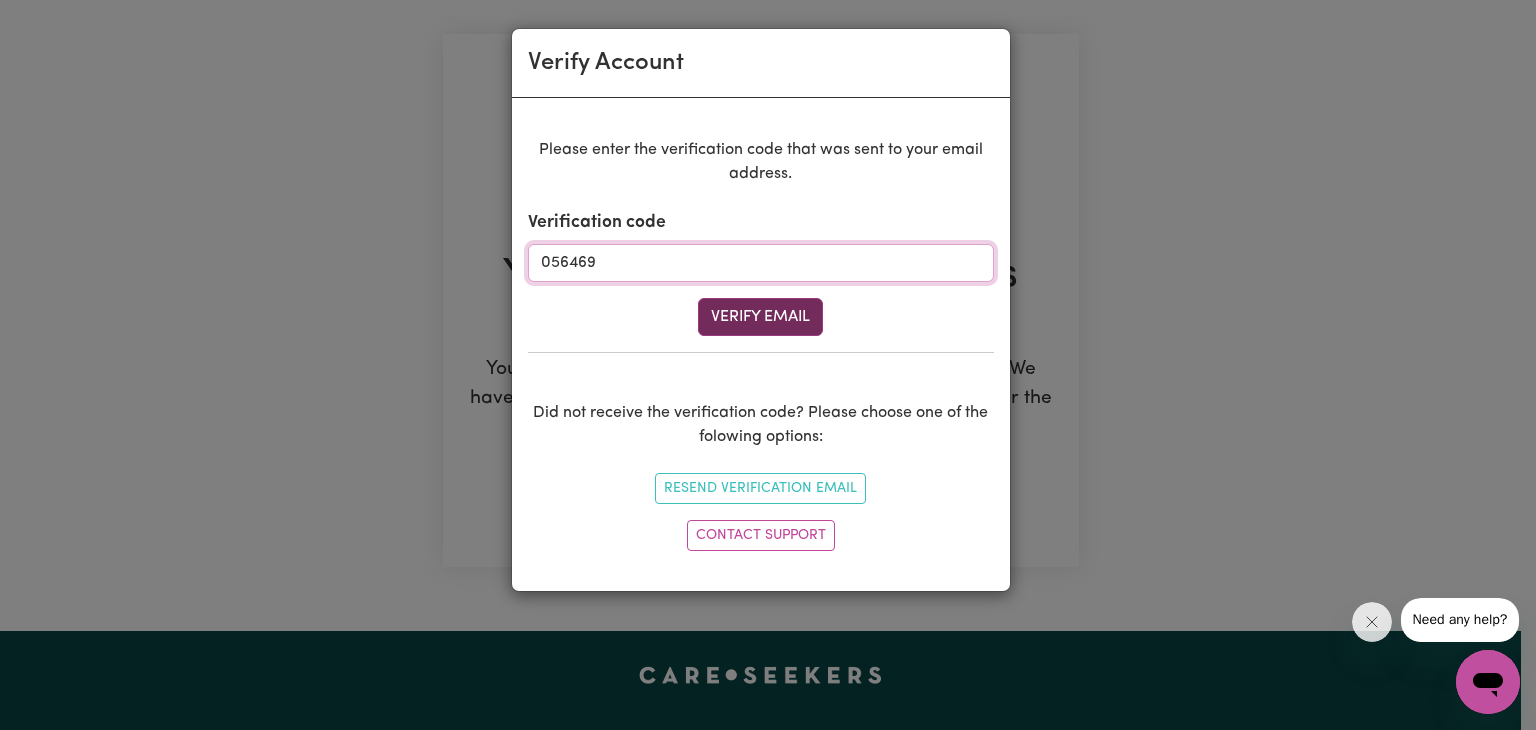 type on "056469" 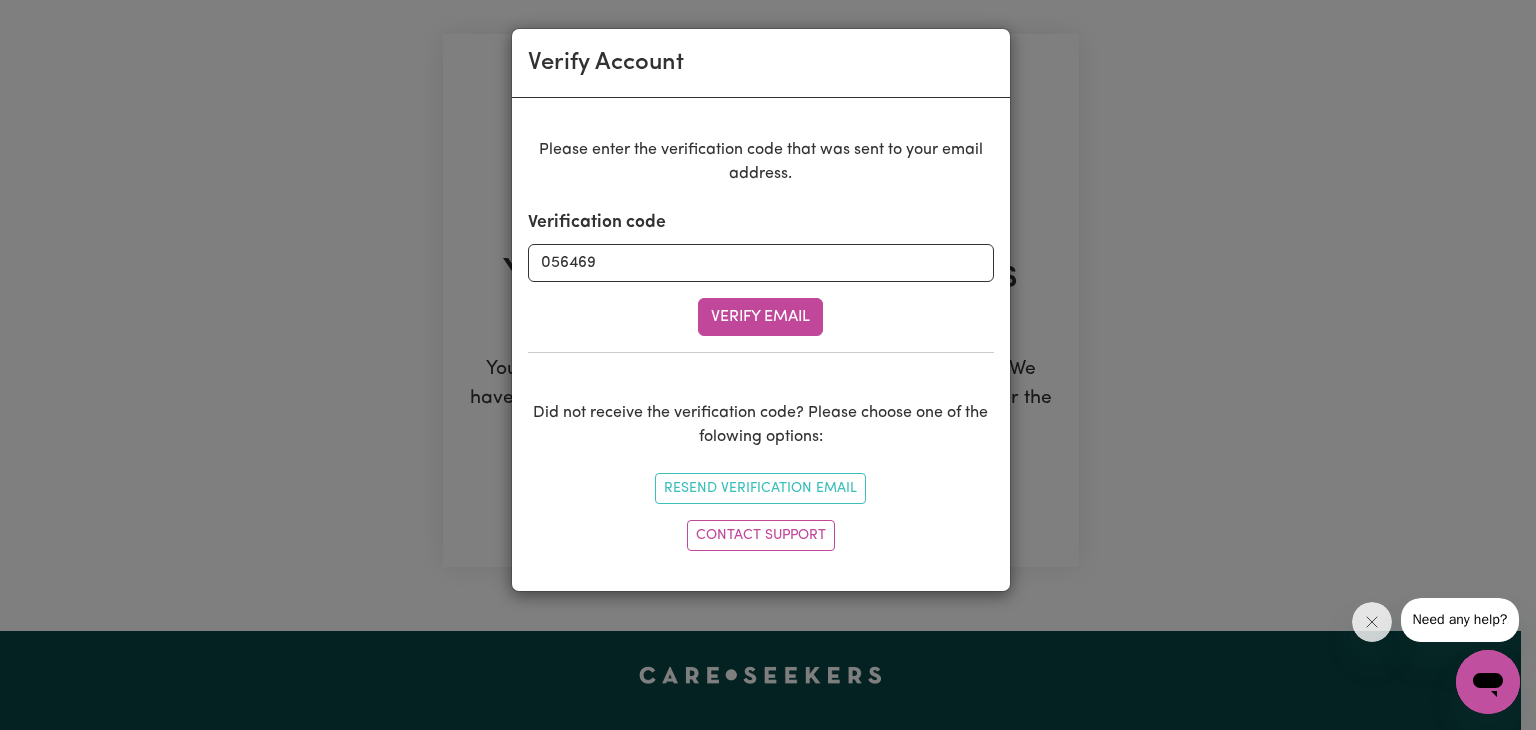 click on "Verify Email" at bounding box center [760, 317] 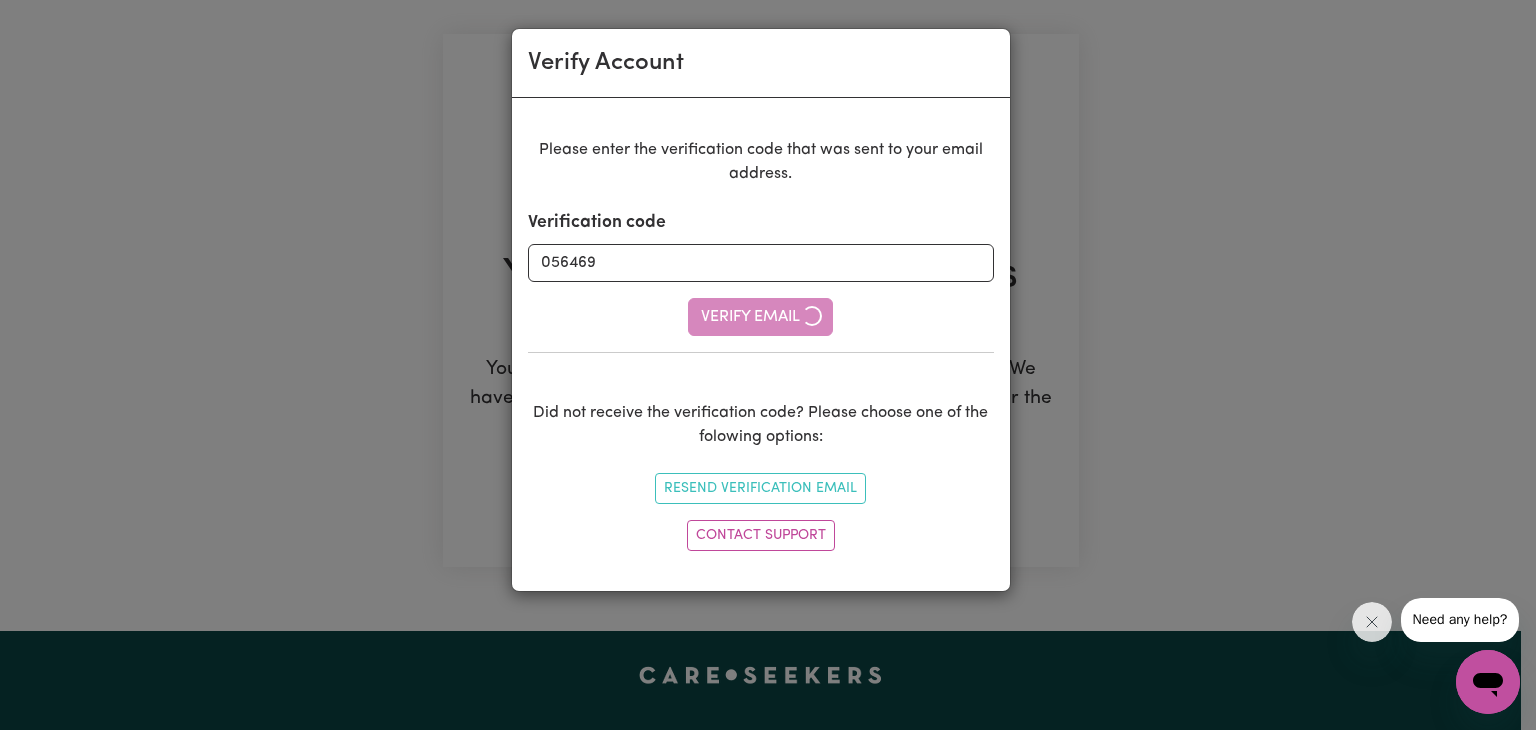 type 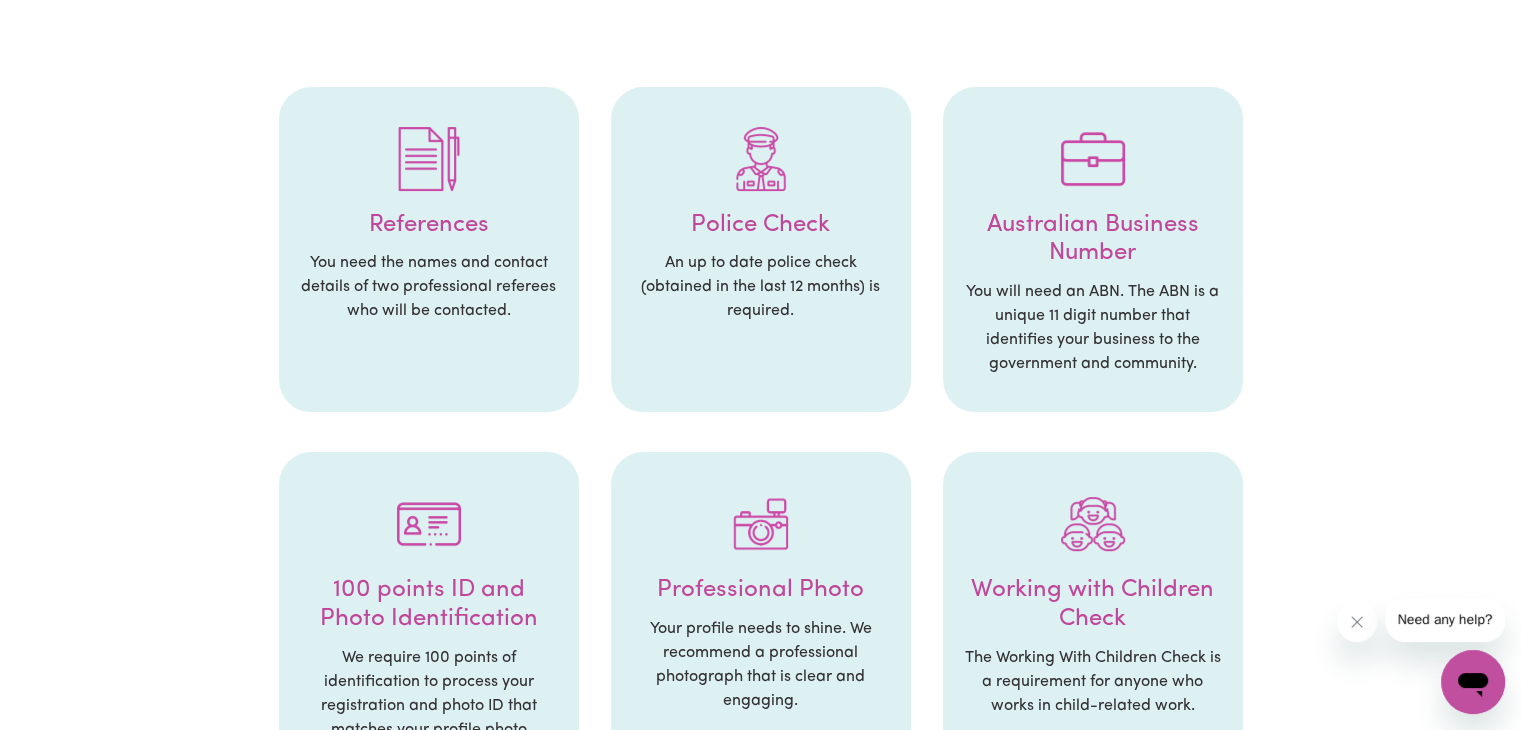 scroll, scrollTop: 400, scrollLeft: 0, axis: vertical 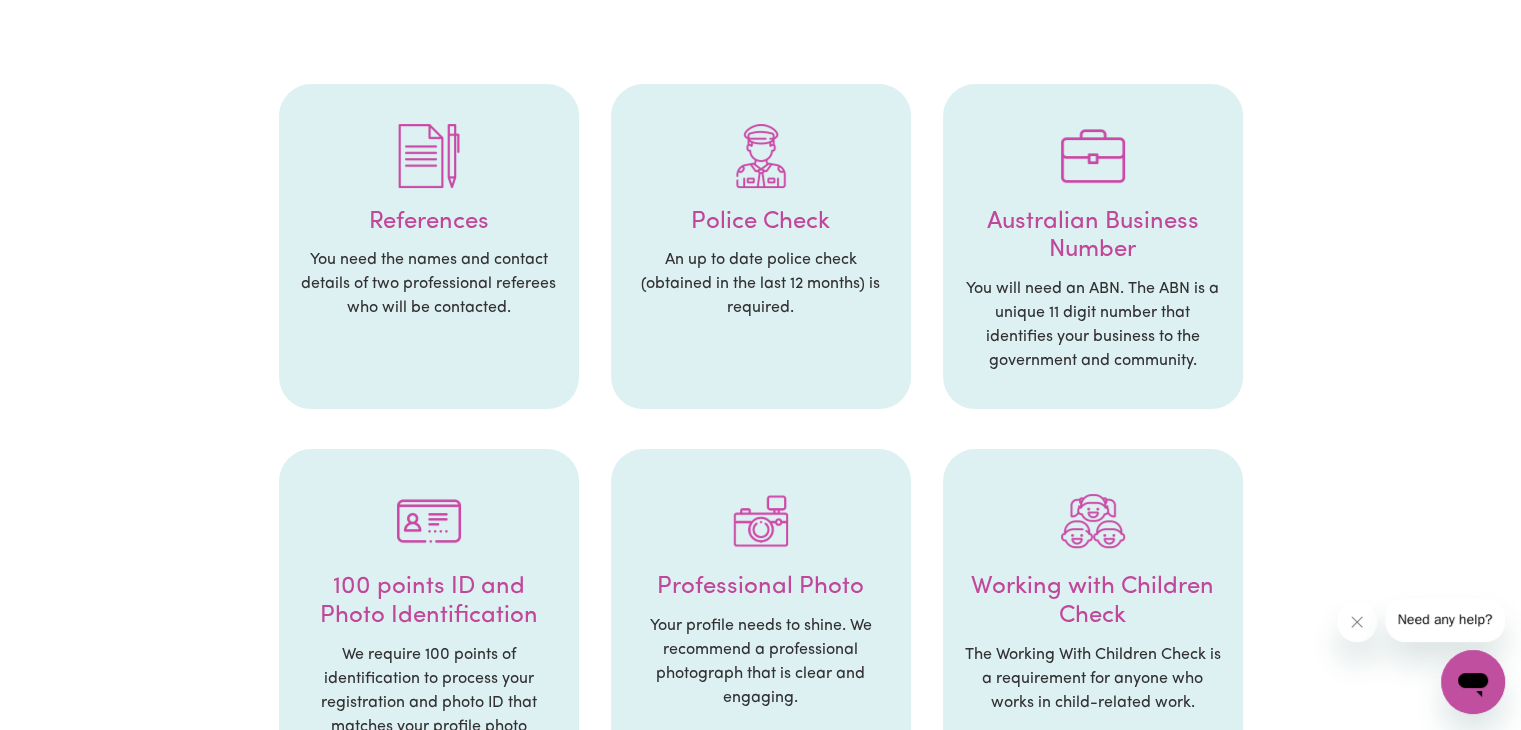 click at bounding box center (429, 156) 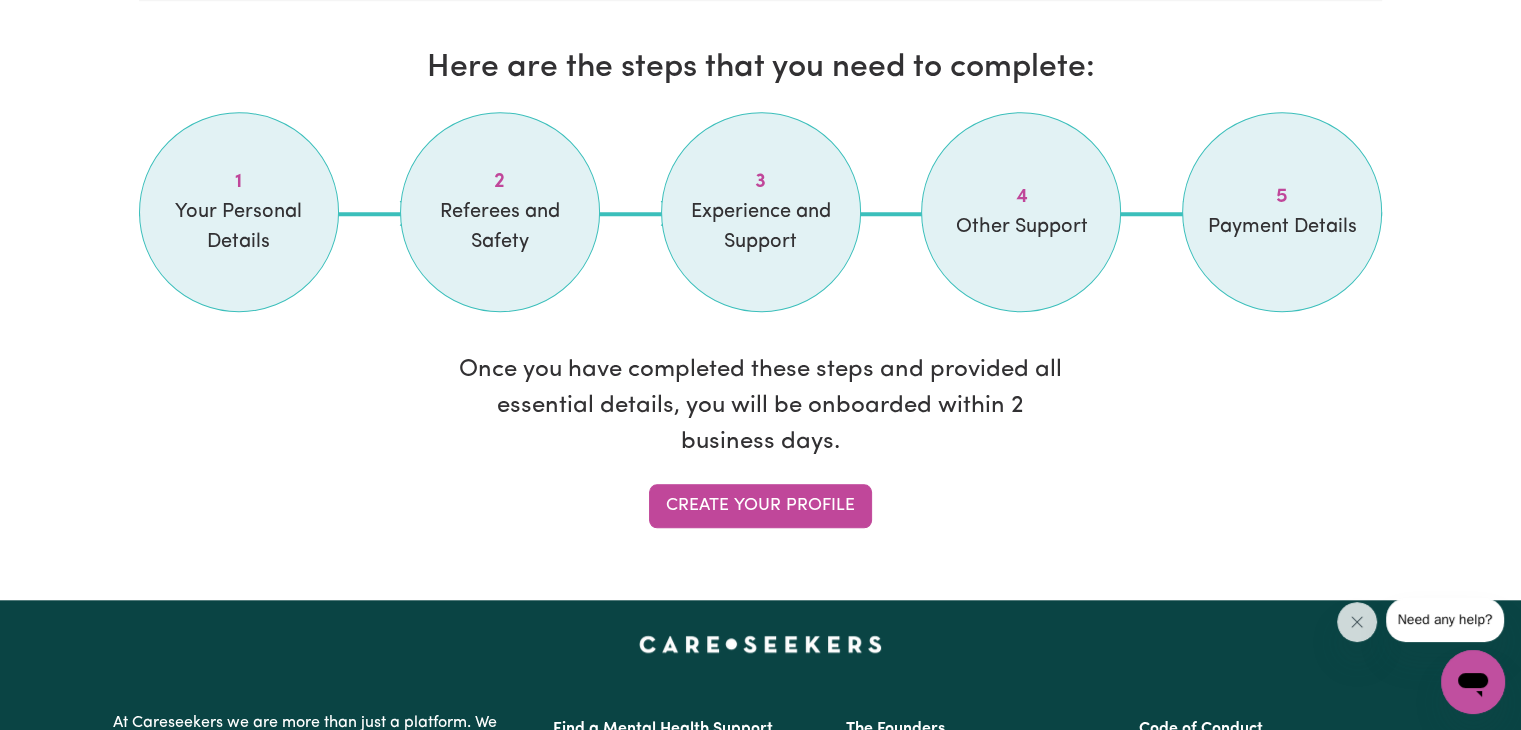 scroll, scrollTop: 1700, scrollLeft: 0, axis: vertical 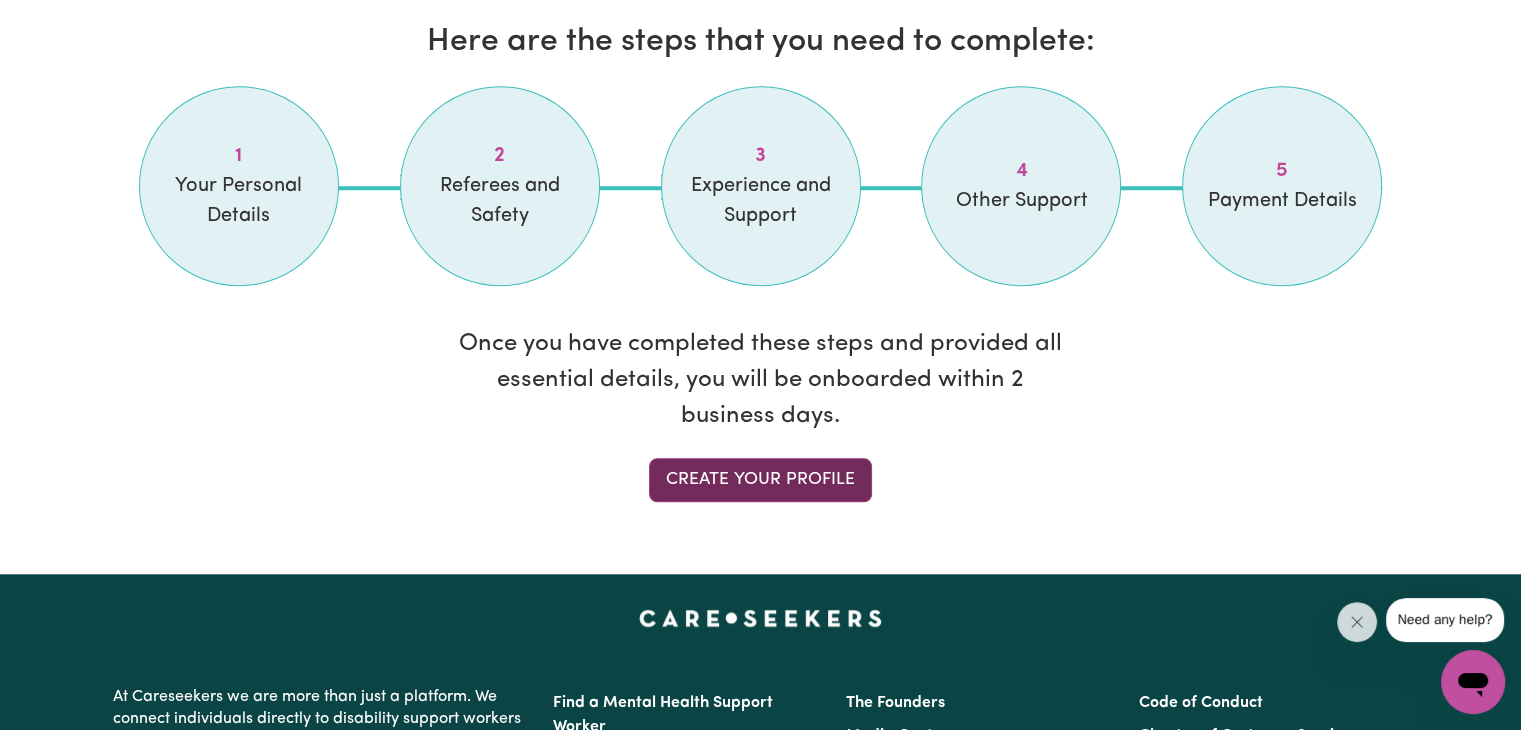 click on "Create your profile" at bounding box center [760, 480] 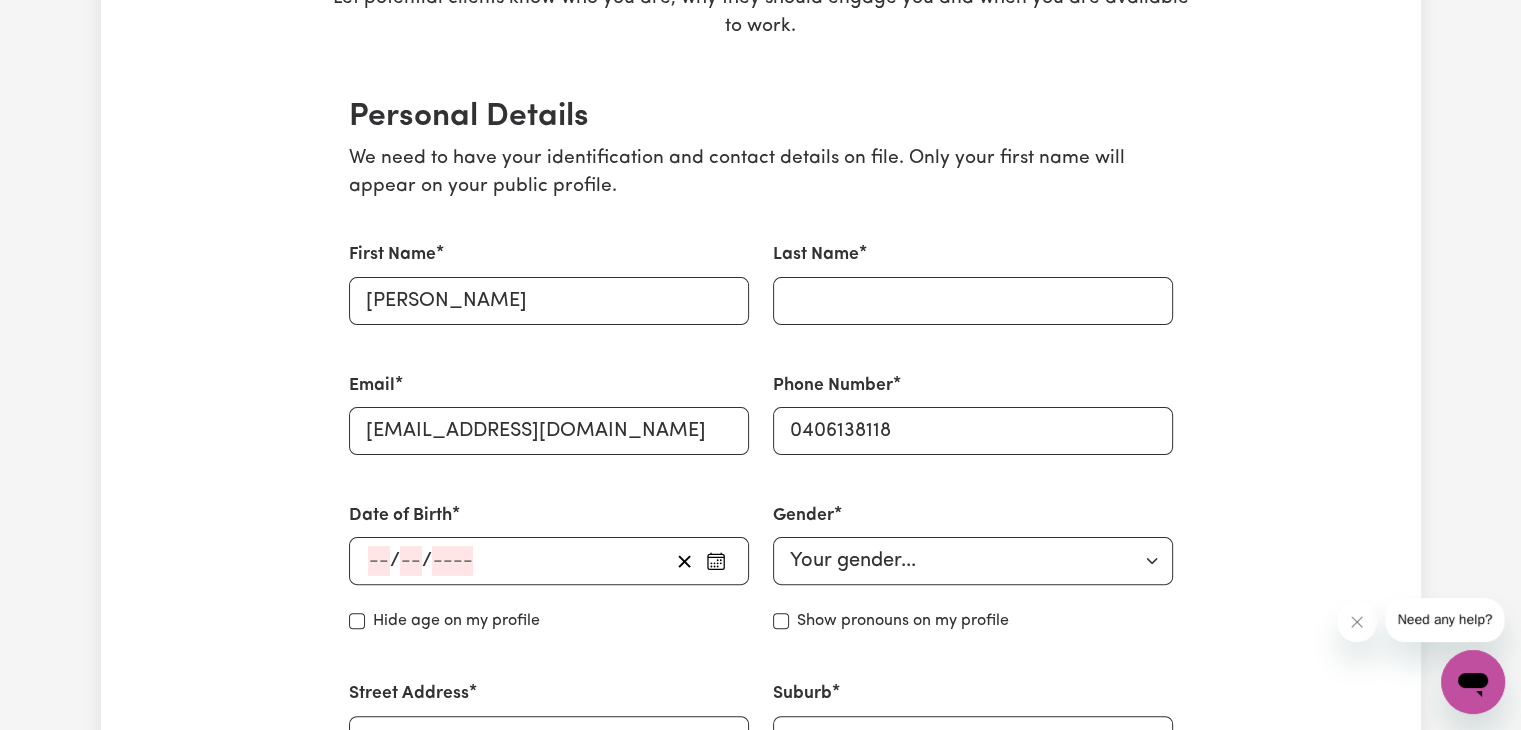 scroll, scrollTop: 400, scrollLeft: 0, axis: vertical 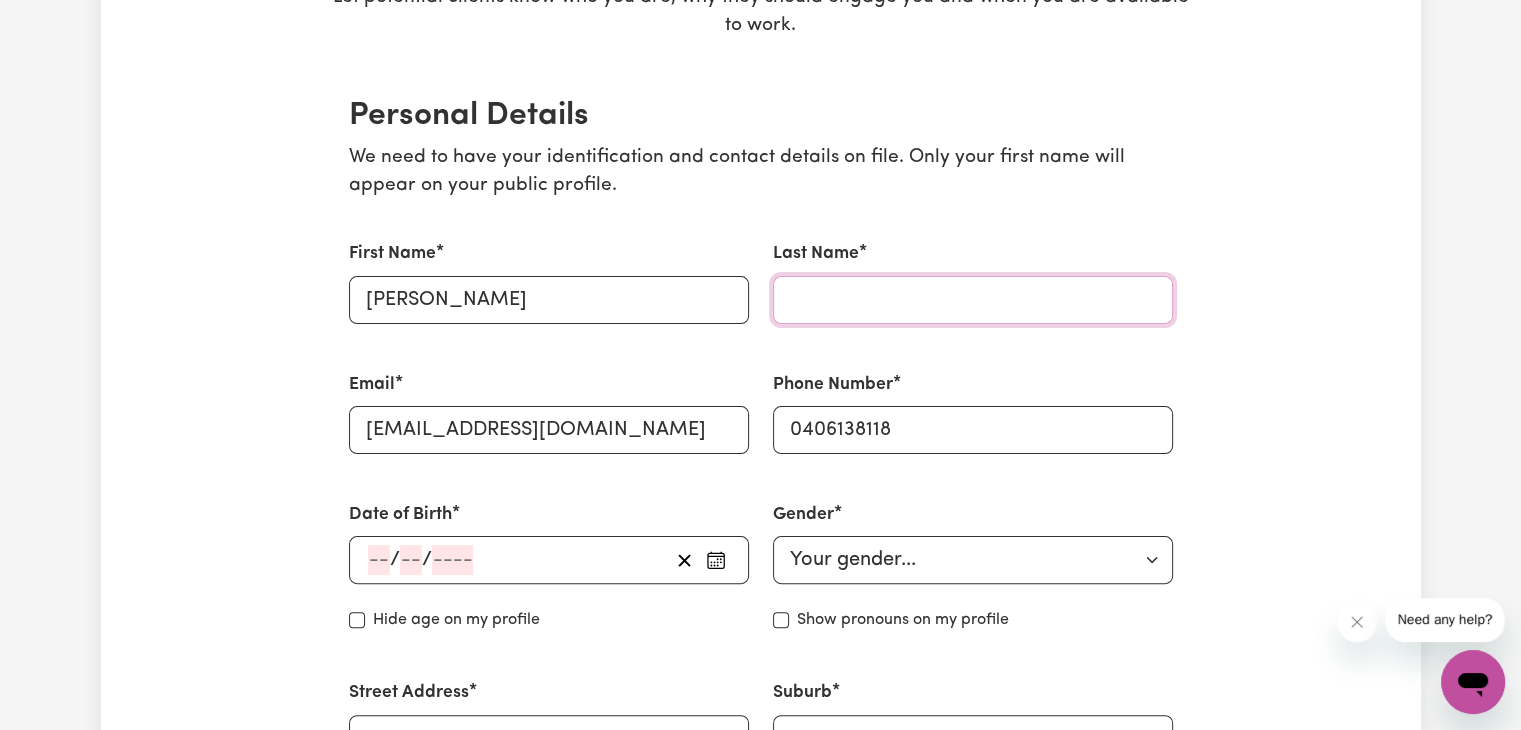 click on "Last Name" at bounding box center [973, 300] 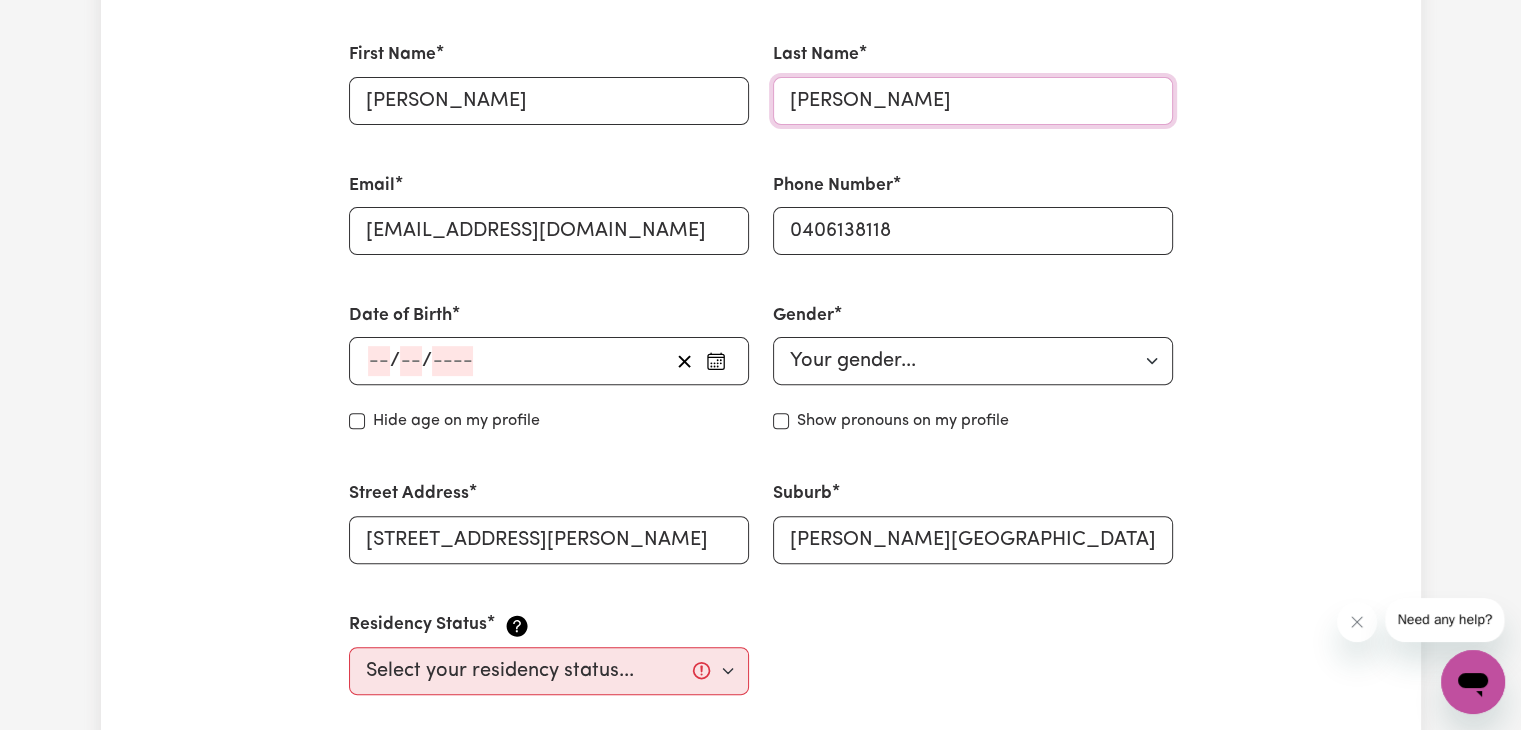 scroll, scrollTop: 600, scrollLeft: 0, axis: vertical 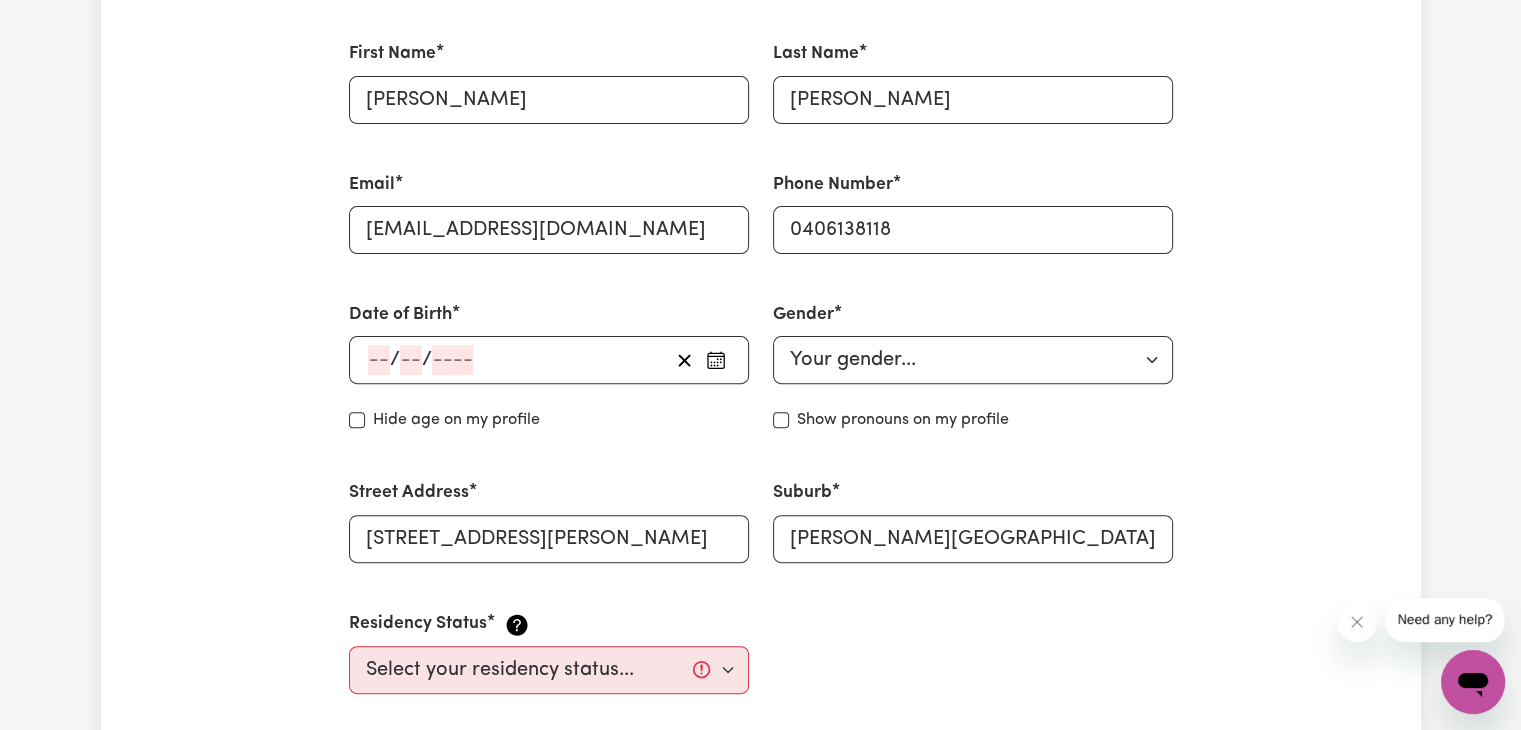 click 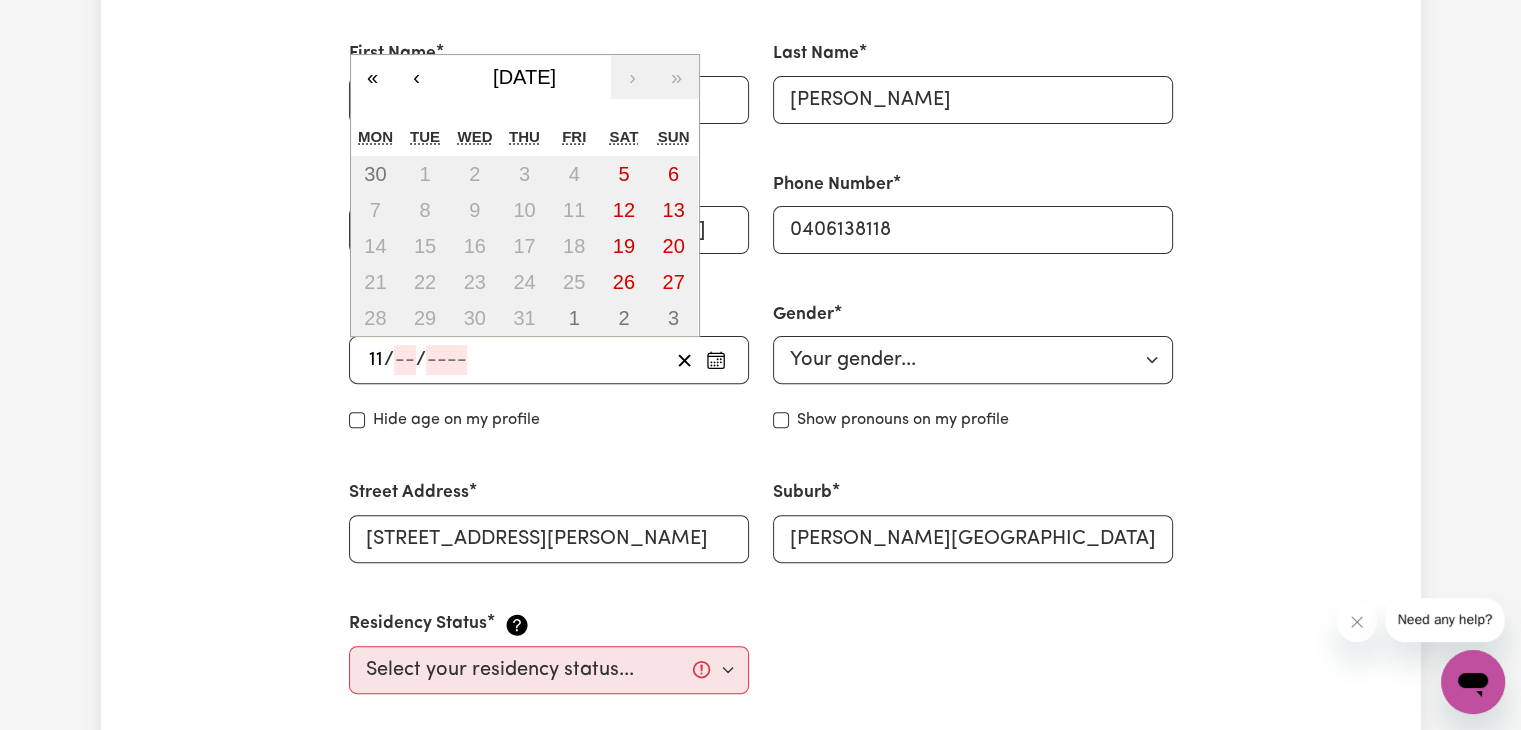 type on "11" 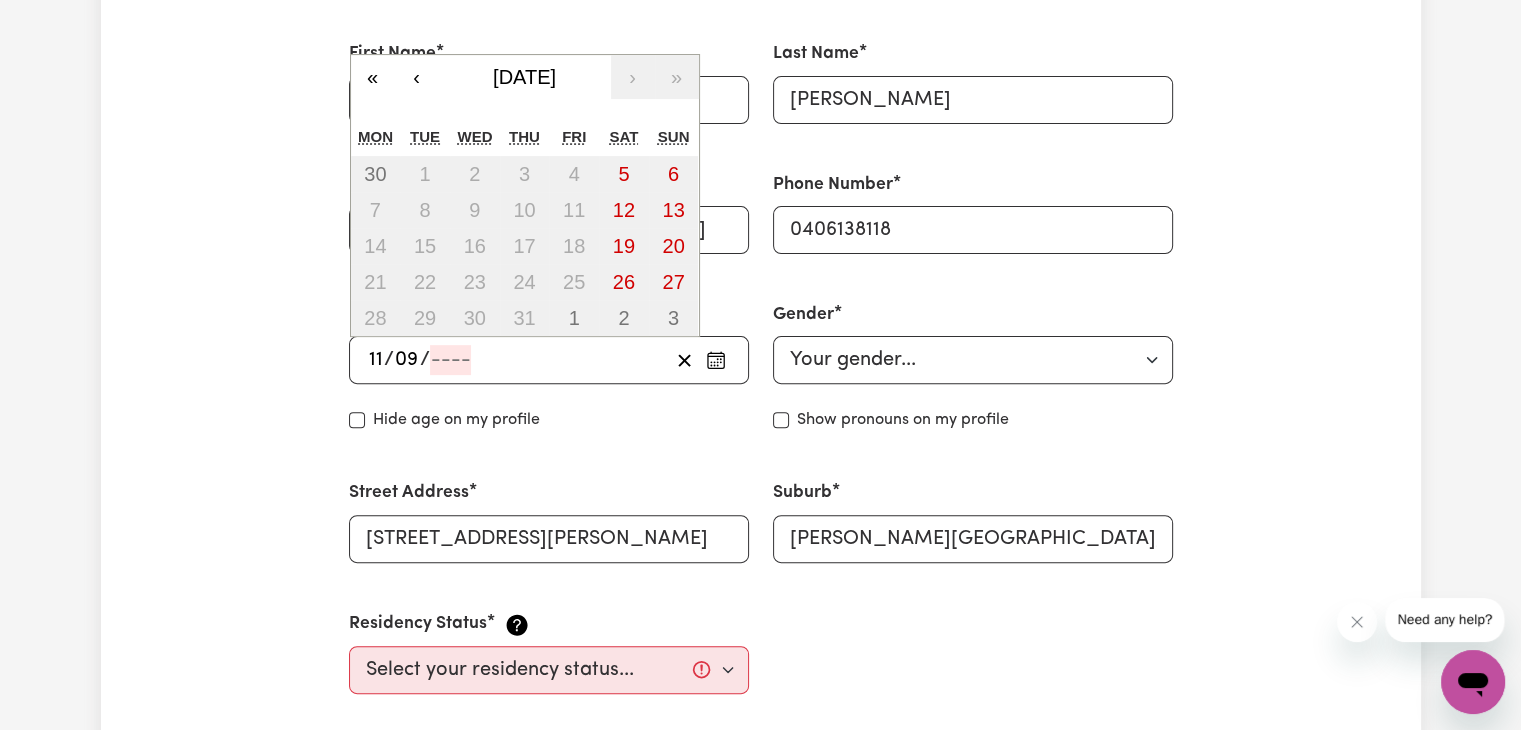 type on "09" 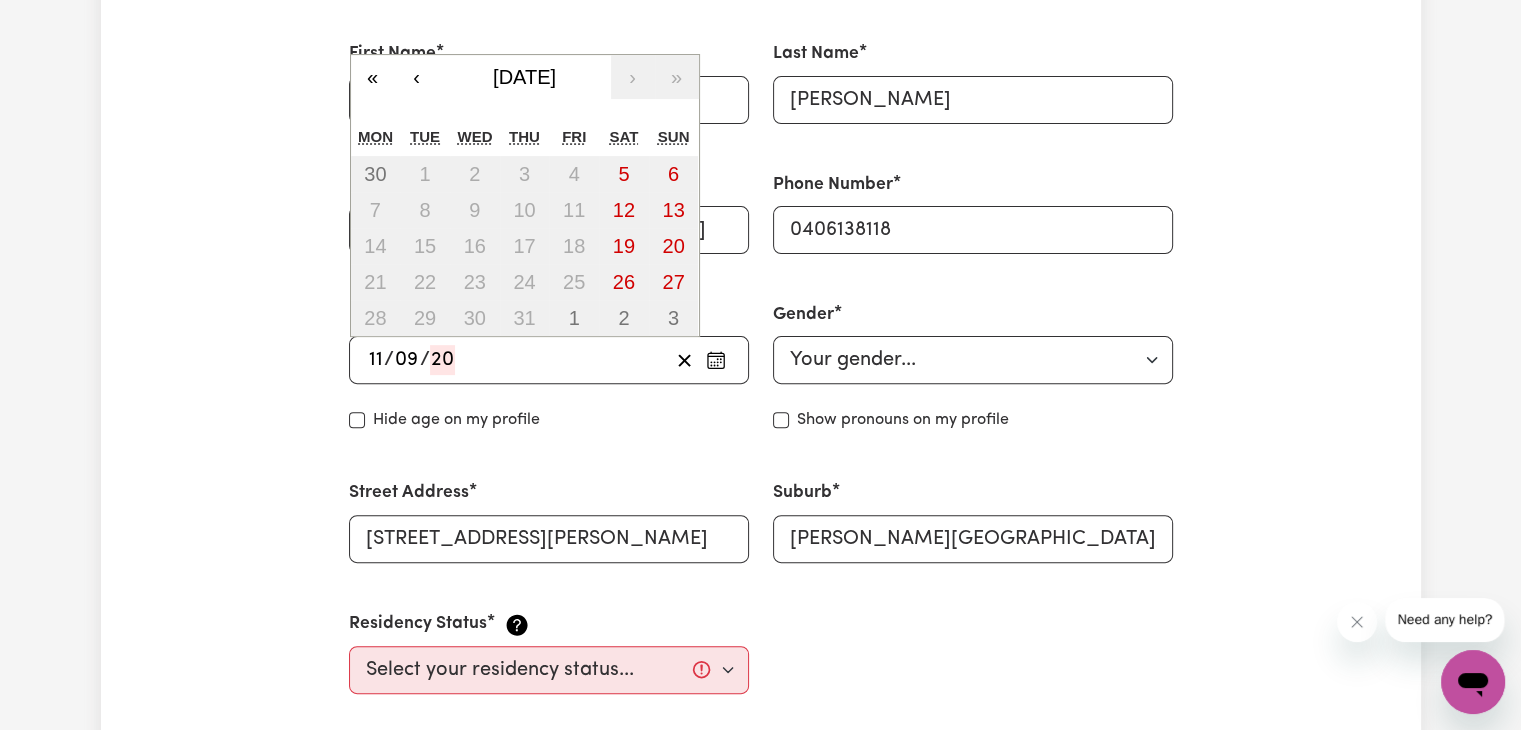 type on "200" 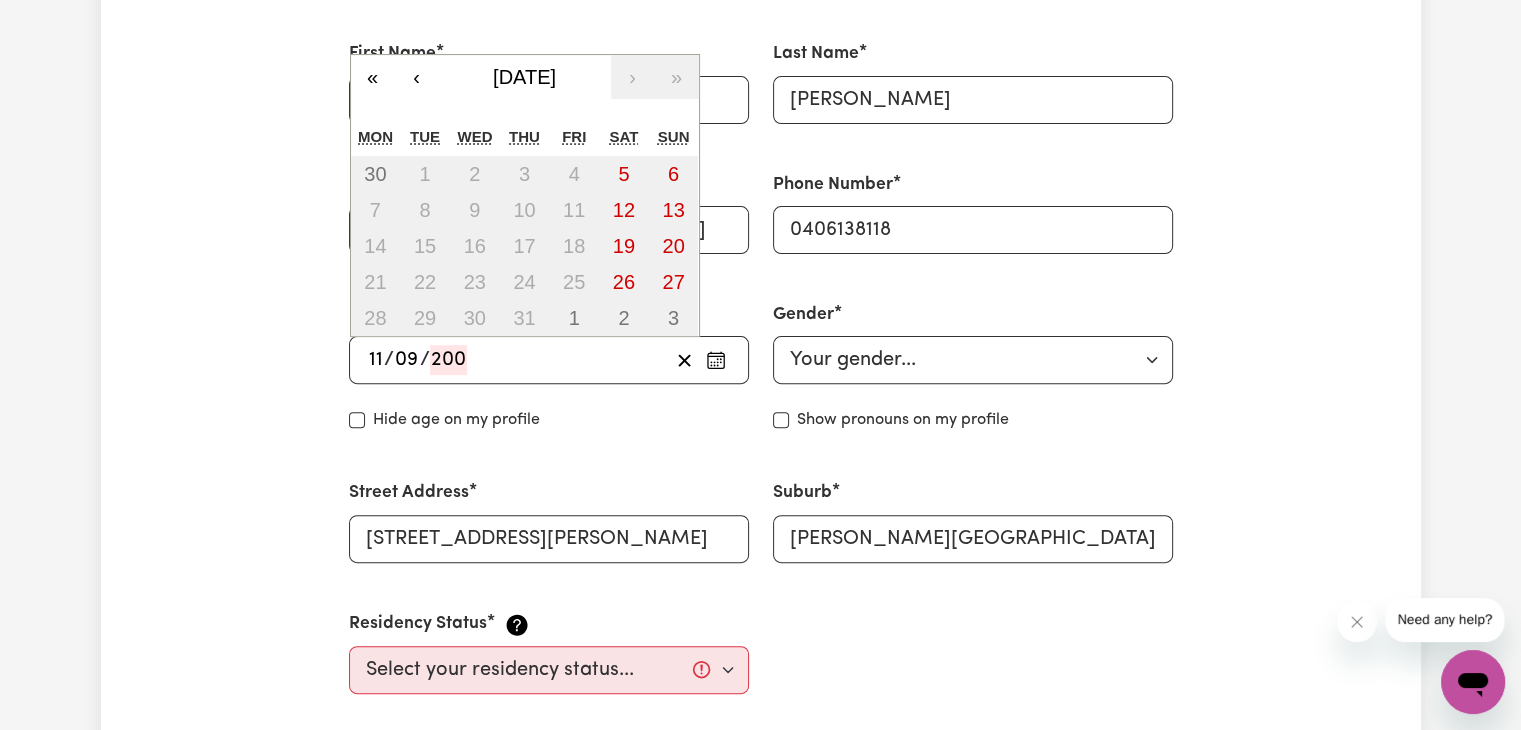 type on "2001-09-11" 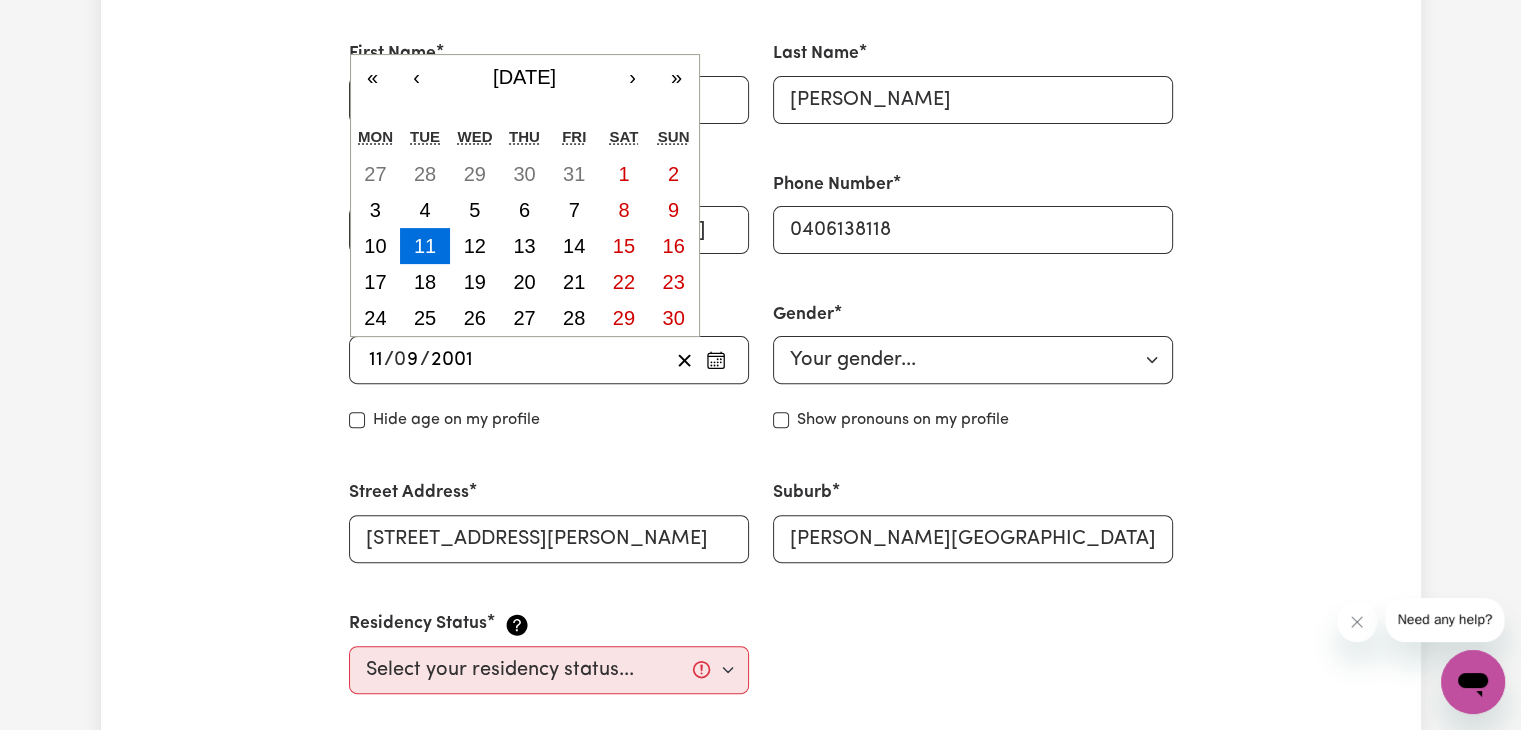 type on "2001" 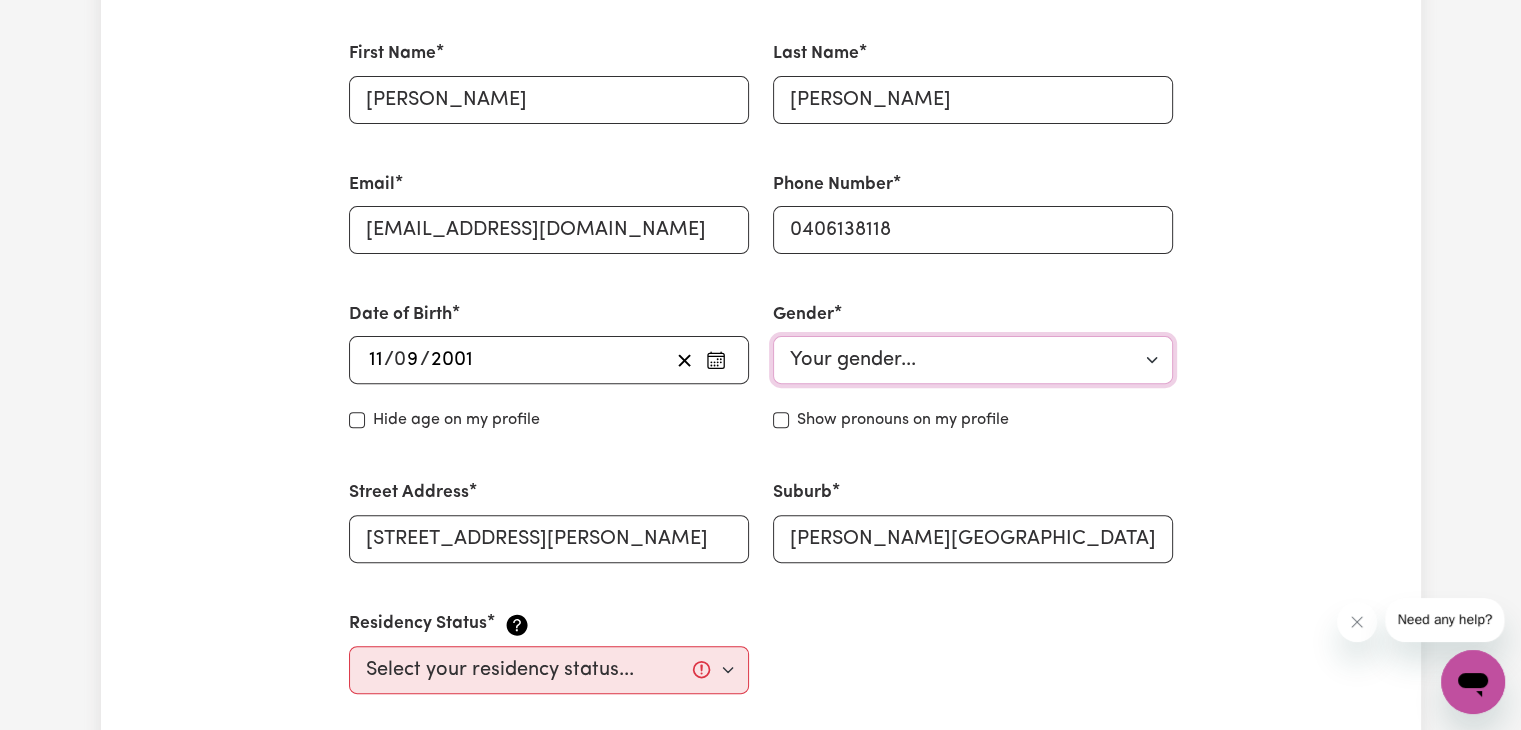 click on "Your gender... Female Male Non-binary Other Prefer not to say" at bounding box center [973, 360] 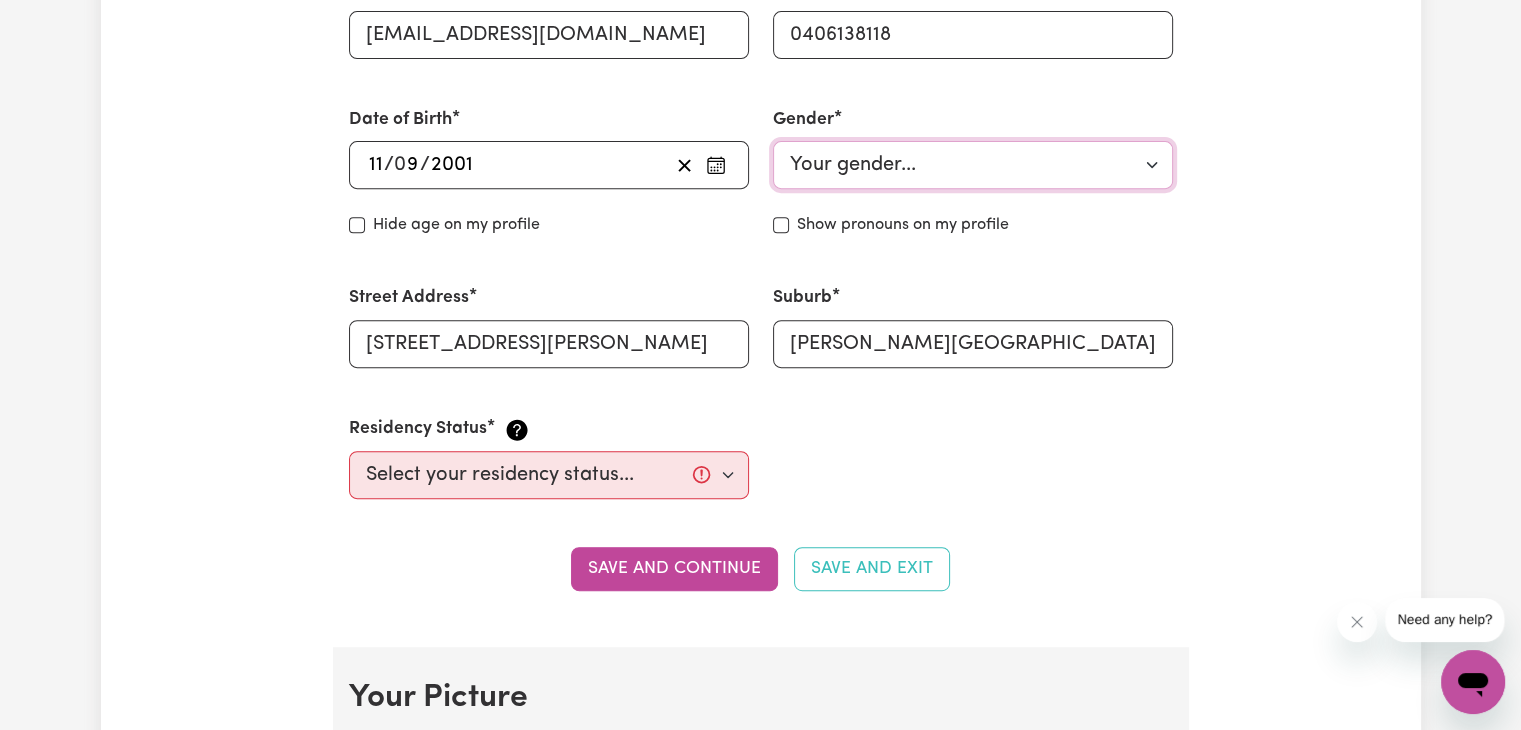 scroll, scrollTop: 800, scrollLeft: 0, axis: vertical 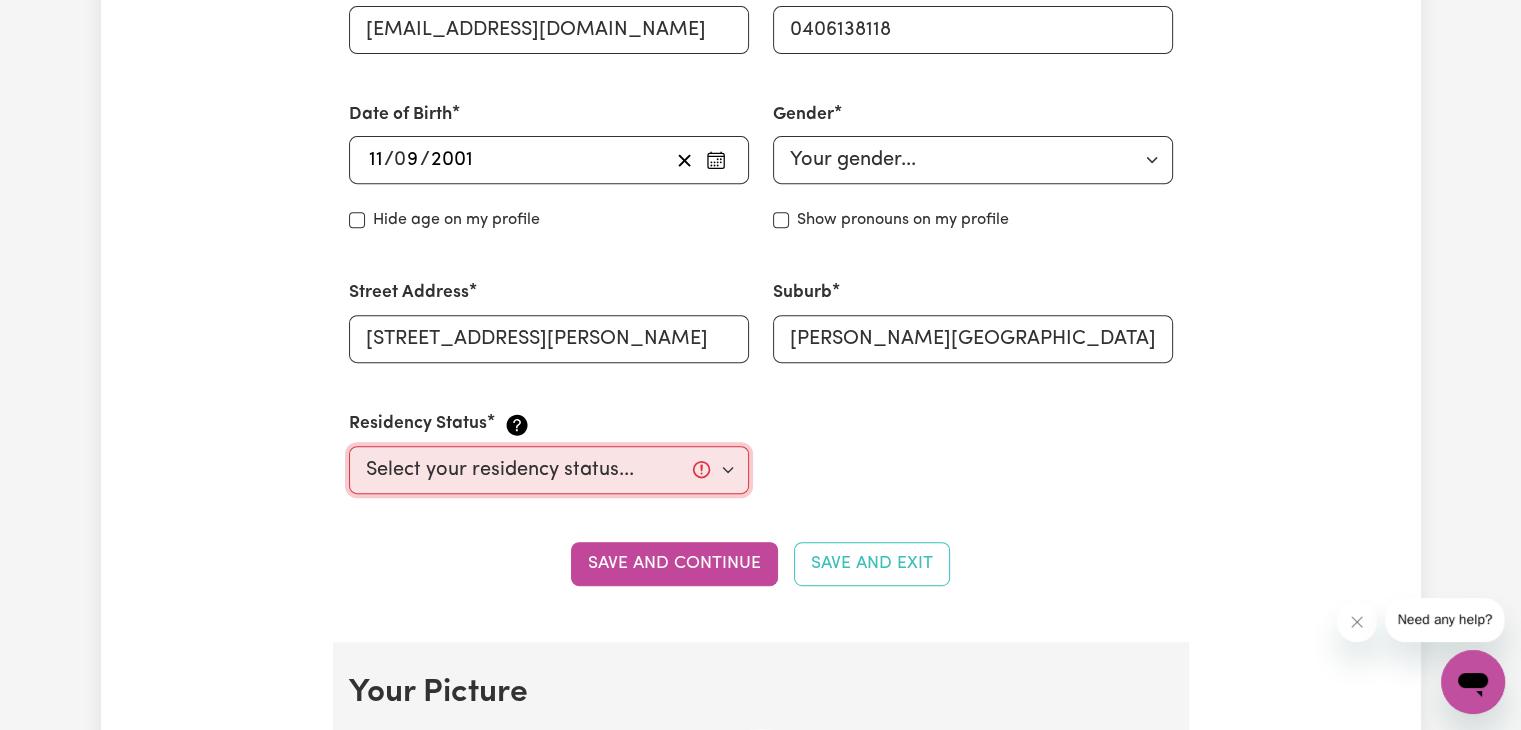 click on "Select your residency status... Australian citizen Australian PR Temporary Work Visa Student Visa" at bounding box center (549, 470) 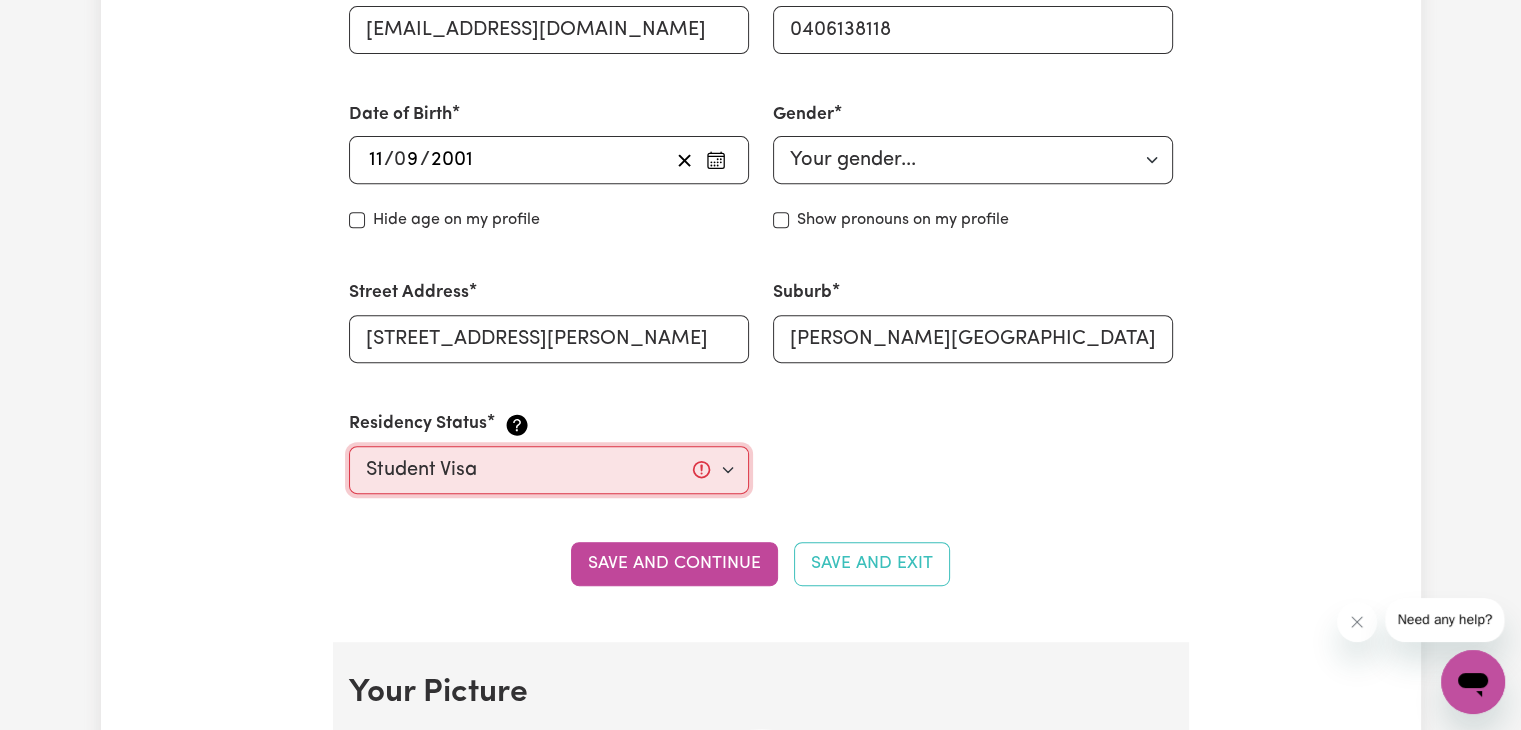 click on "Select your residency status... Australian citizen Australian PR Temporary Work Visa Student Visa" at bounding box center [549, 470] 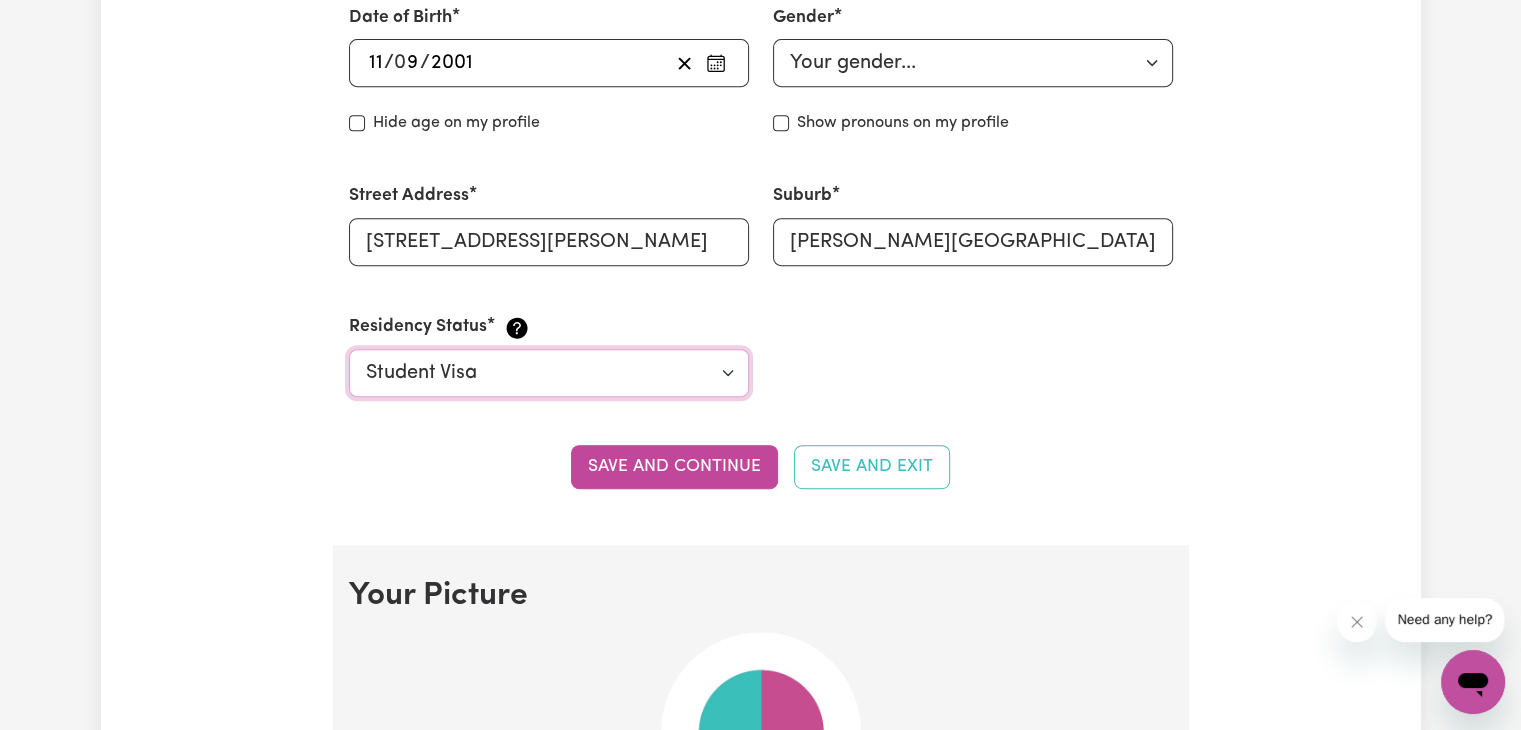 scroll, scrollTop: 900, scrollLeft: 0, axis: vertical 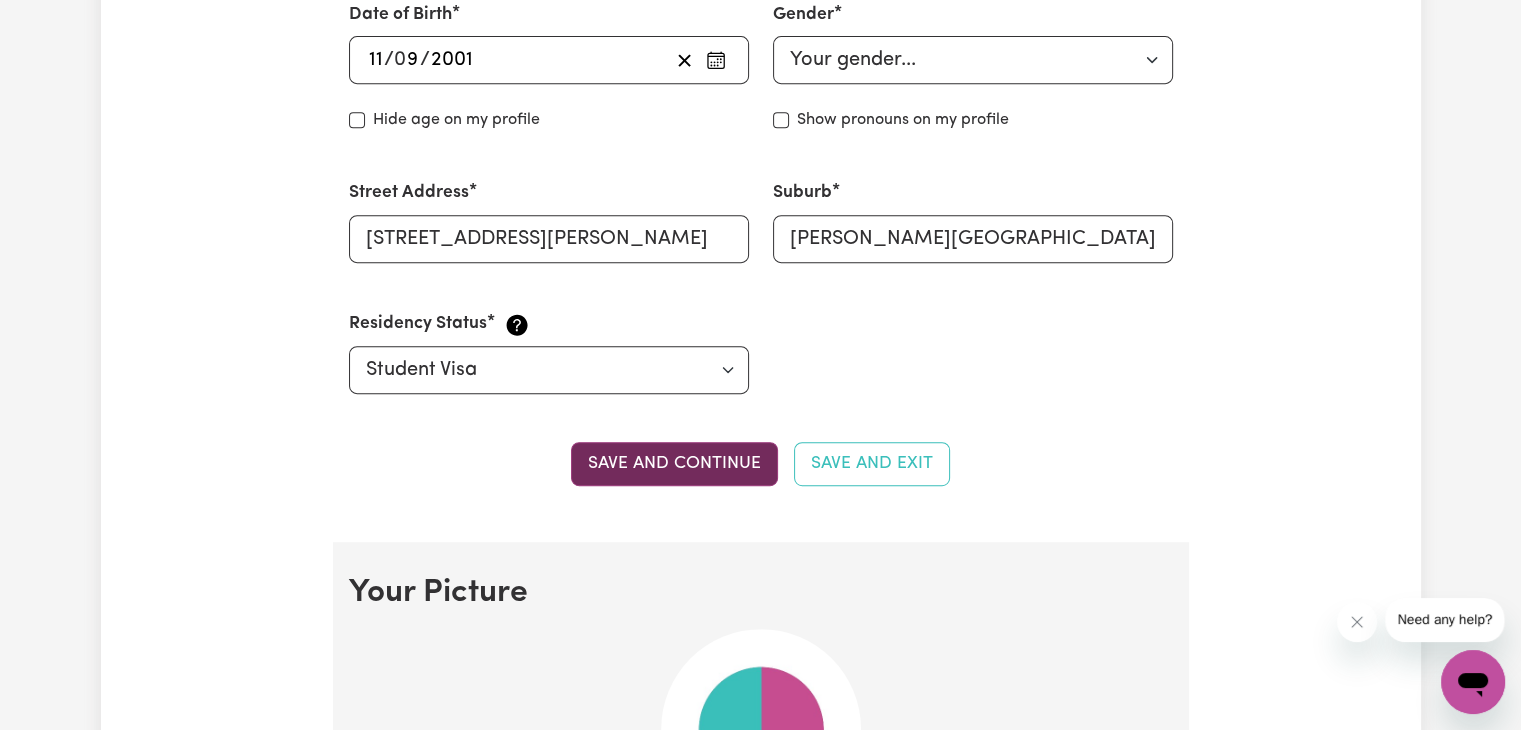 click on "Save and continue" at bounding box center [674, 464] 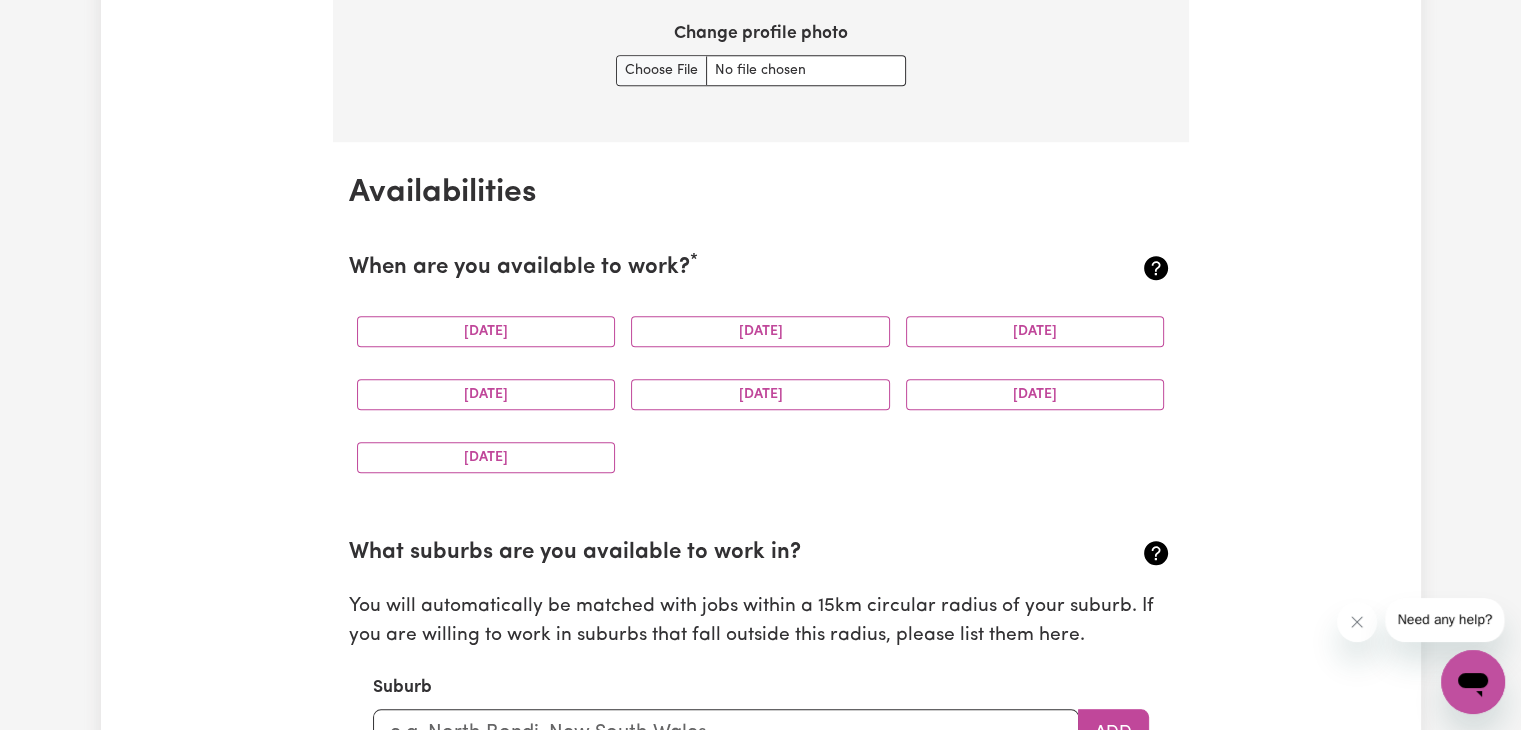 scroll, scrollTop: 1740, scrollLeft: 0, axis: vertical 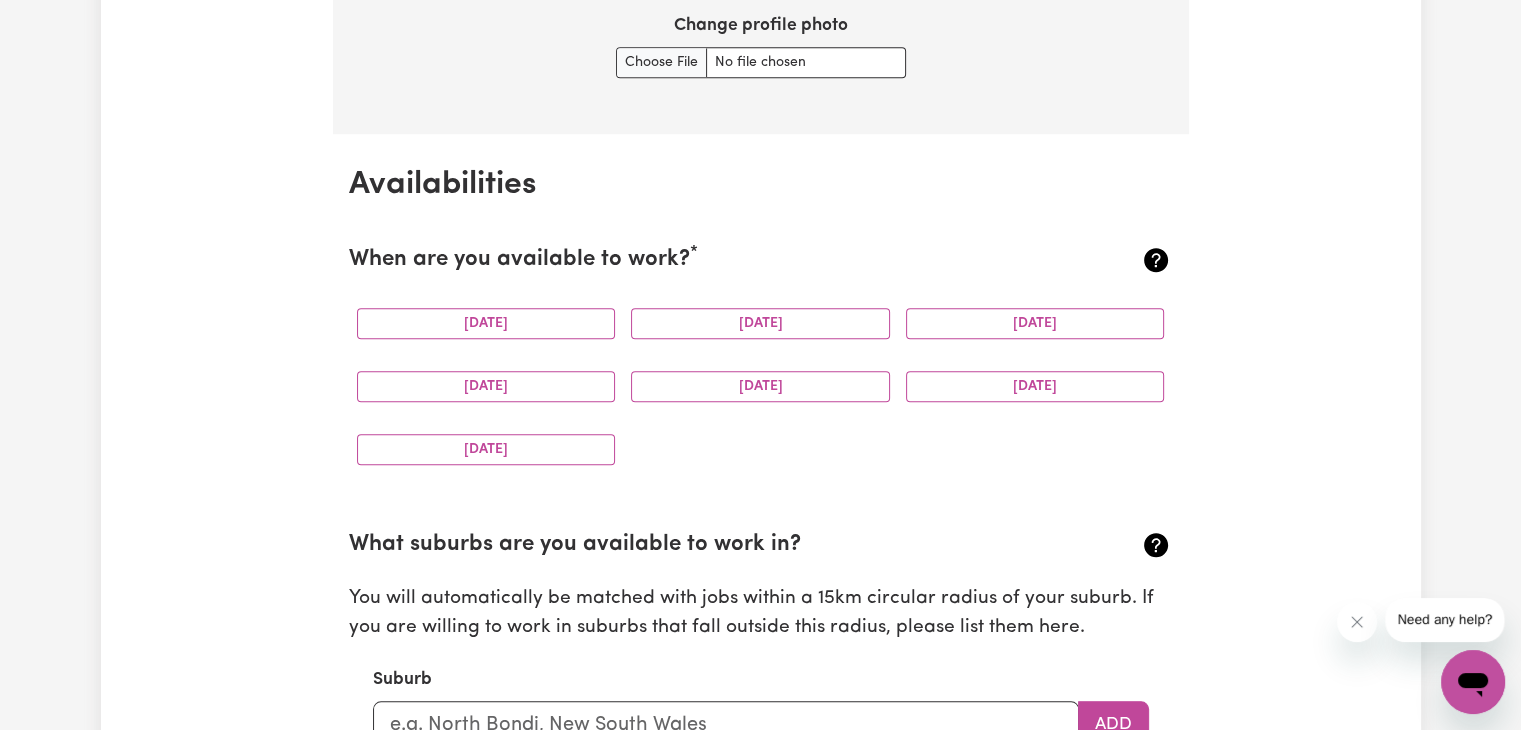drag, startPoint x: 562, startPoint y: 431, endPoint x: 593, endPoint y: 410, distance: 37.44329 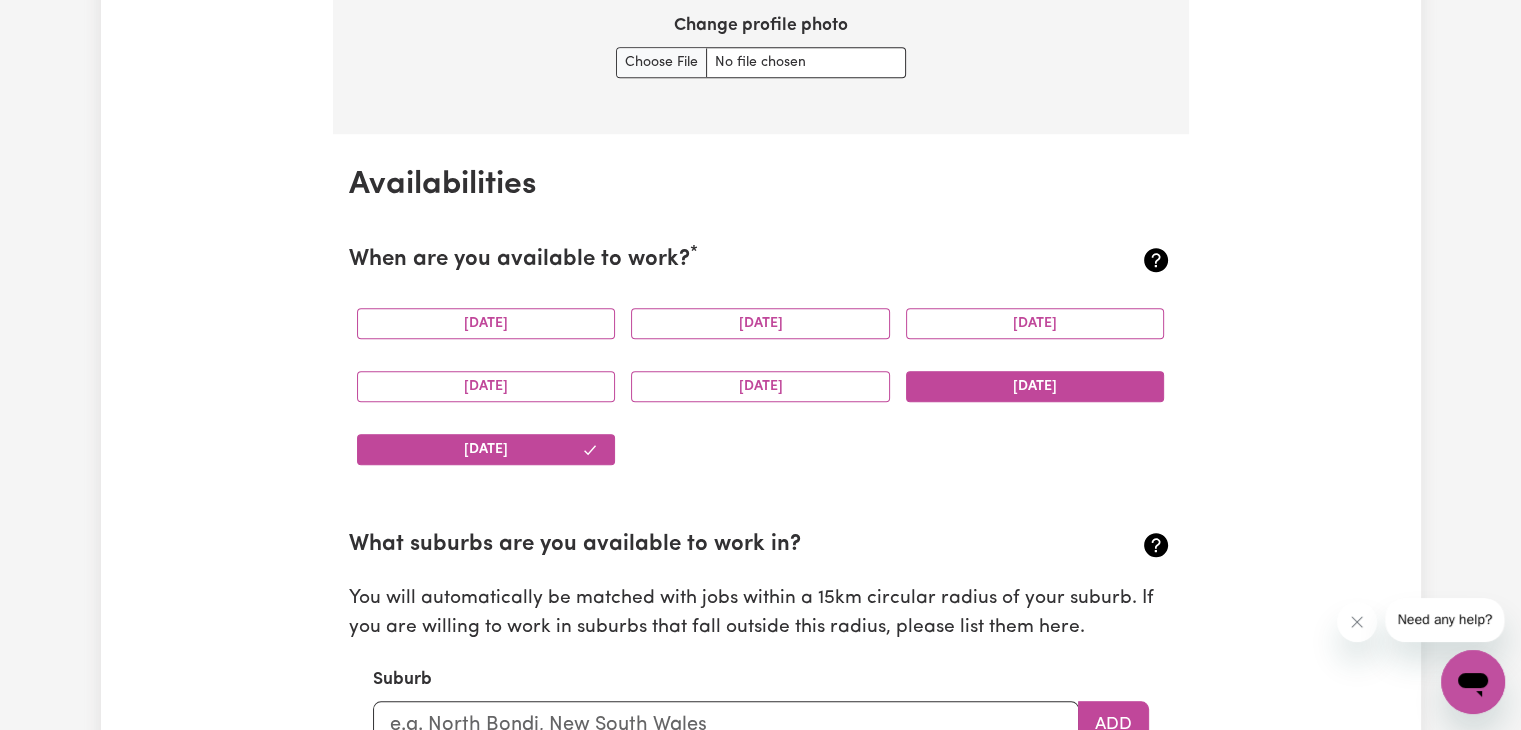 click on "Saturday" at bounding box center (1035, 386) 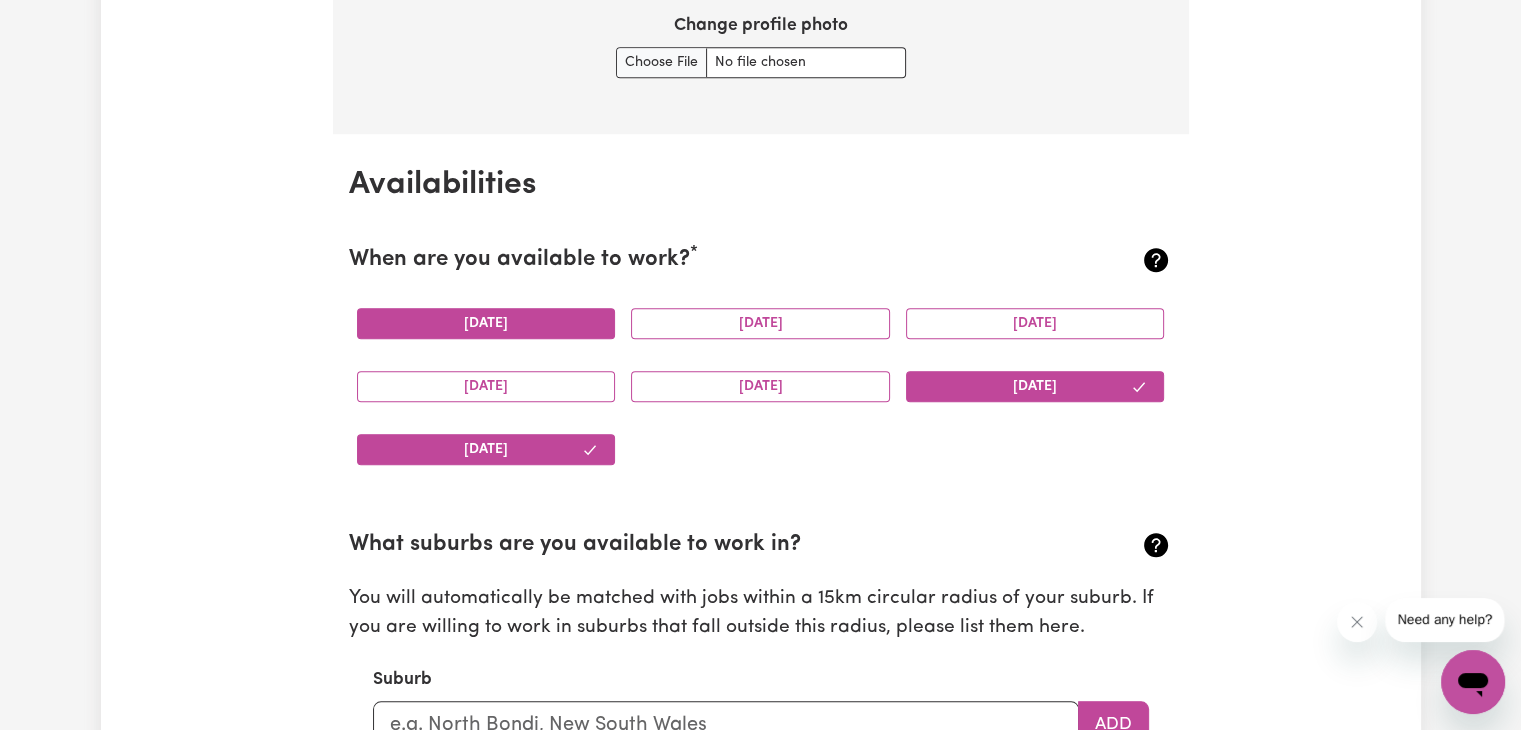 click on "Monday" at bounding box center (486, 323) 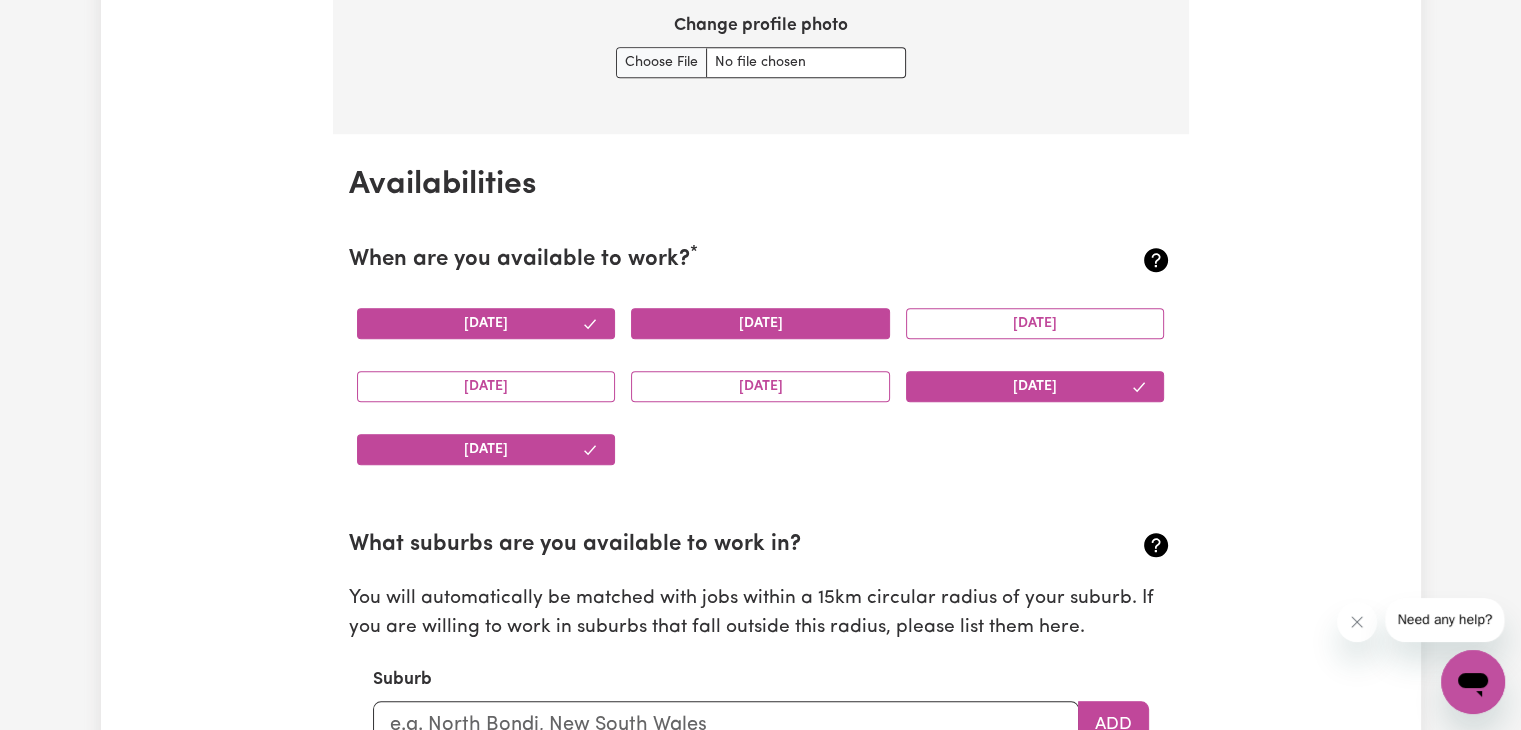 click on "Tuesday" at bounding box center [760, 323] 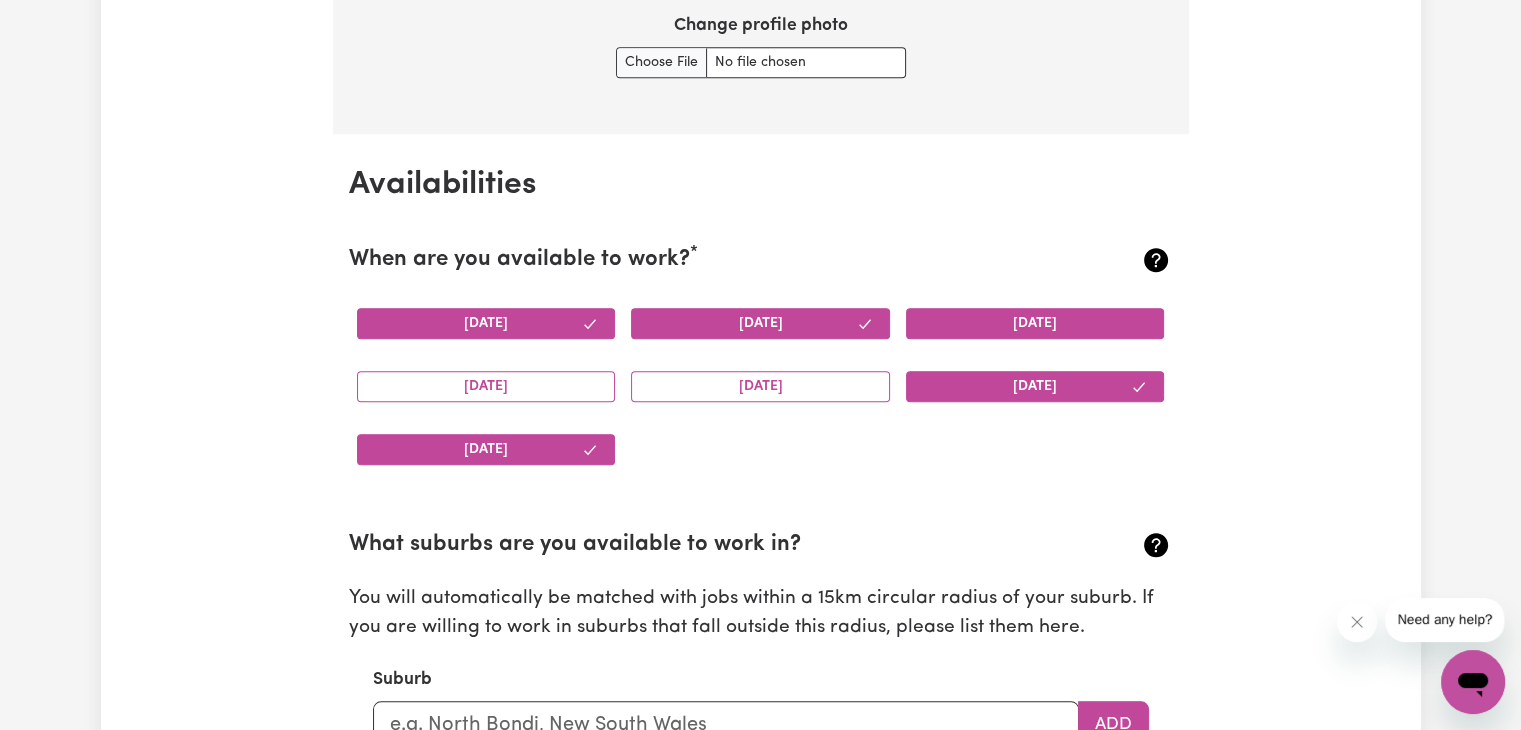 click on "Wednesday" at bounding box center (1035, 323) 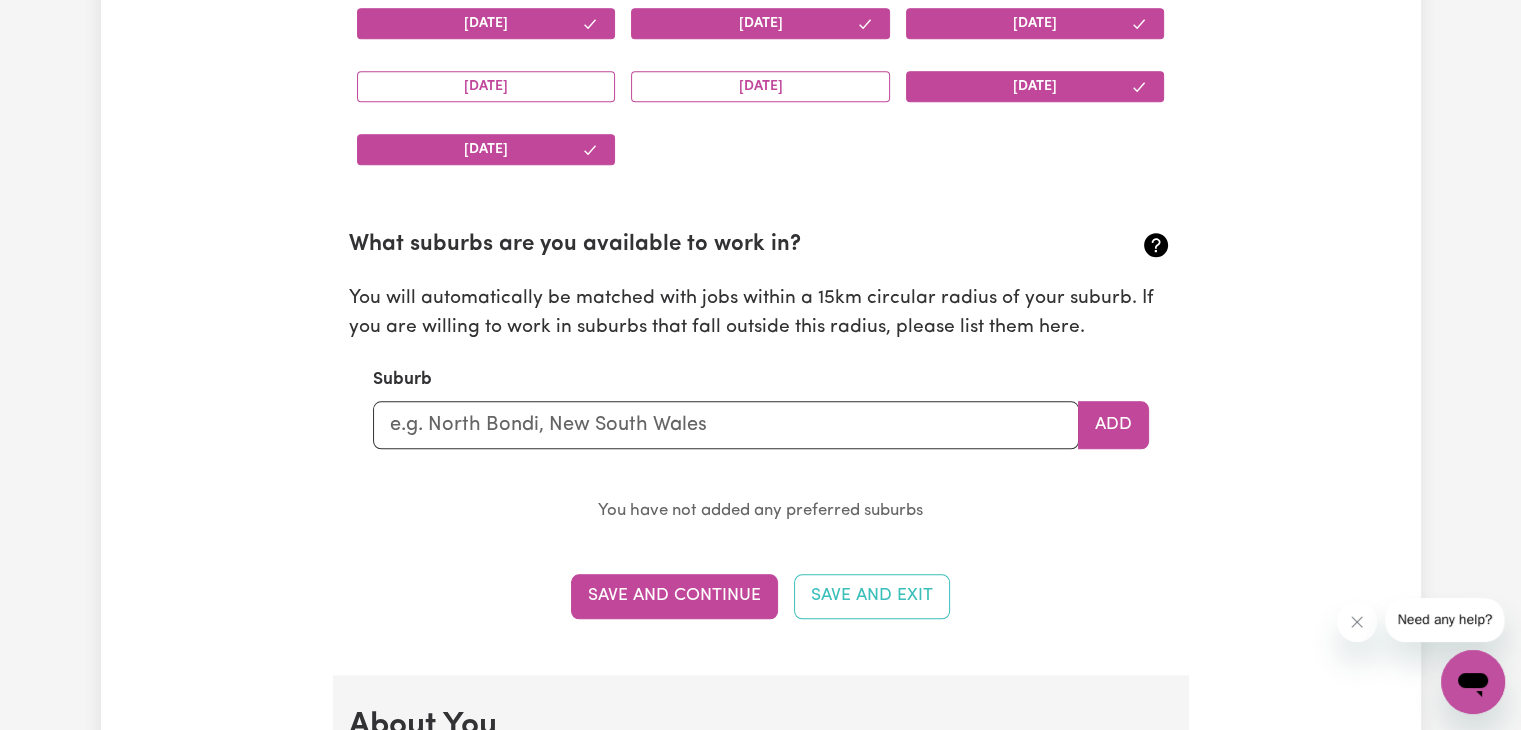 scroll, scrollTop: 2140, scrollLeft: 0, axis: vertical 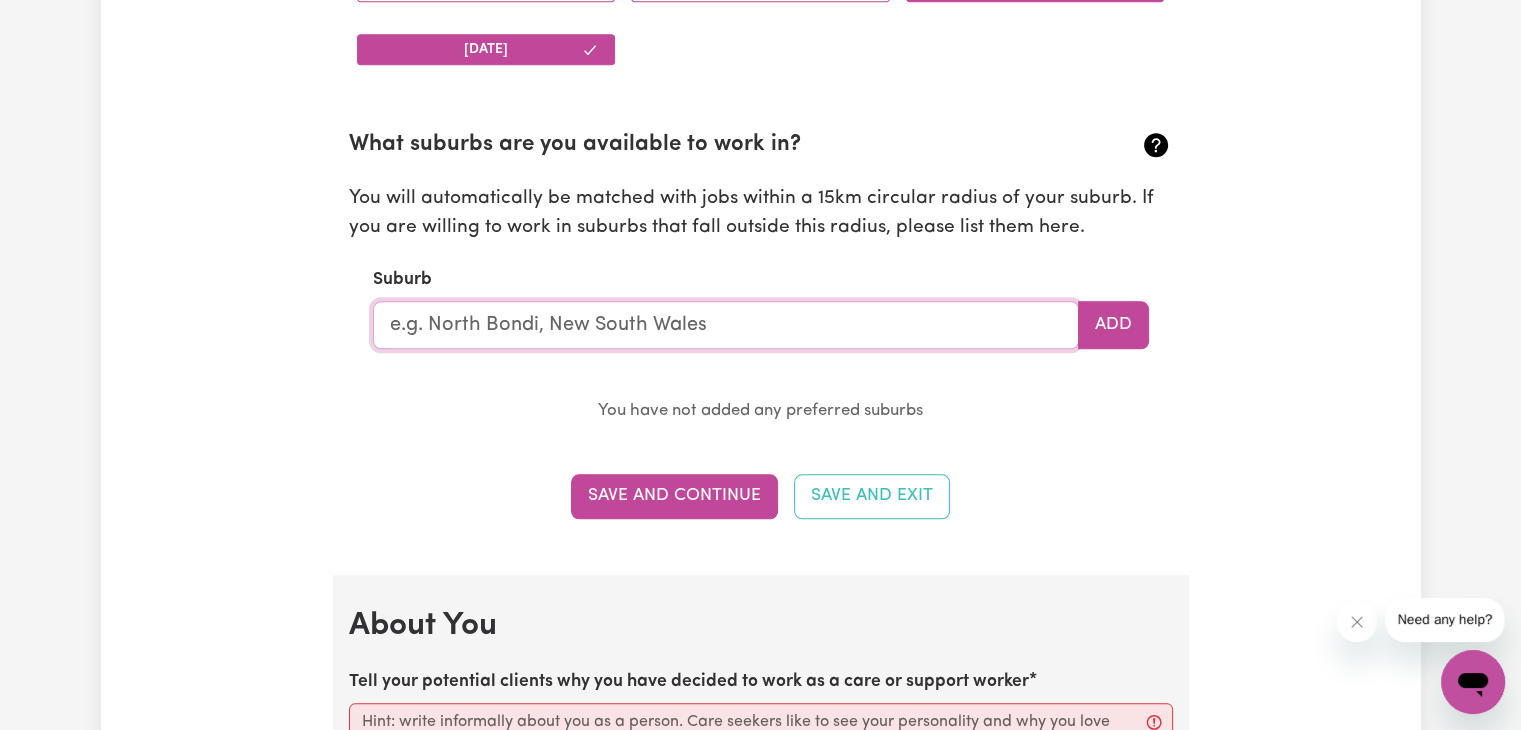 click at bounding box center [726, 325] 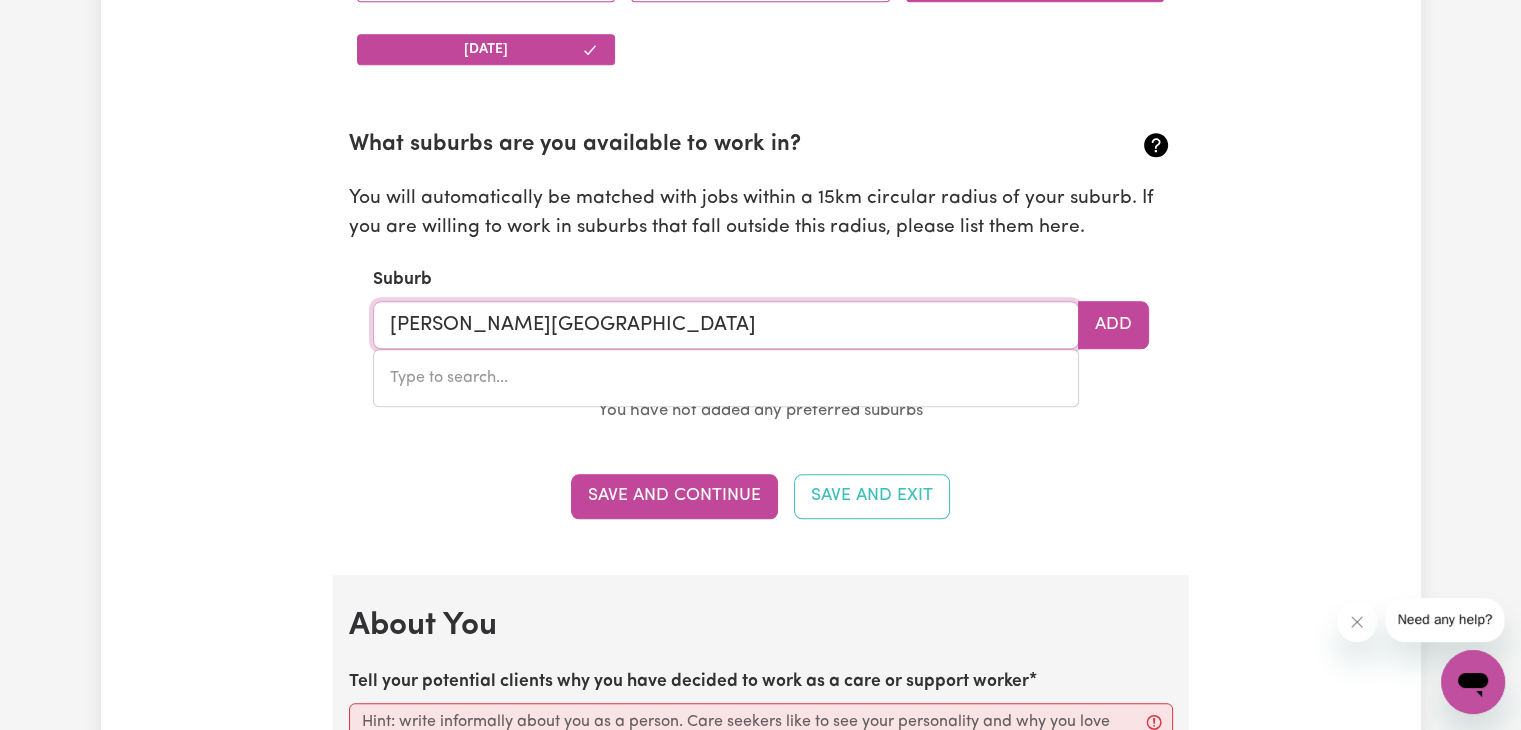 type on "Edmondson park, New South Wales, 2174" 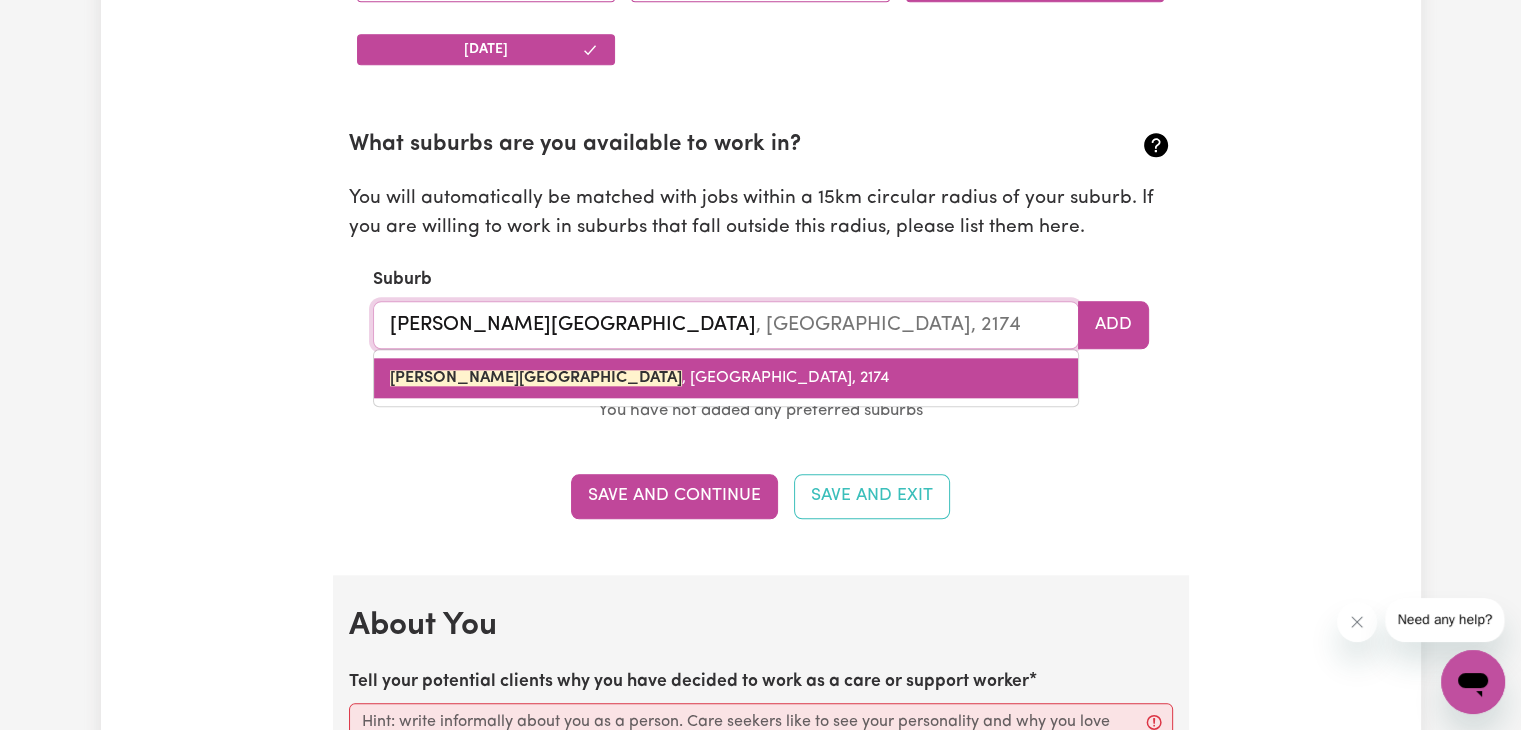 click on "EDMONDSON PARK , New South Wales, 2174" at bounding box center (639, 378) 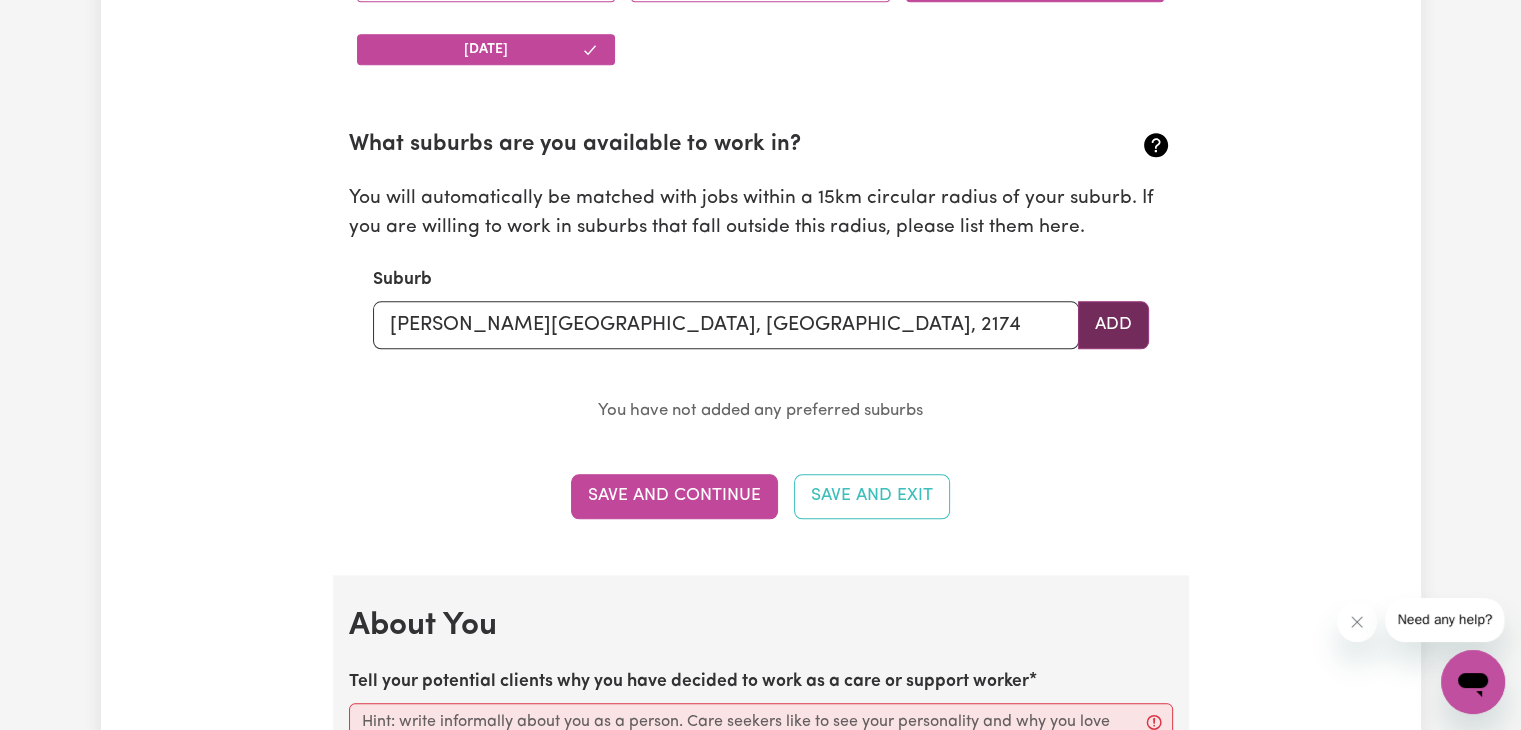 click on "Add" at bounding box center [1113, 325] 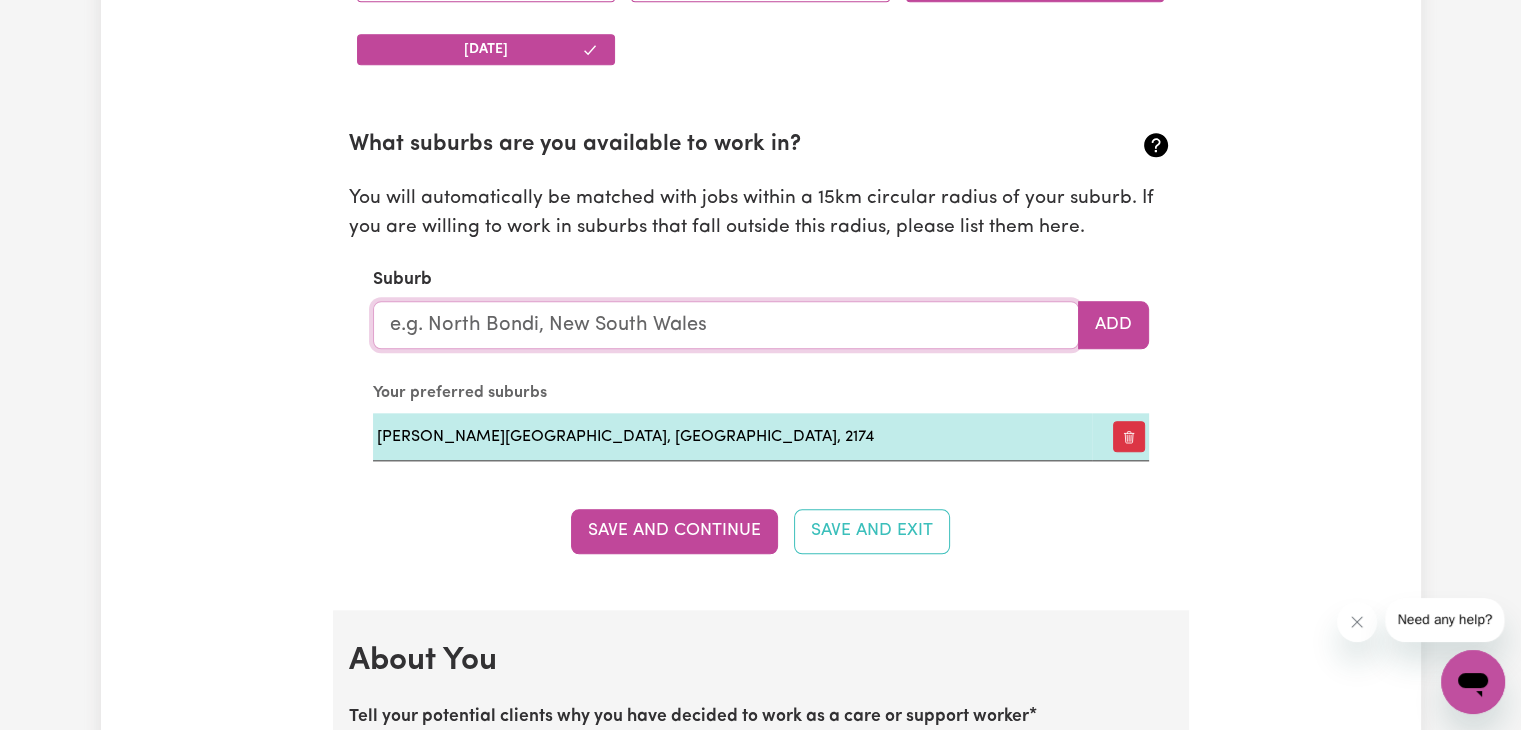 click at bounding box center [726, 325] 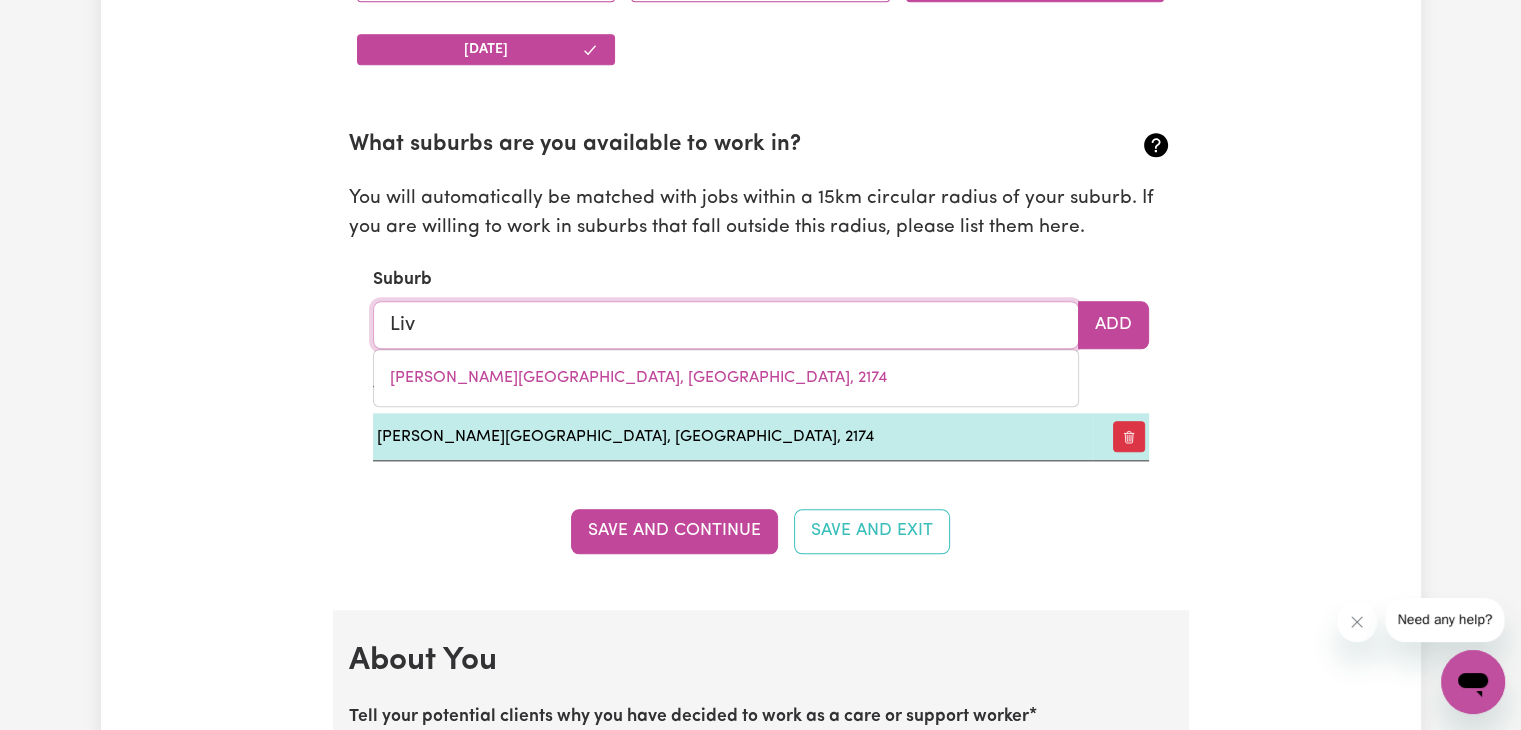 type on "Live" 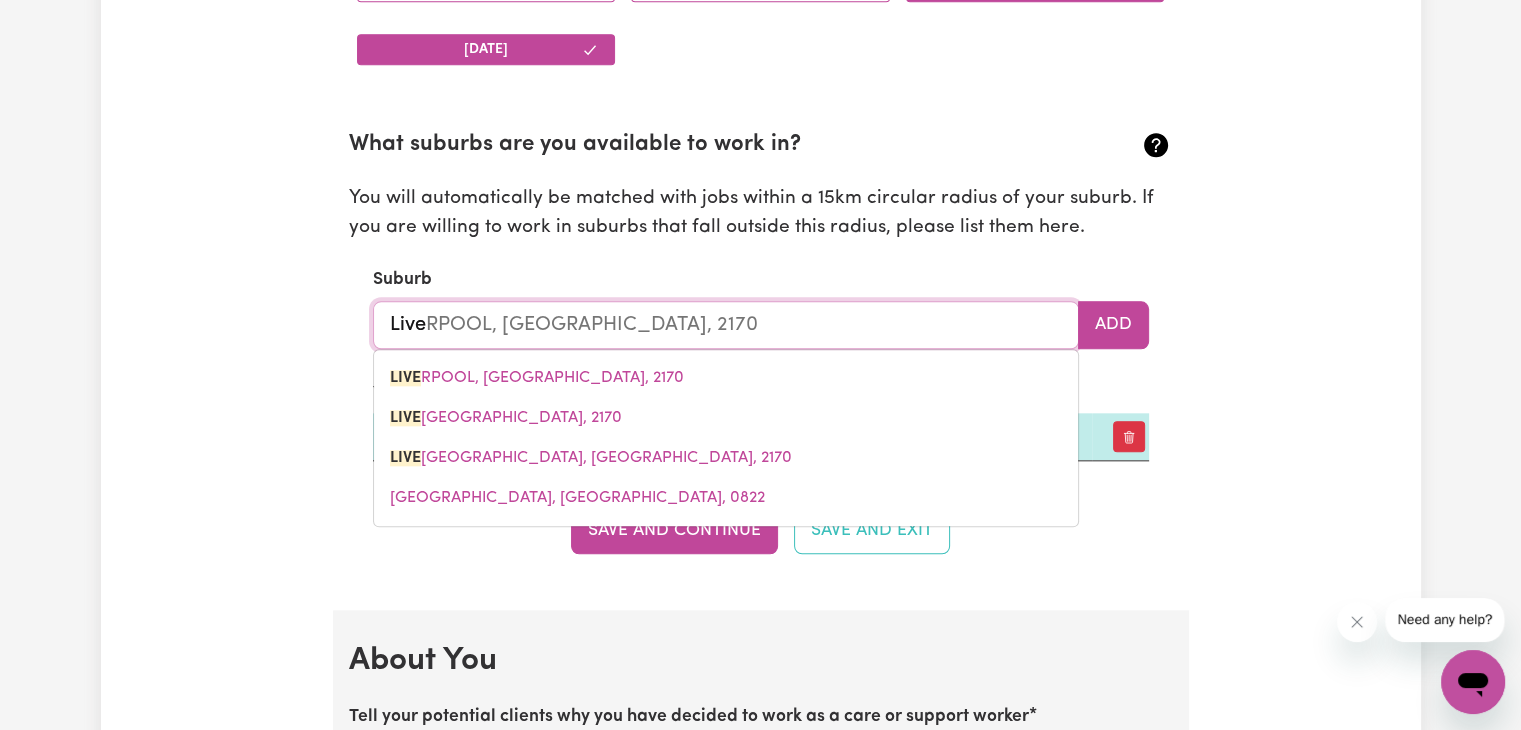 type on "Liver" 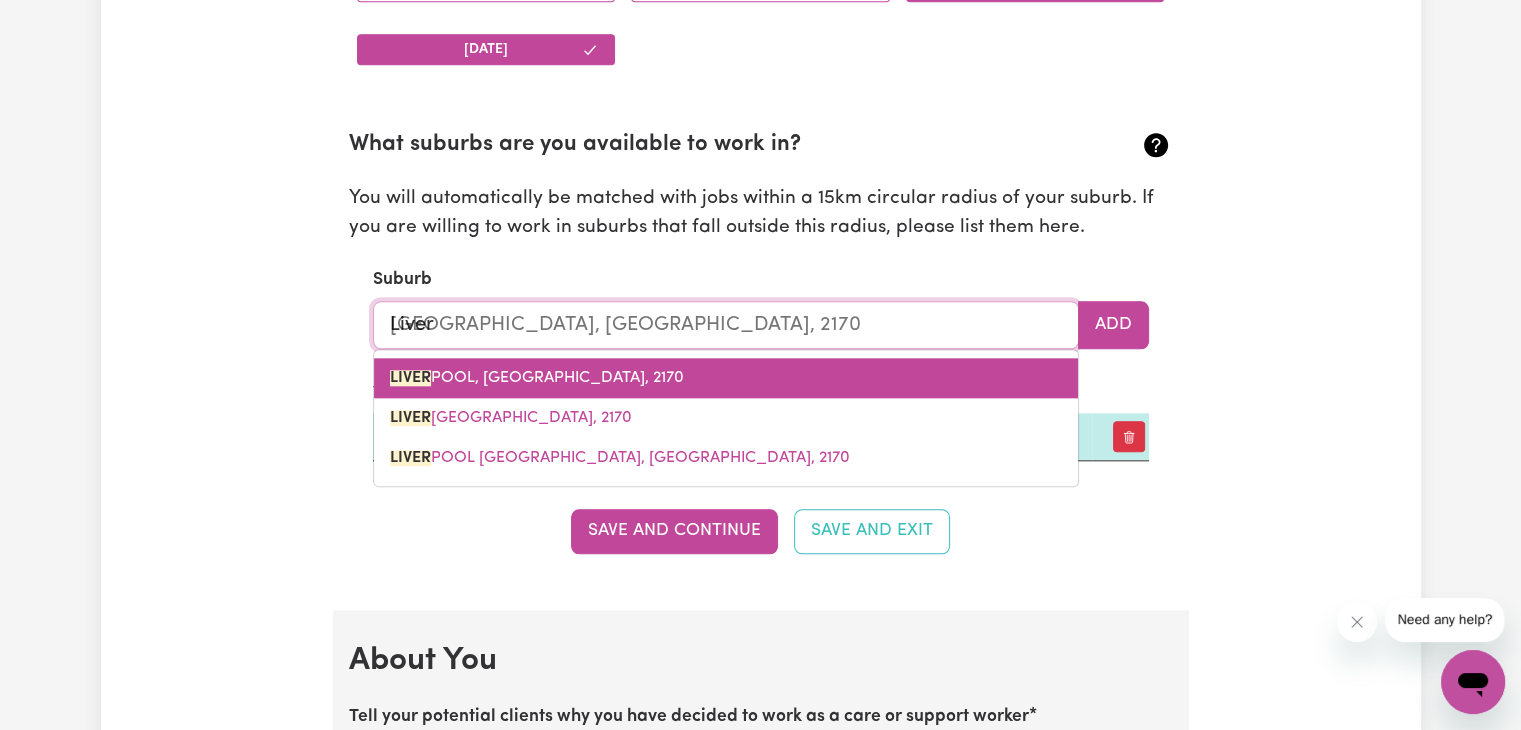 click on "LIVER POOL, New South Wales, 2170" at bounding box center (726, 378) 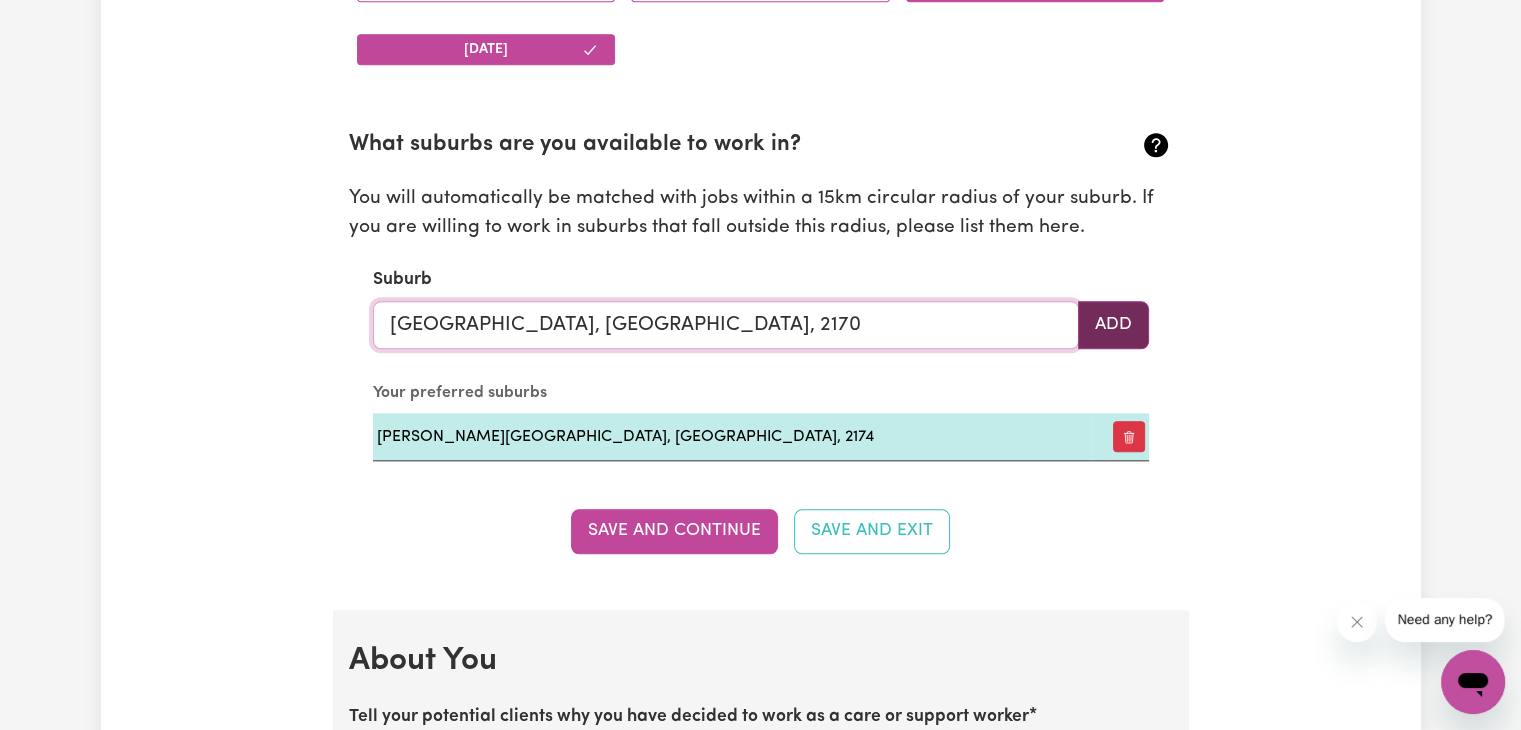 type on "LIVERPOOL, New South Wales, 2170" 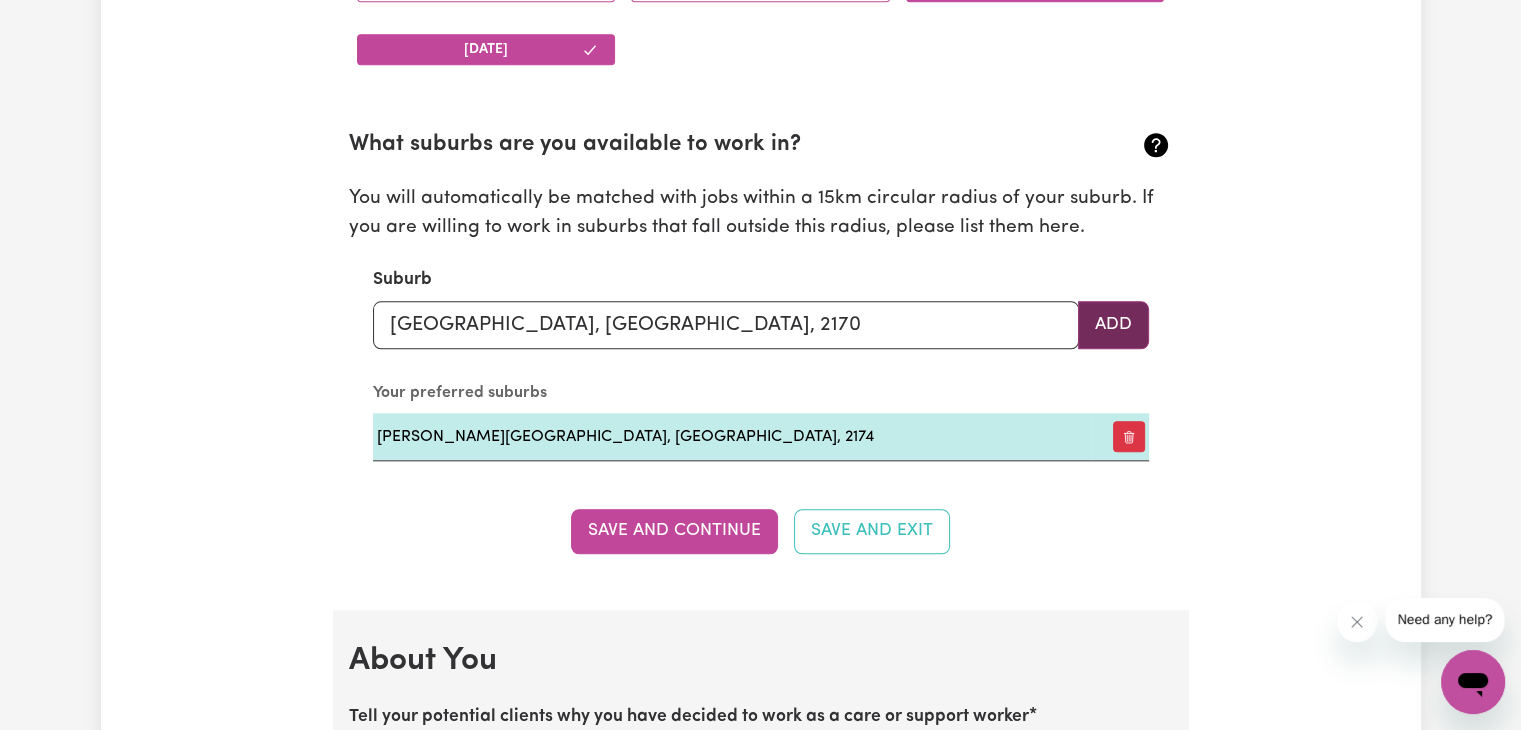 click on "Add" at bounding box center [1113, 325] 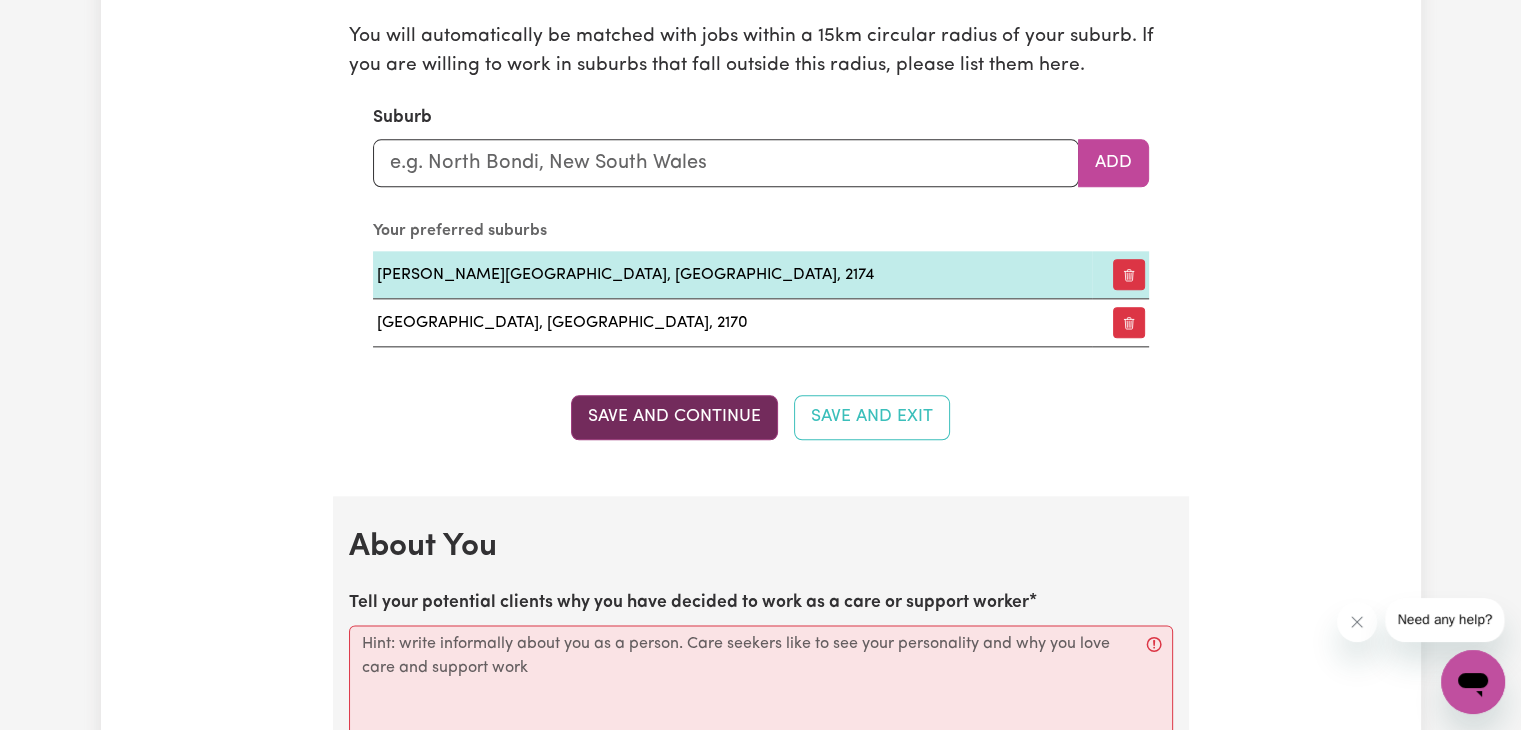 scroll, scrollTop: 2440, scrollLeft: 0, axis: vertical 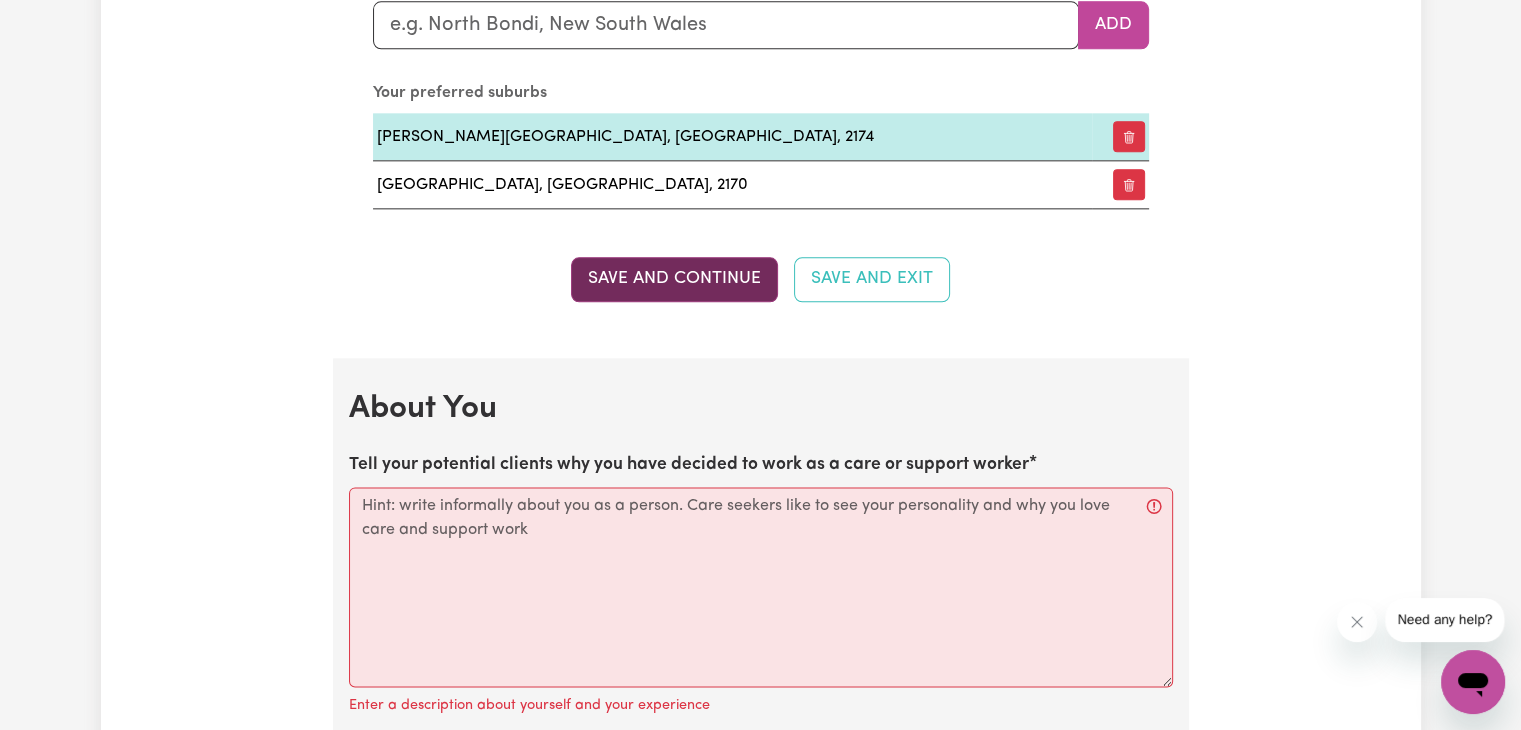 click on "Save and Continue" at bounding box center [674, 279] 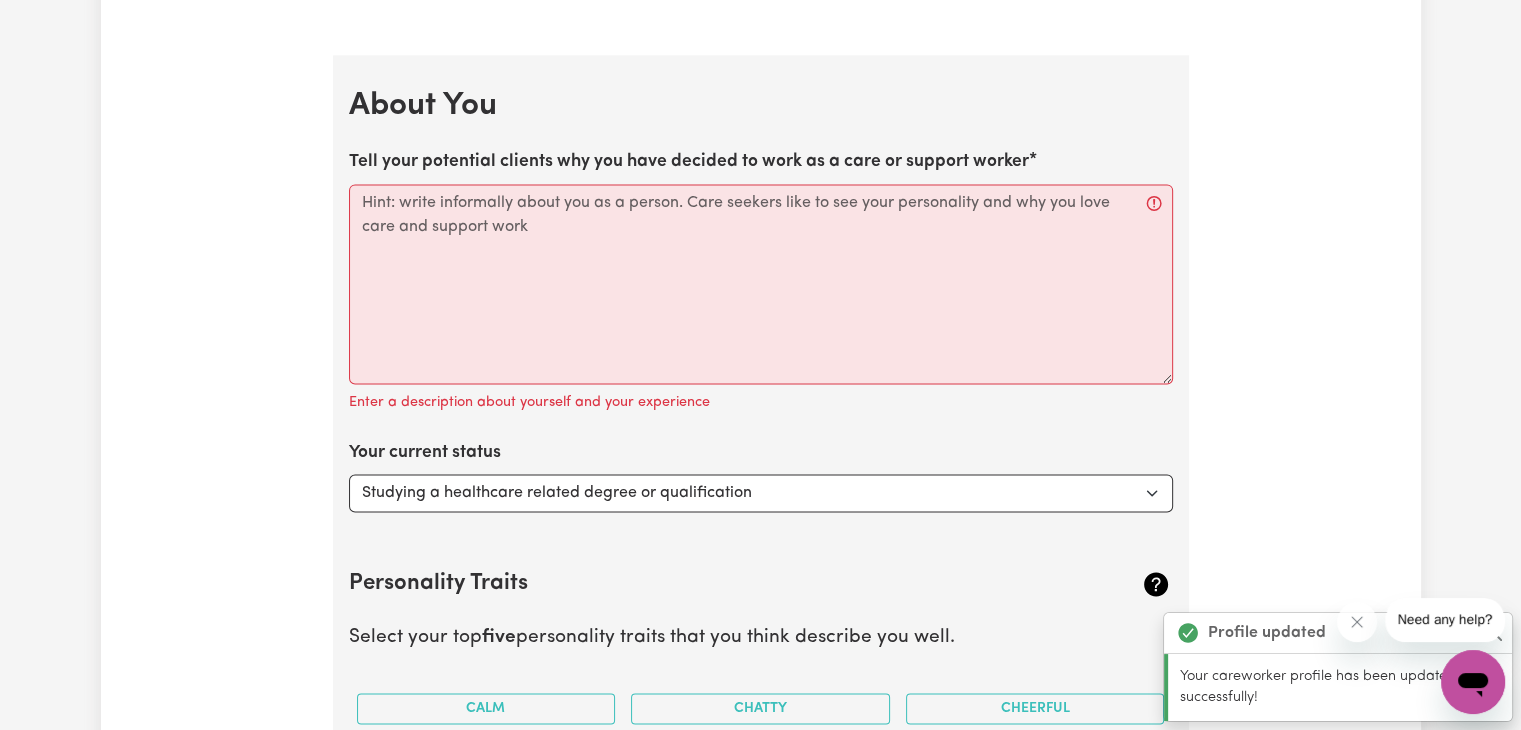 scroll, scrollTop: 2793, scrollLeft: 0, axis: vertical 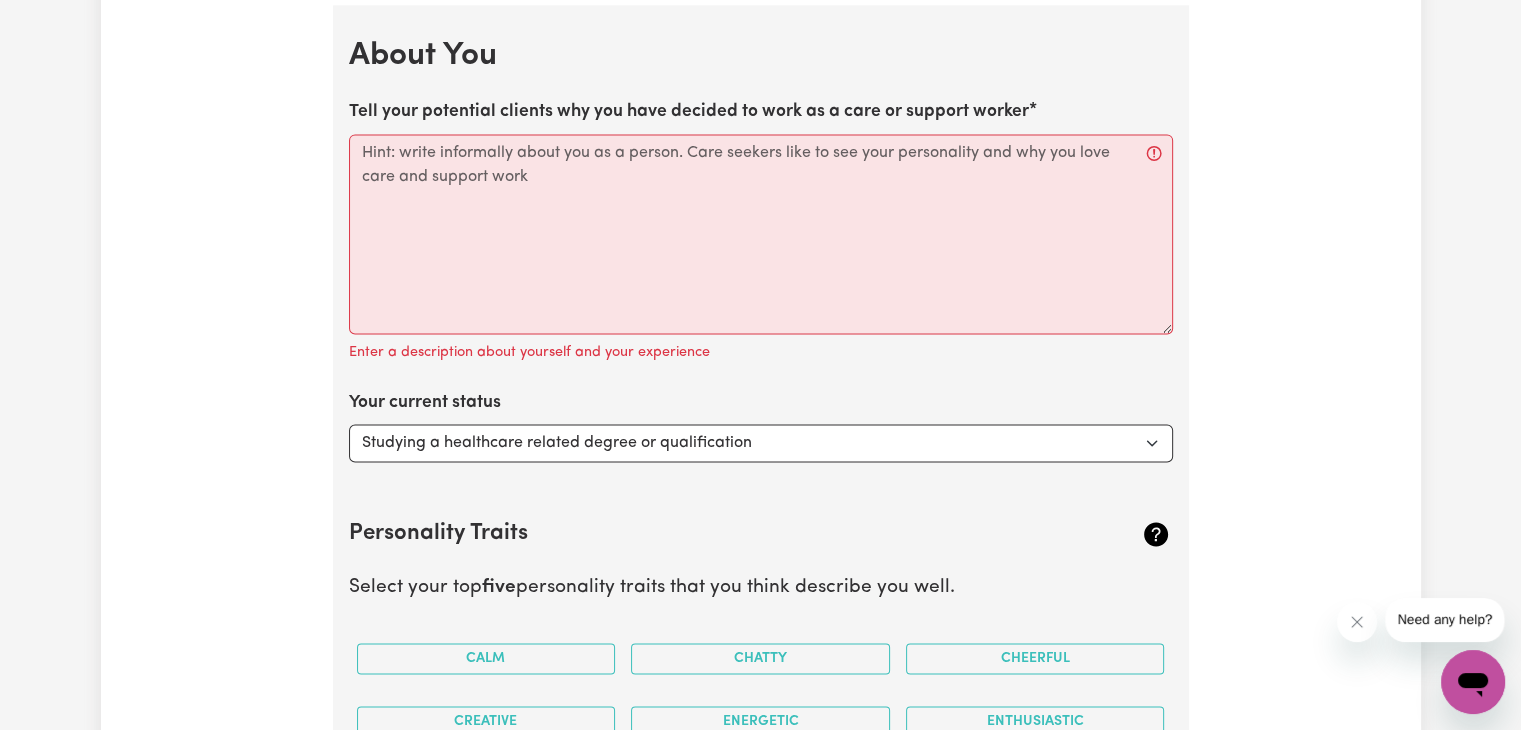 drag, startPoint x: 722, startPoint y: 347, endPoint x: 766, endPoint y: 353, distance: 44.407207 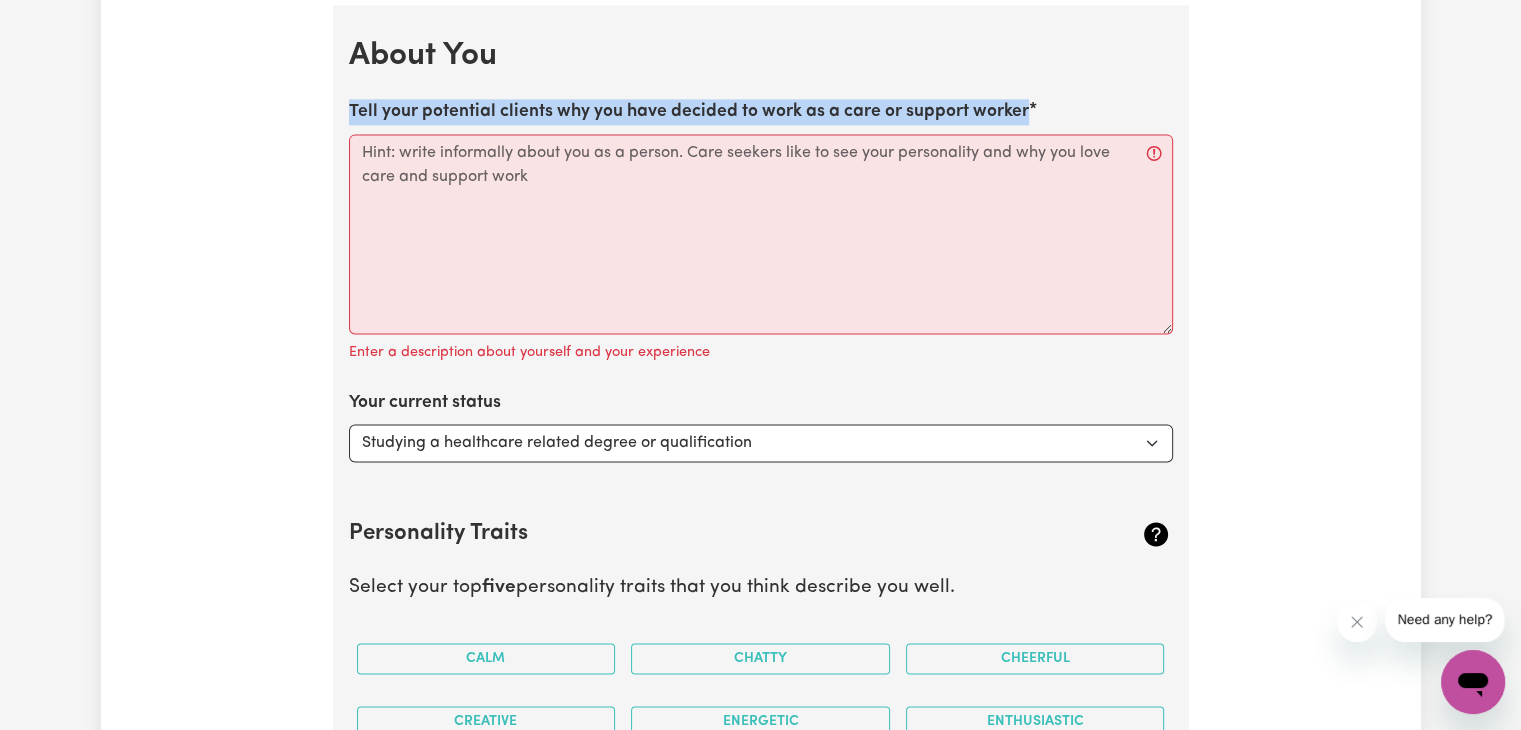 drag, startPoint x: 345, startPoint y: 99, endPoint x: 1054, endPoint y: 110, distance: 709.0853 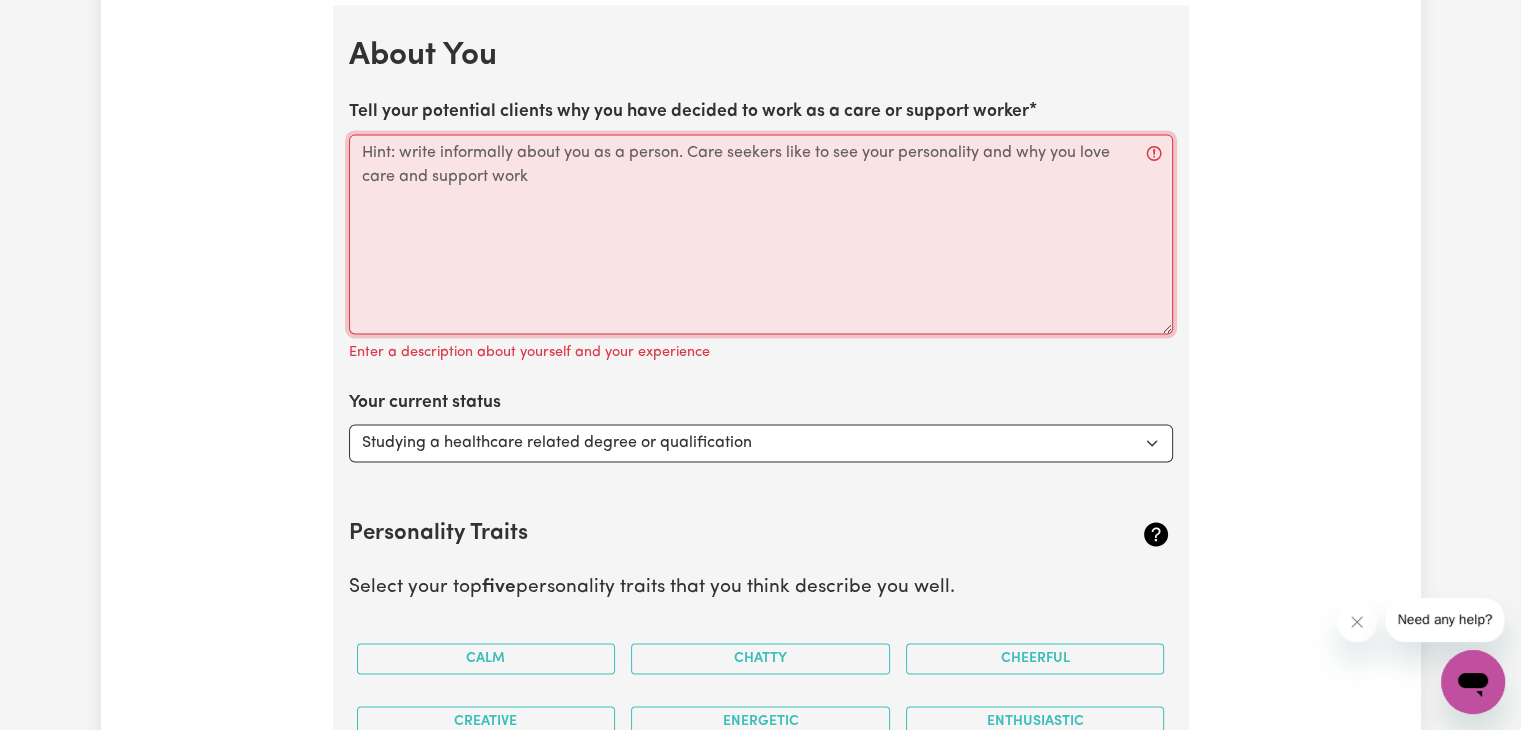 click on "Tell your potential clients why you have decided to work as a care or support worker" at bounding box center [761, 234] 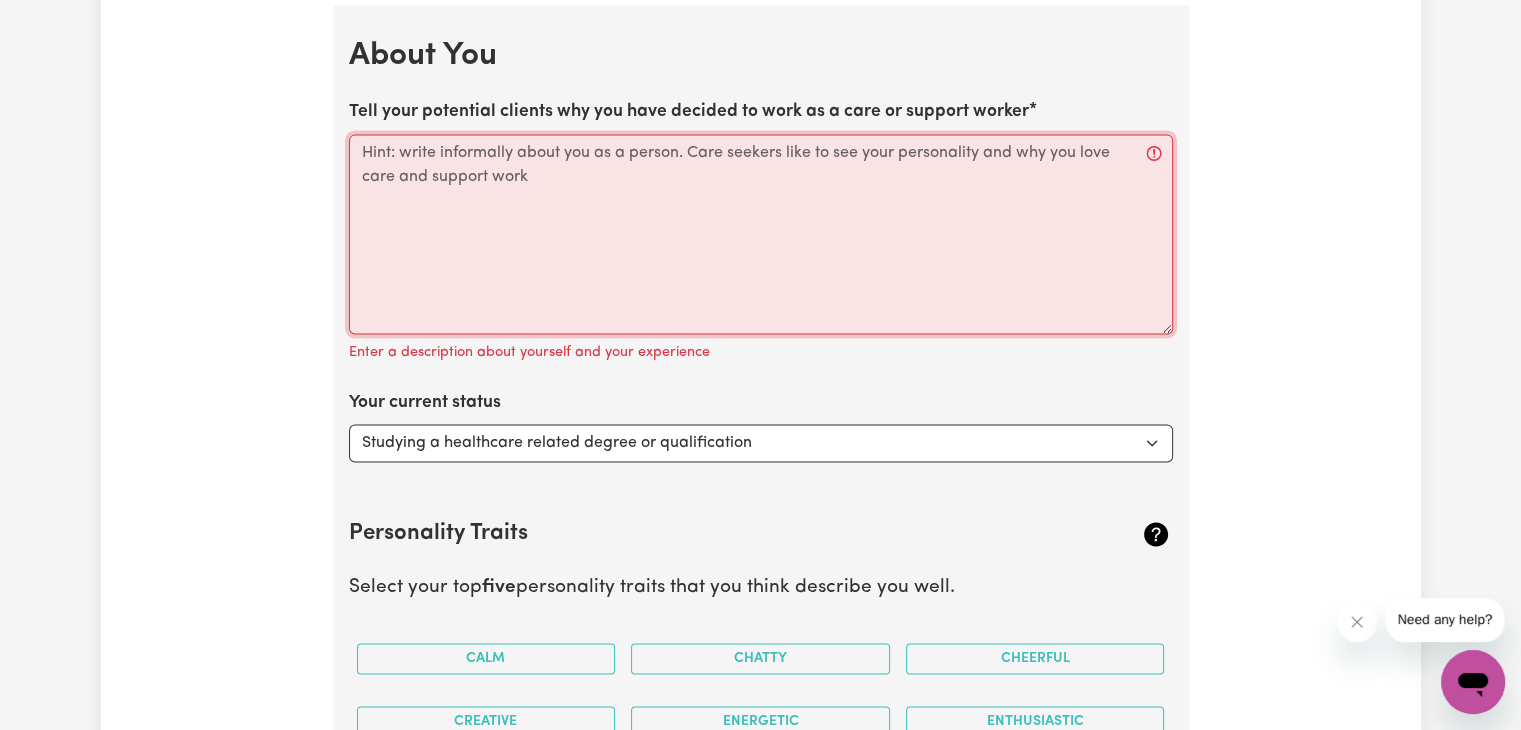 paste on "I chose to work as a care and support worker because I genuinely enjoy helping others and making a positive impact in their daily lives. Supporting people to live with dignity, independence, and joy is incredibly meaningful to me. I believe everyone deserves kindness, respect, and patience—values I bring to every interaction in my work." 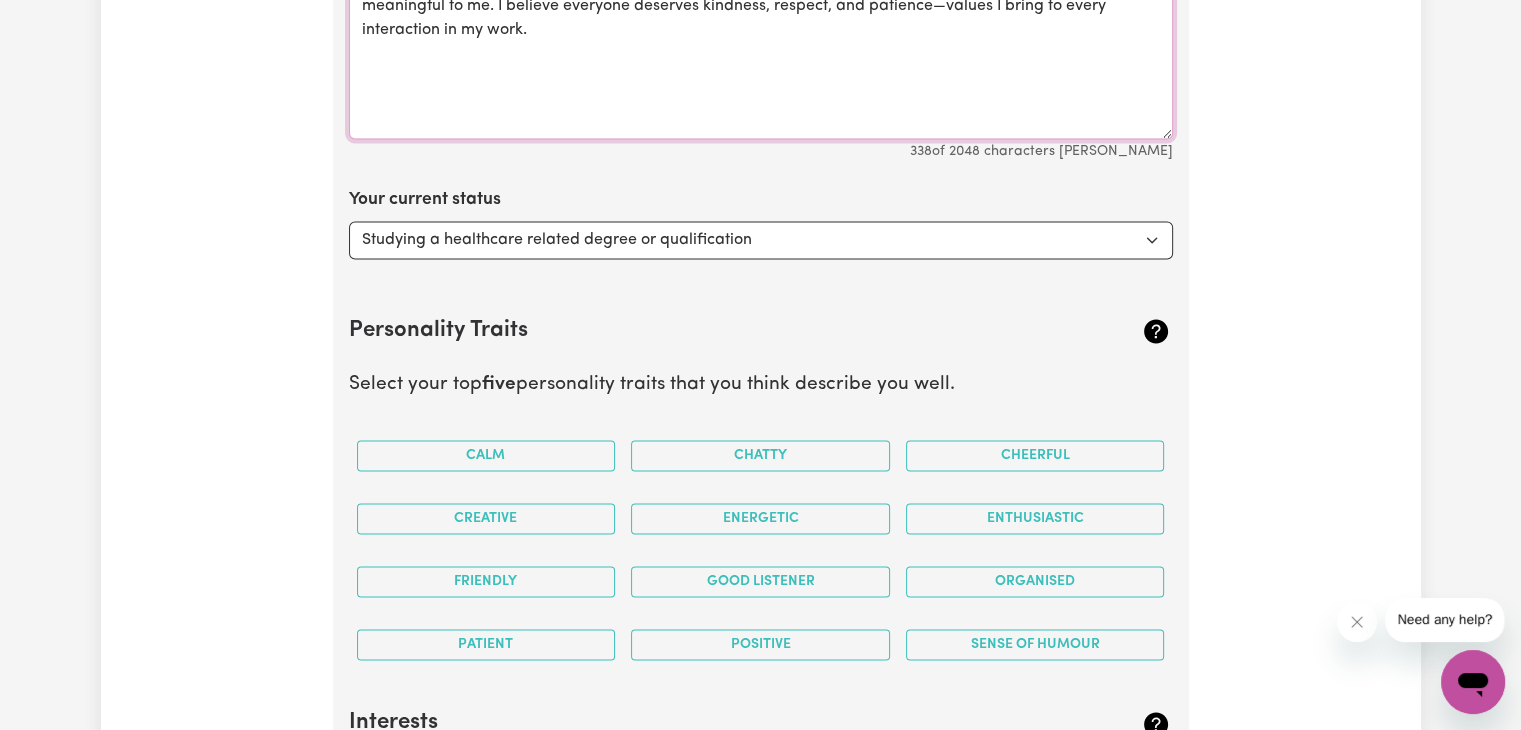 scroll, scrollTop: 2993, scrollLeft: 0, axis: vertical 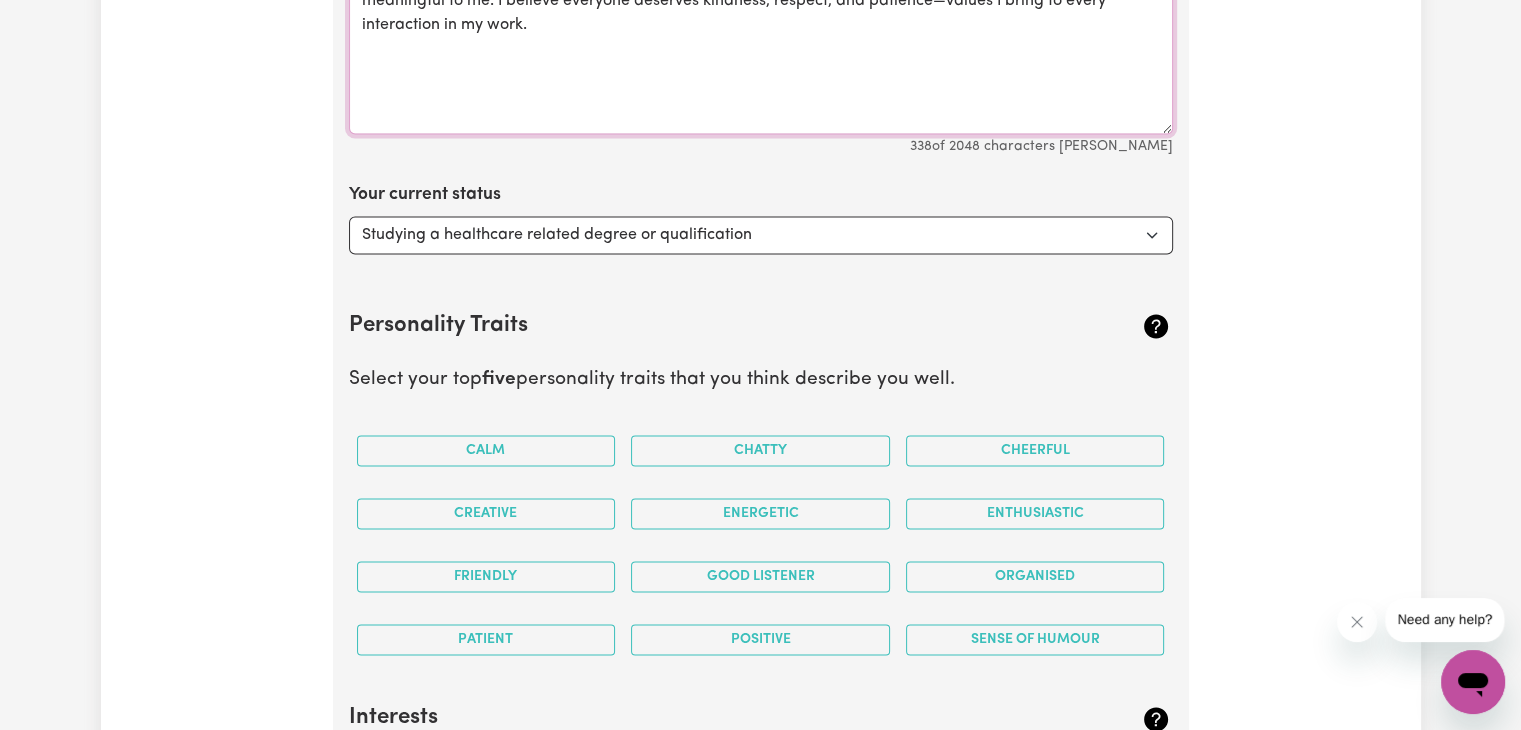 type on "I chose to work as a care and support worker because I genuinely enjoy helping others and making a positive impact in their daily lives. Supporting people to live with dignity, independence, and joy is incredibly meaningful to me. I believe everyone deserves kindness, respect, and patience—values I bring to every interaction in my work." 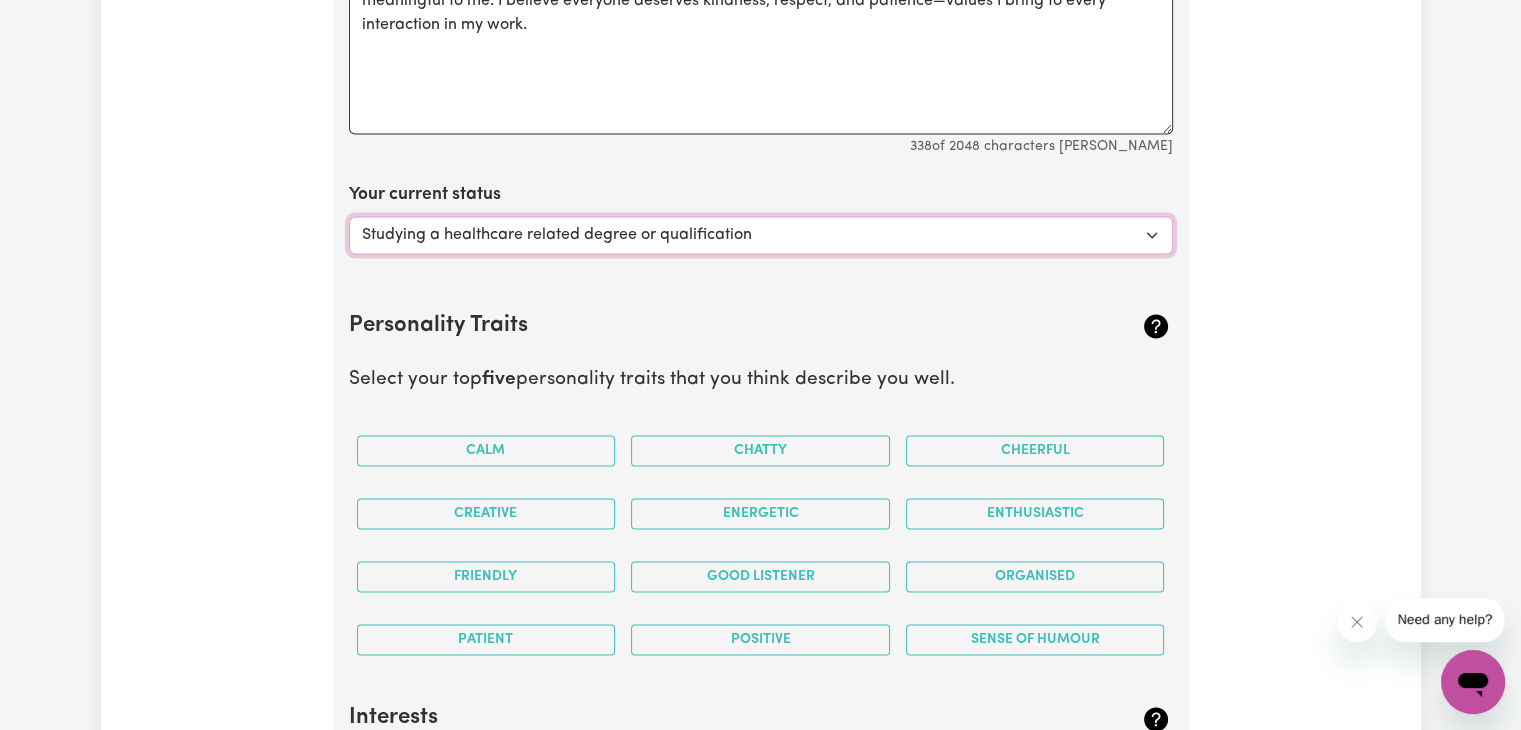 click on "Select... Studying a healthcare related degree or qualification Studying a non-healthcare related degree or qualification Looking for work - I just graduated Looking for extra work to fill my week and/or weekends Embarking on a career change into the care industry" at bounding box center (761, 235) 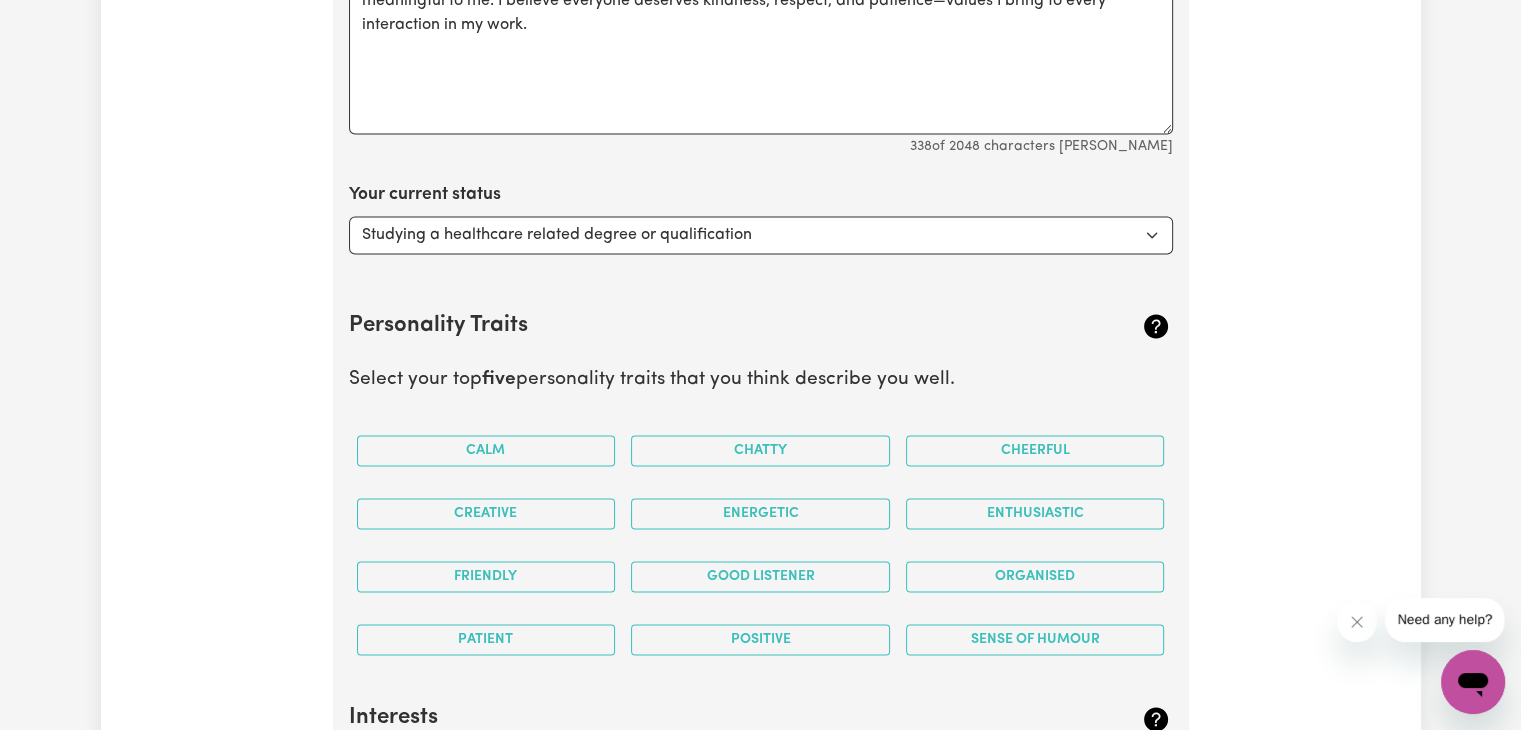 click on "Update Profile 1 2 3 4 5 Step  1 :  Personal Details Let potential clients know who you are, why they should engage you and when you are available to work. Personal Details We need to have your identification and contact details on file. Only your first name will appear on your public profile. First Name Meenakshy Last Name Sumesh Email meenakshysumesh119@gmail.com Phone Number 0406138118 Date of Birth 2001-09-11 11 / 0 9 / 2001 « ‹ September 2001 › » Mon Tue Wed Thu Fri Sat Sun 27 28 29 30 31 1 2 3 4 5 6 7 8 9 10 11 12 13 14 15 16 17 18 19 20 21 22 23 24 25 26 27 28 29 30 Hide age Hide age on my profile Gender Your gender... Female Male Non-binary Other Prefer not to say Show pronouns on my profile Show pronouns on my profile Street Address 67 Buchan Avenue Suburb EDMONDSON PARK, New South Wales, 2174 Residency Status Select your residency status... Australian citizen Australian PR Temporary Work Visa Student Visa Save and continue Save and Exit Your Picture Change profile photo Availabilities * Monday" at bounding box center [761, -225] 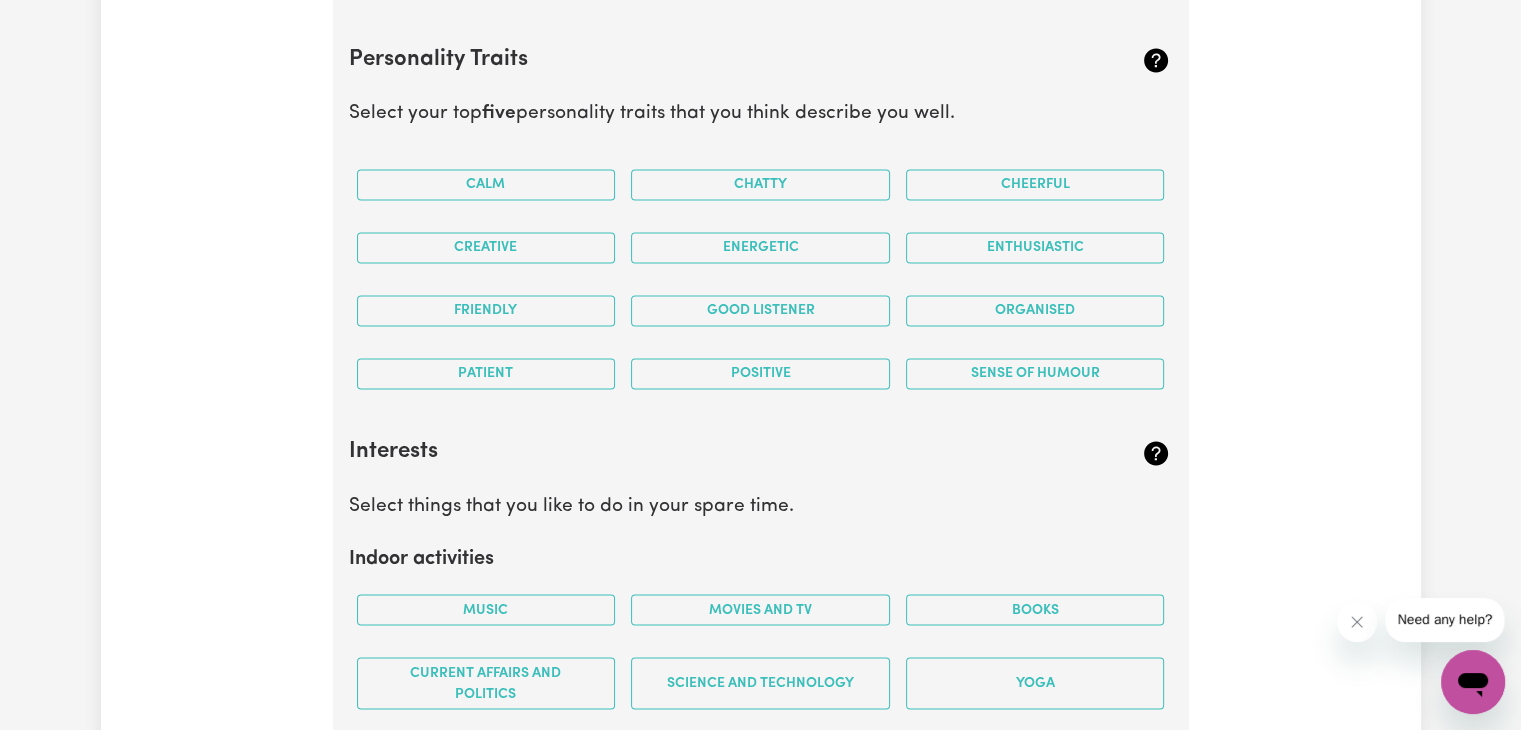 scroll, scrollTop: 3293, scrollLeft: 0, axis: vertical 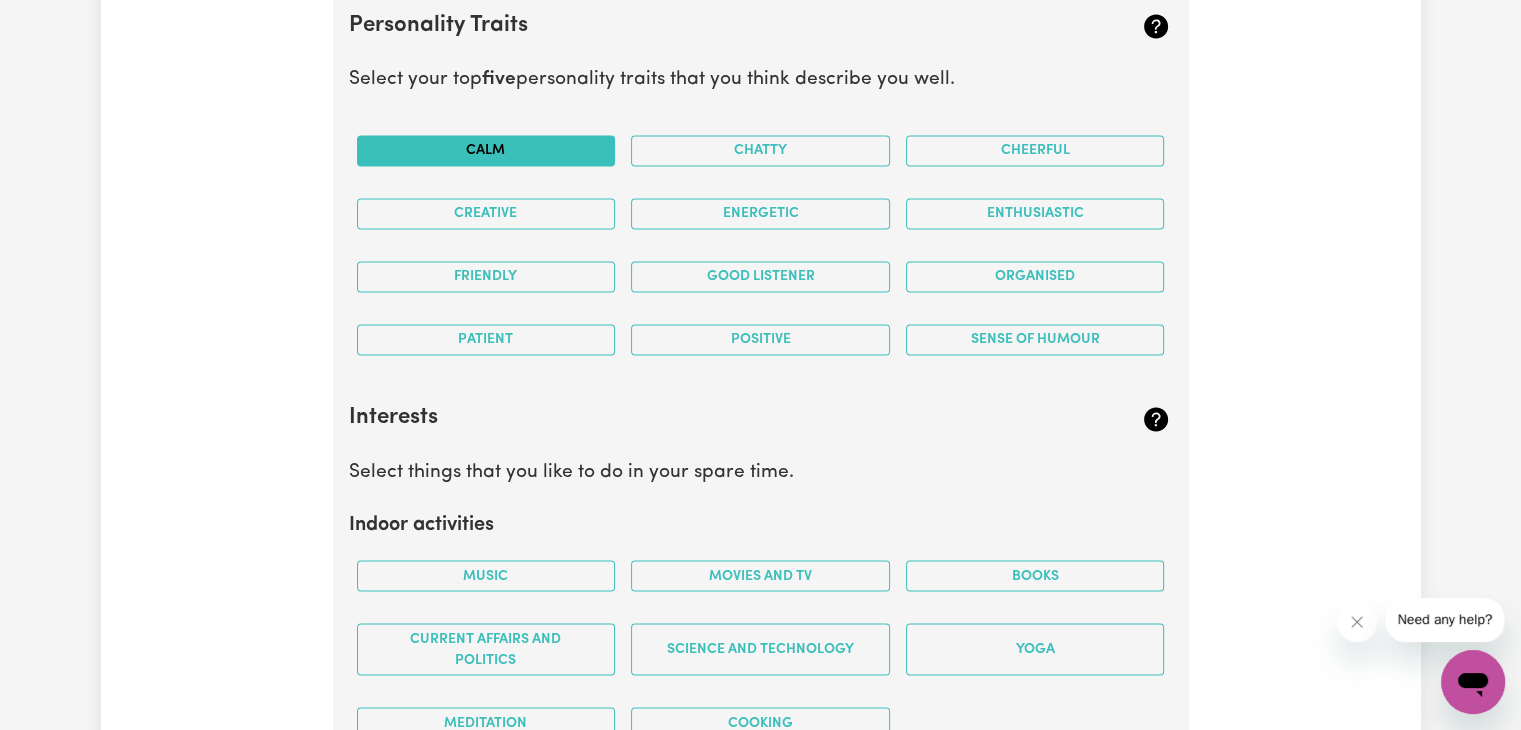 click on "Calm" at bounding box center (486, 150) 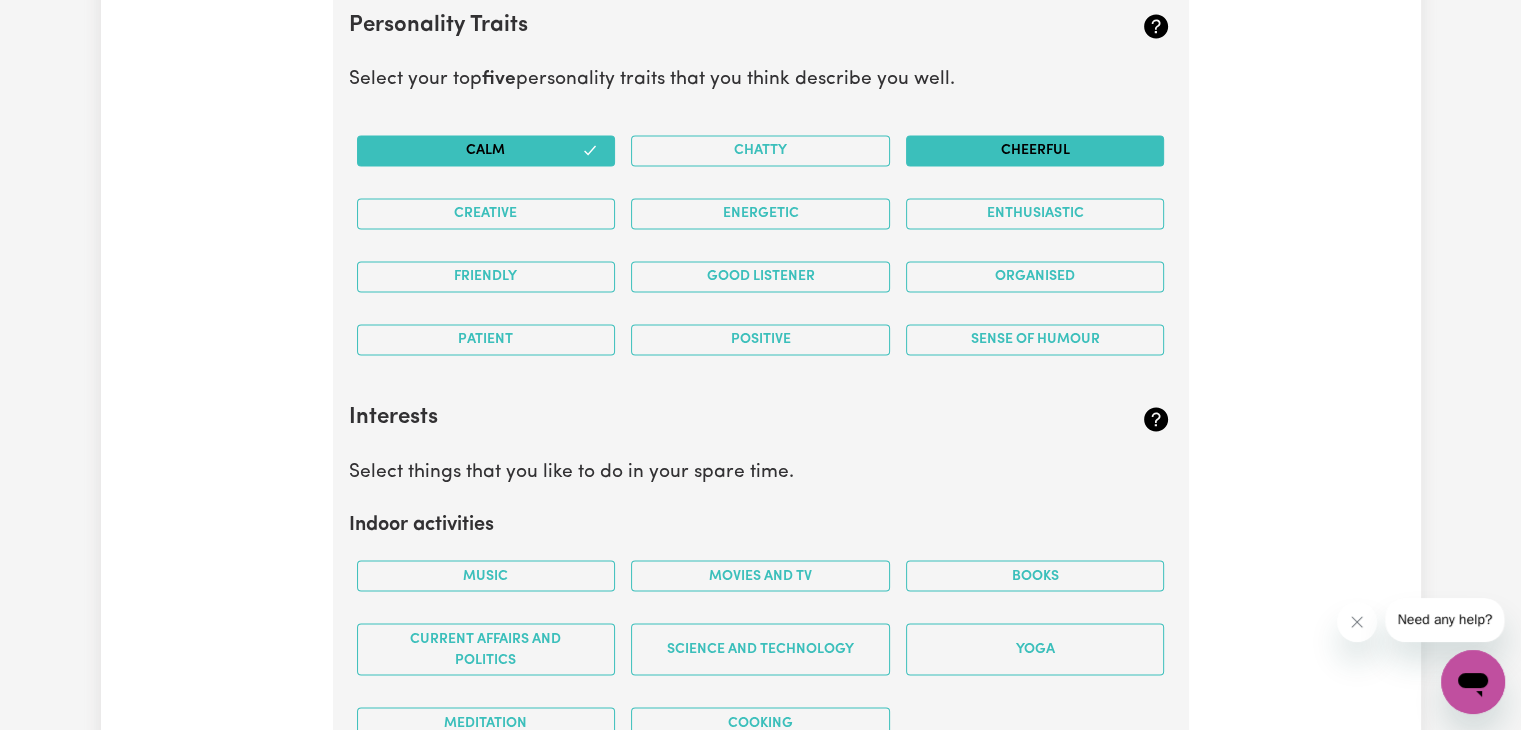 click on "Cheerful" at bounding box center [1035, 150] 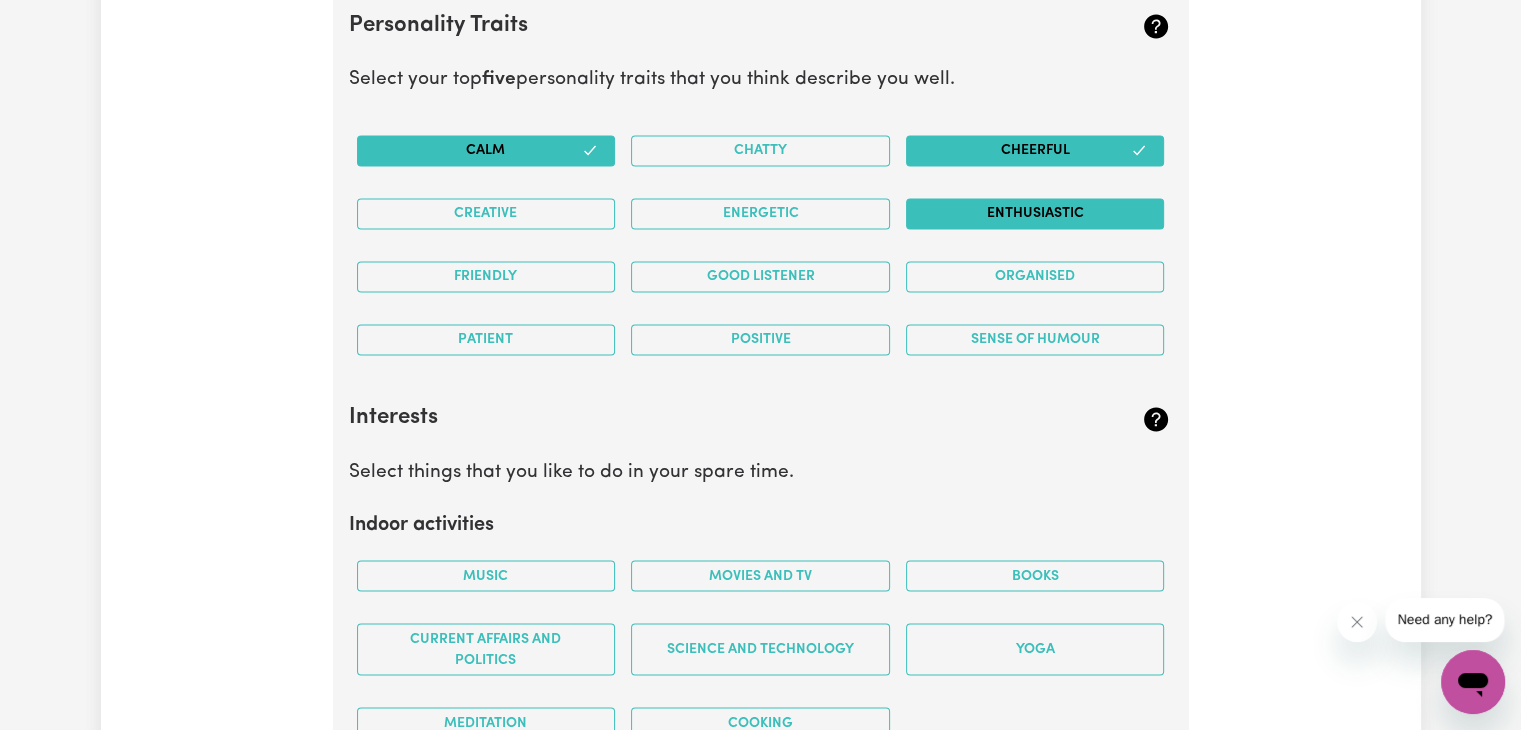 click on "Enthusiastic" at bounding box center [1035, 213] 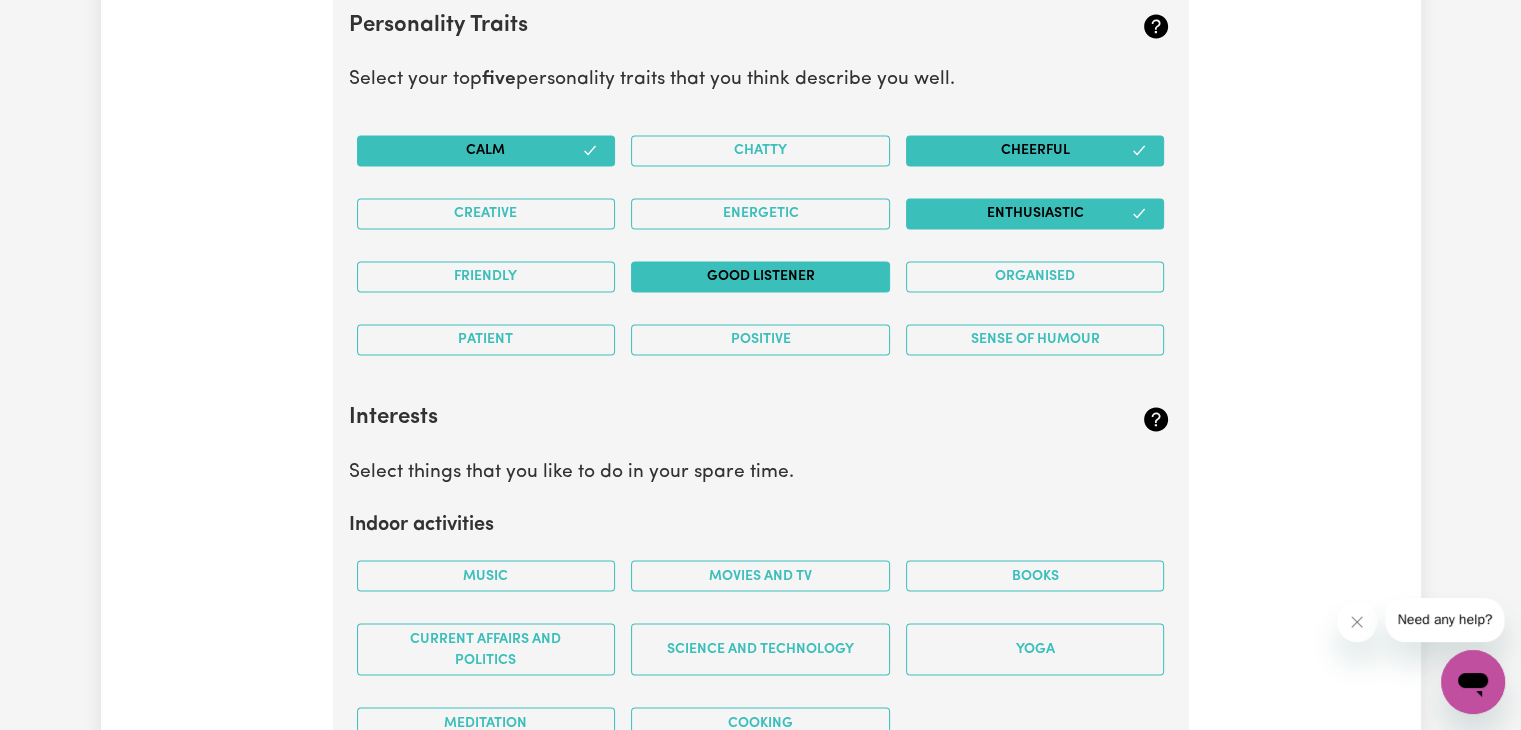 click on "Good Listener" at bounding box center [760, 276] 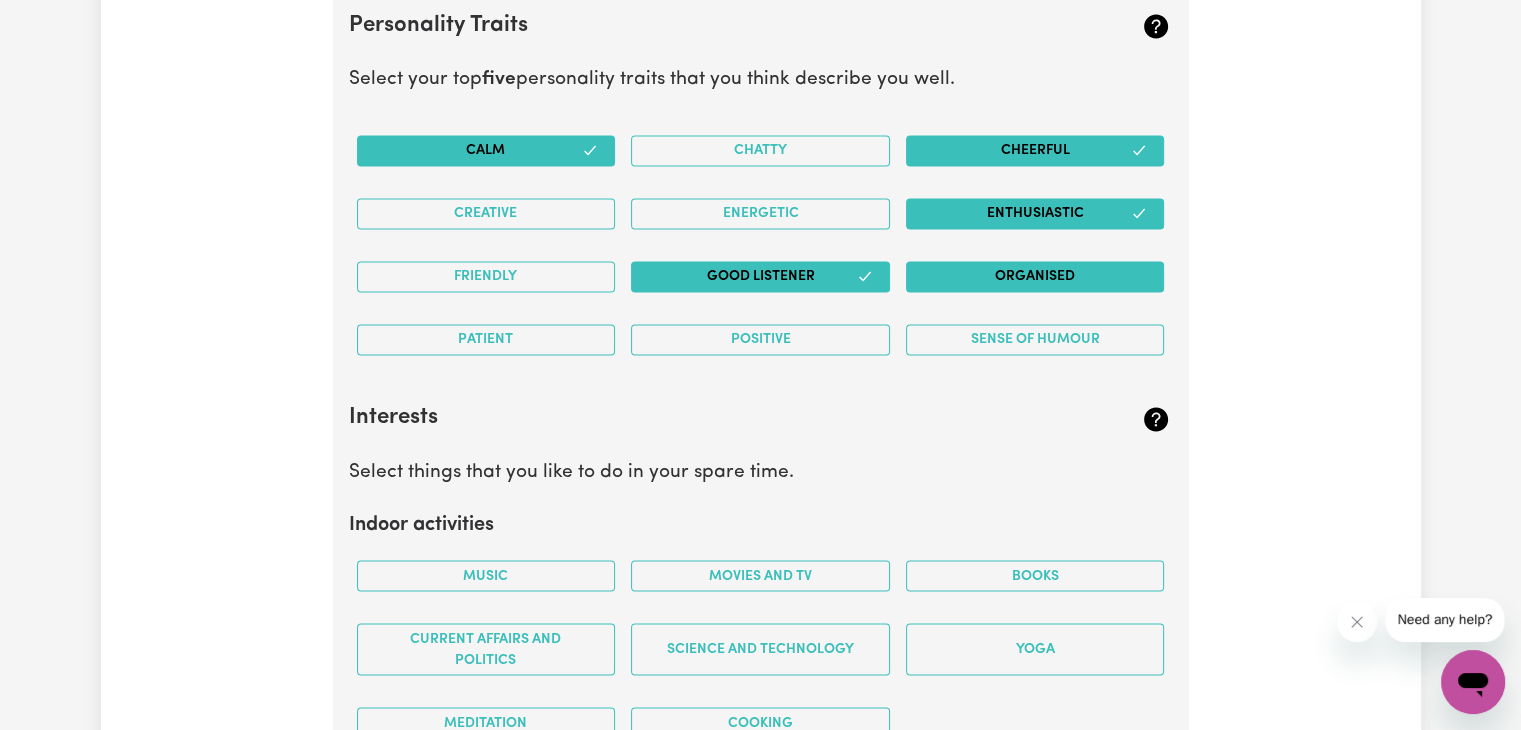 click on "Organised" at bounding box center [1035, 276] 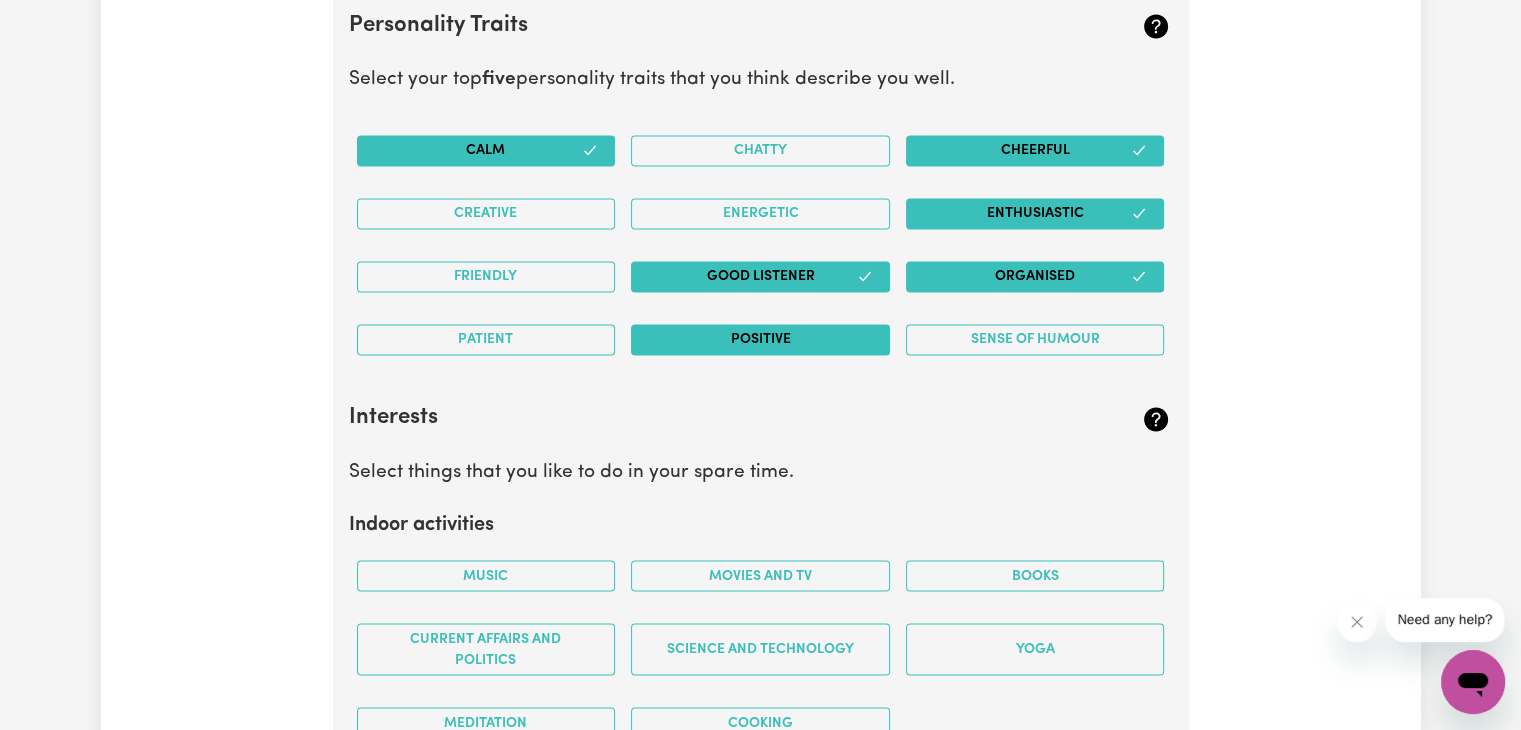 click on "Positive" at bounding box center [760, 339] 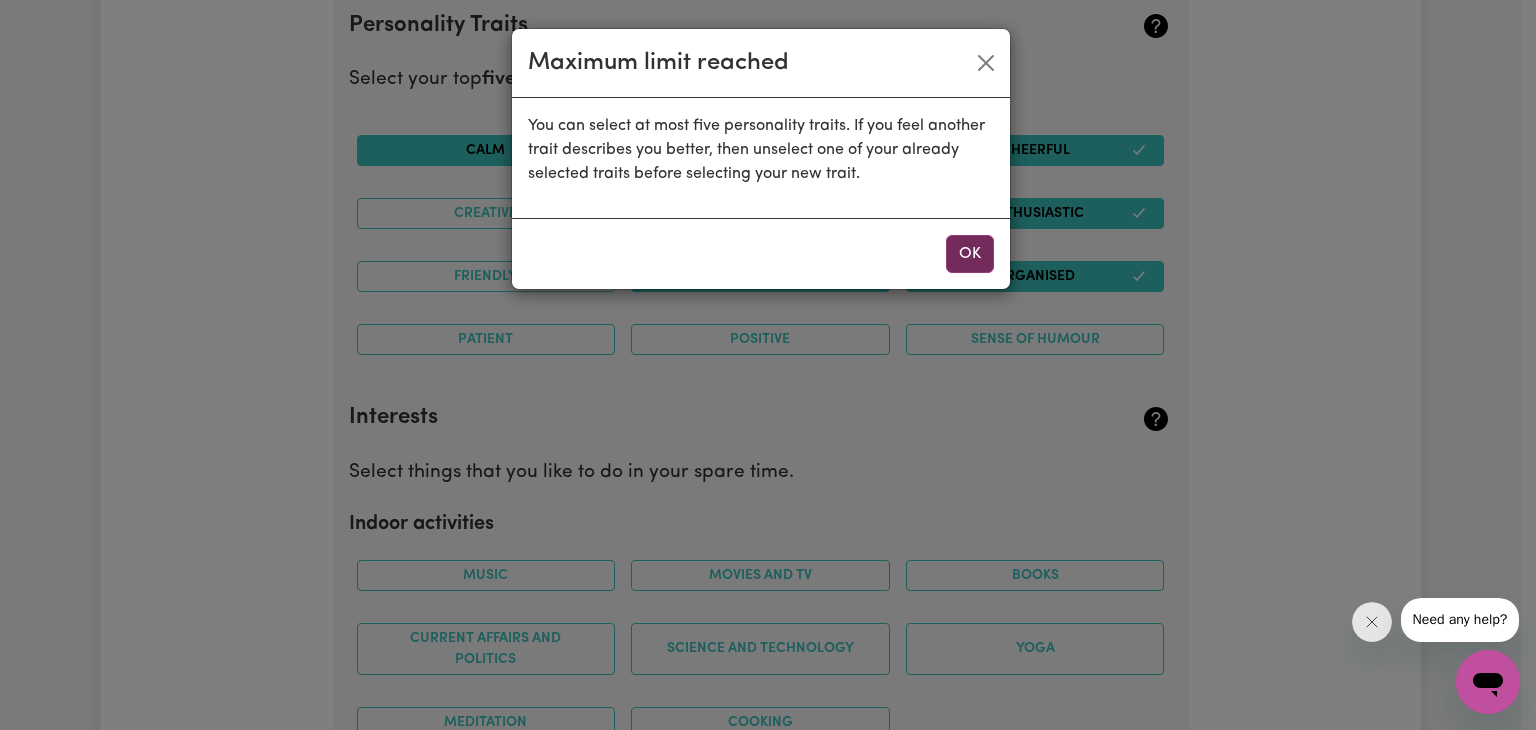 click on "OK" at bounding box center (970, 254) 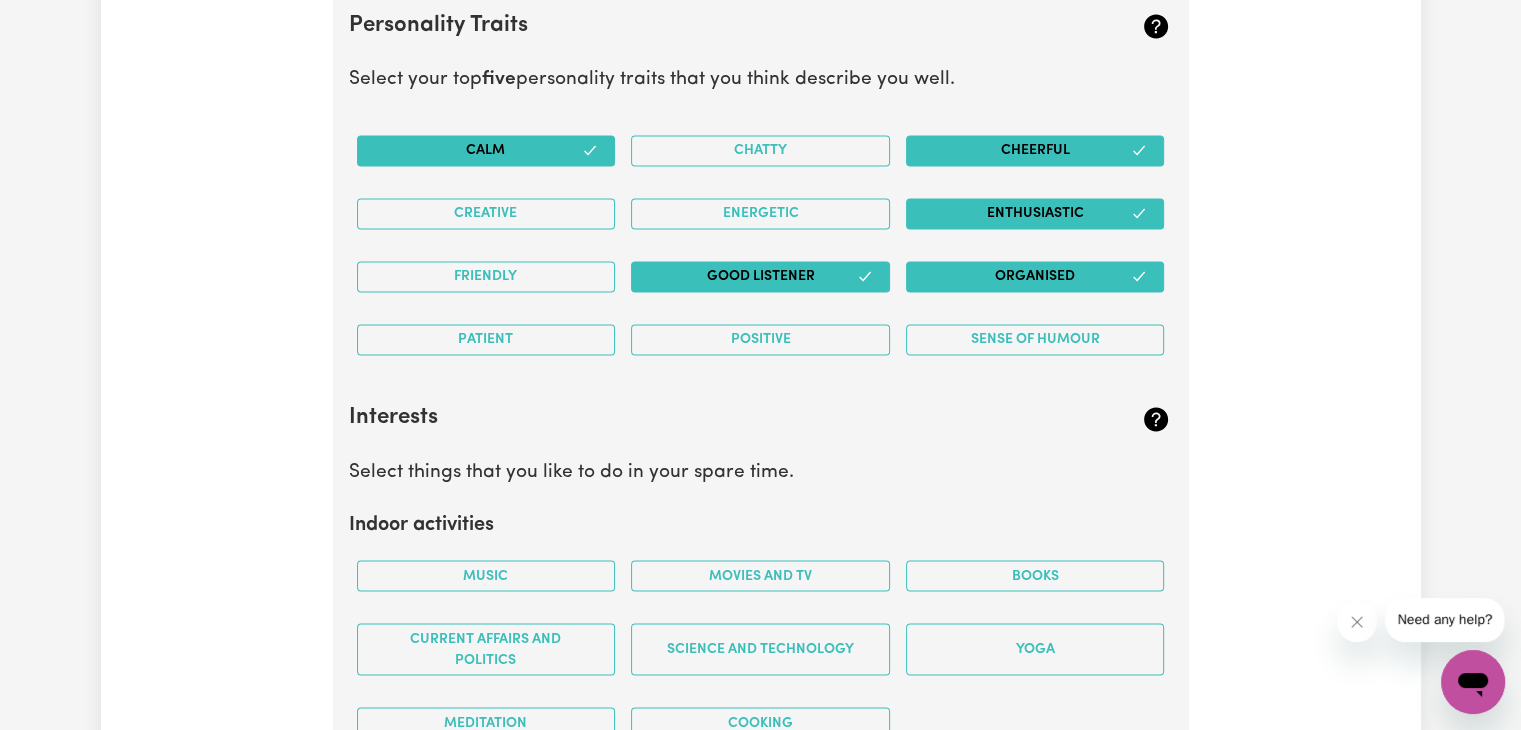 click on "Enthusiastic" at bounding box center [1035, 213] 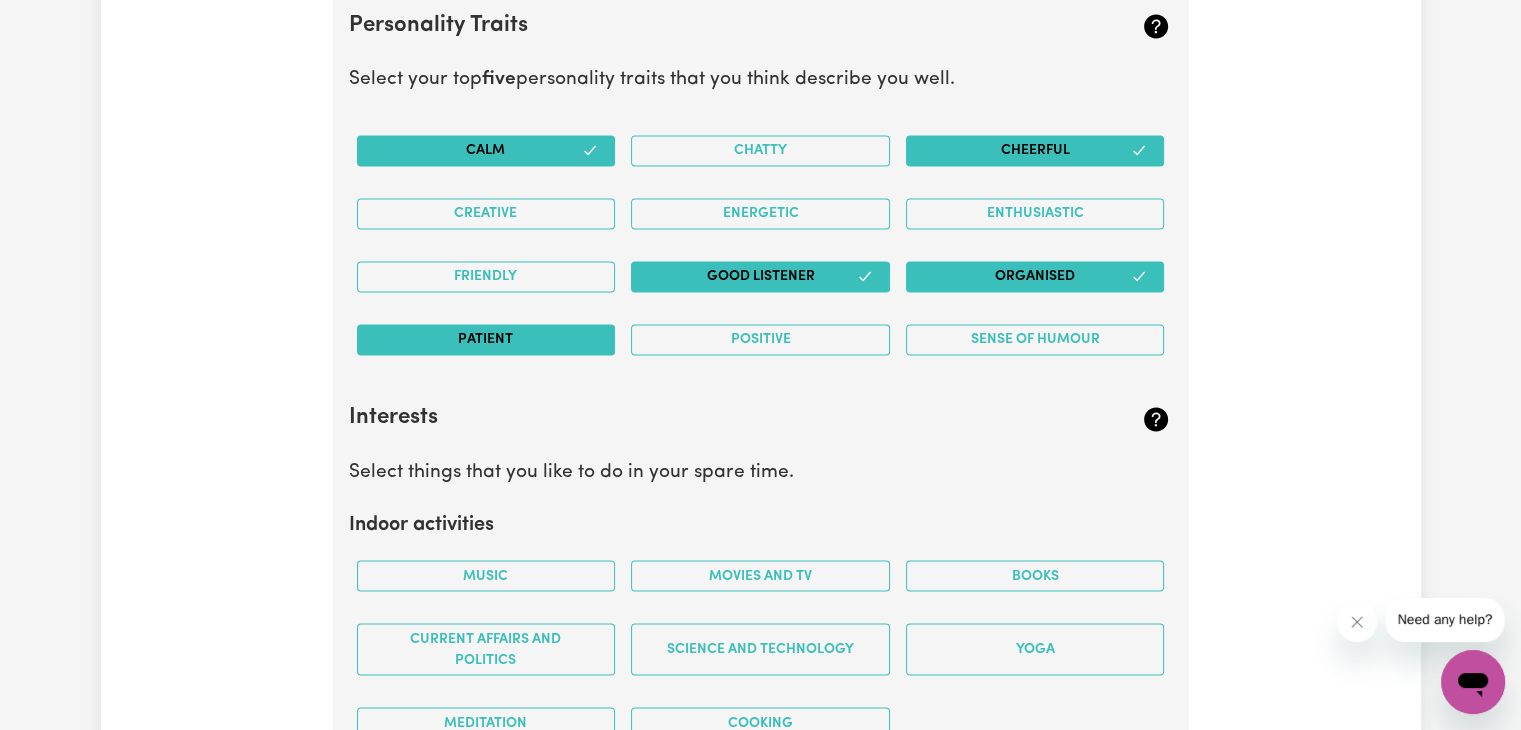 click on "Patient" at bounding box center (486, 339) 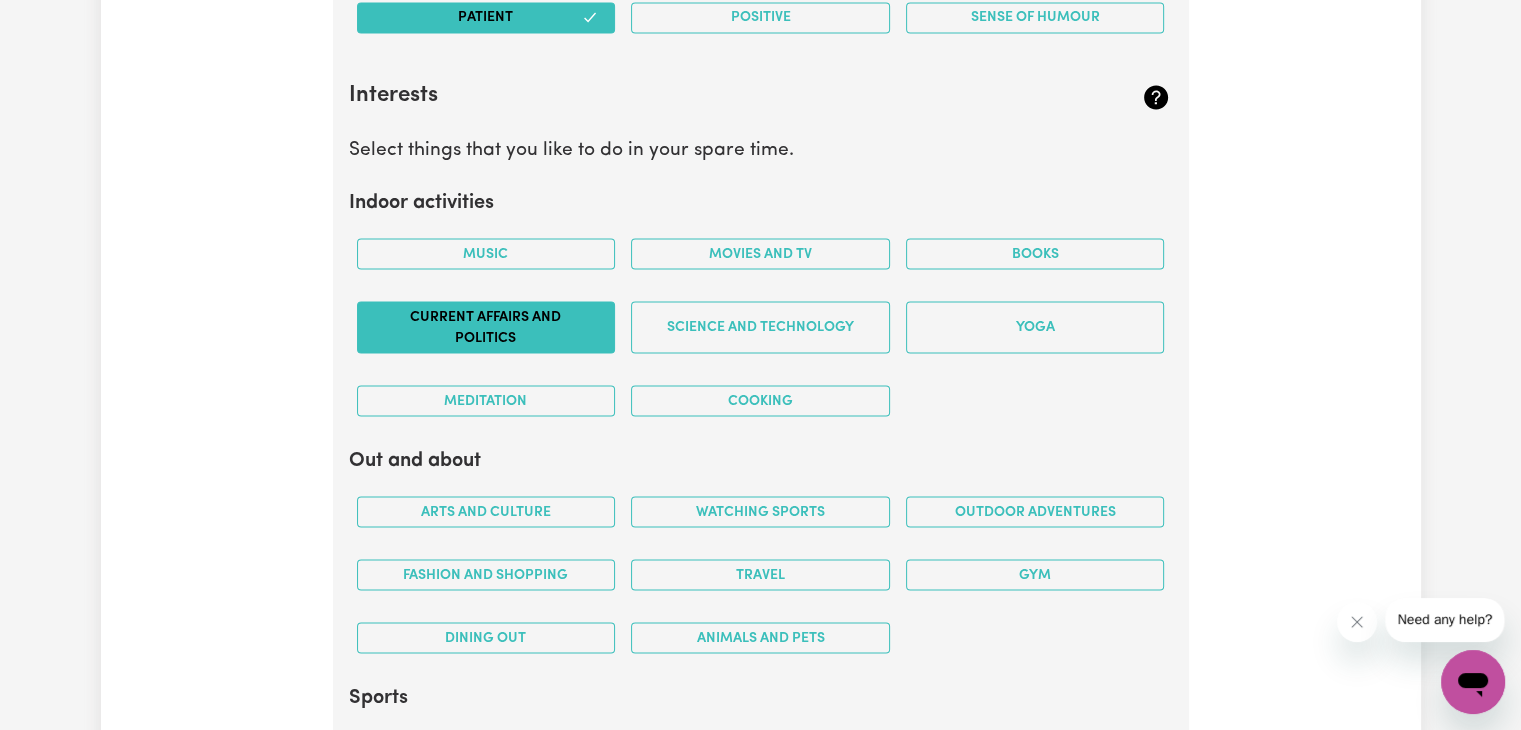 scroll, scrollTop: 3693, scrollLeft: 0, axis: vertical 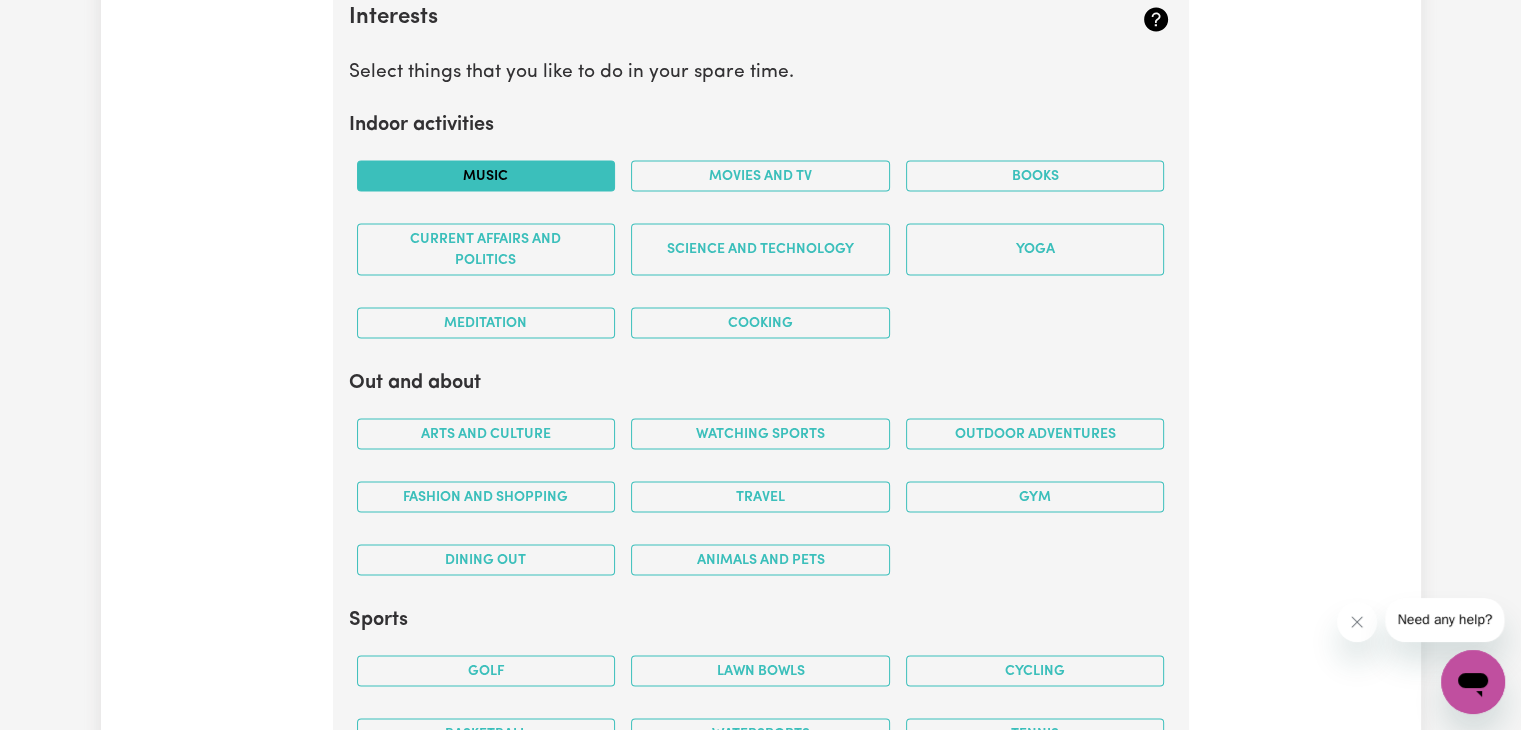 click on "Music" at bounding box center (486, 175) 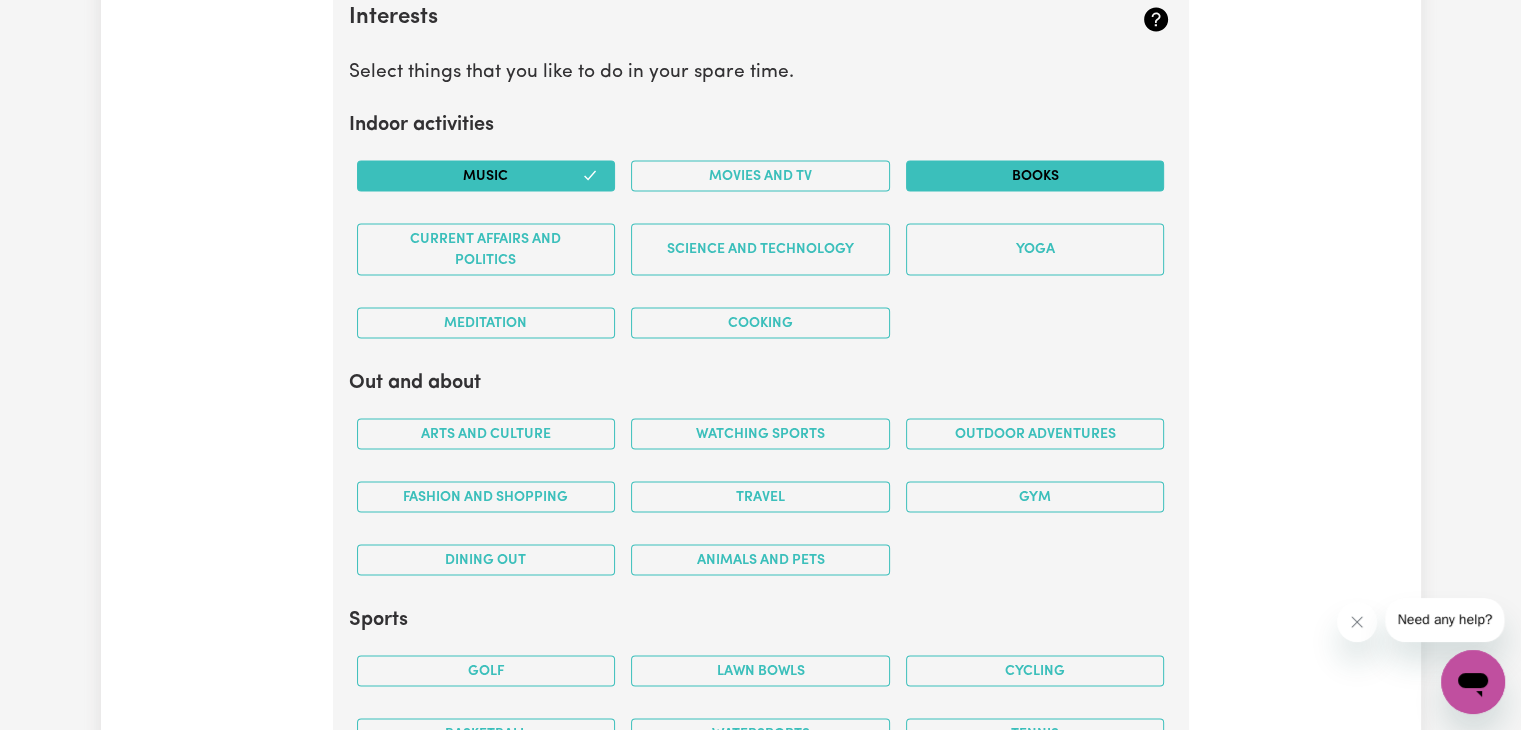 click on "Books" at bounding box center (1035, 175) 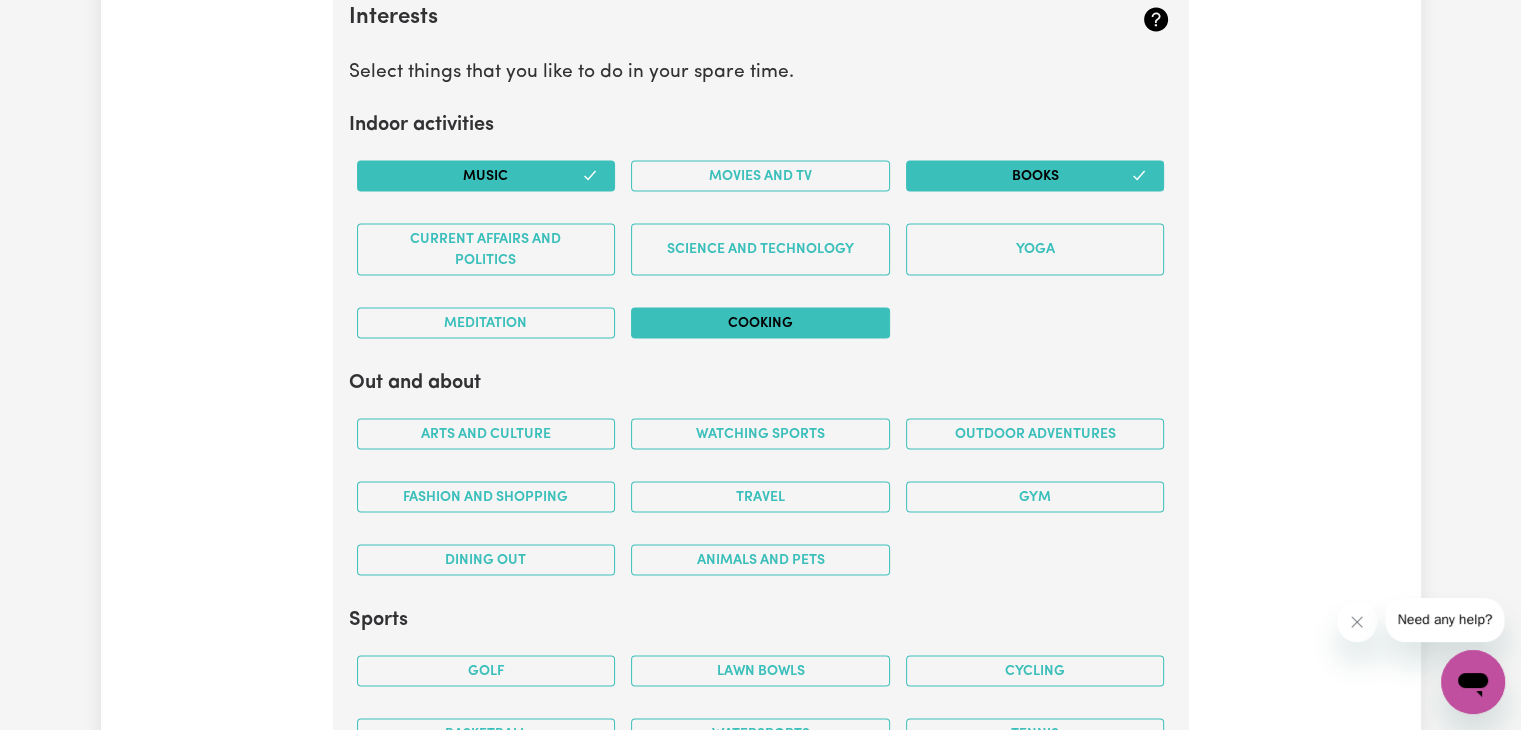click on "Cooking" at bounding box center [760, 322] 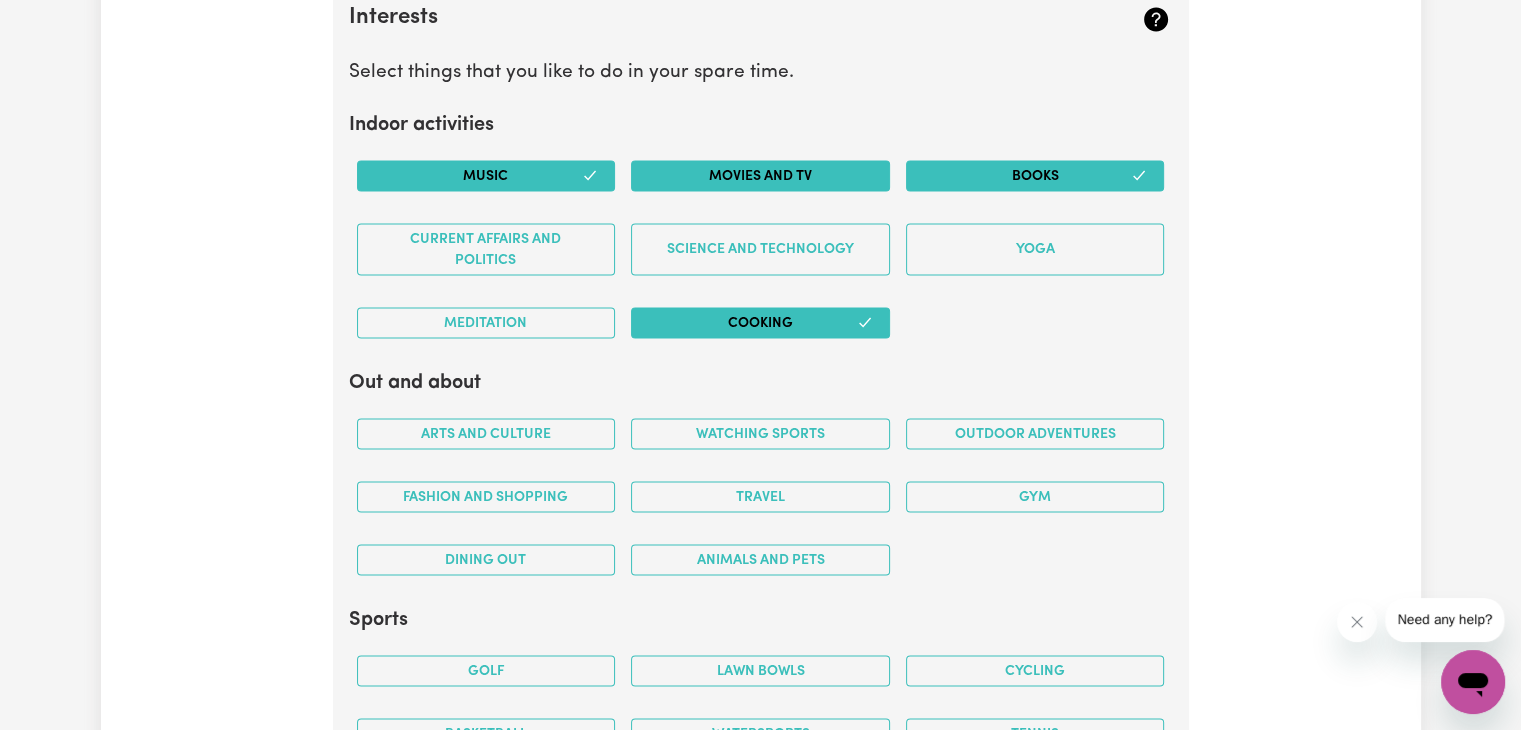 click on "Movies and TV" at bounding box center [760, 175] 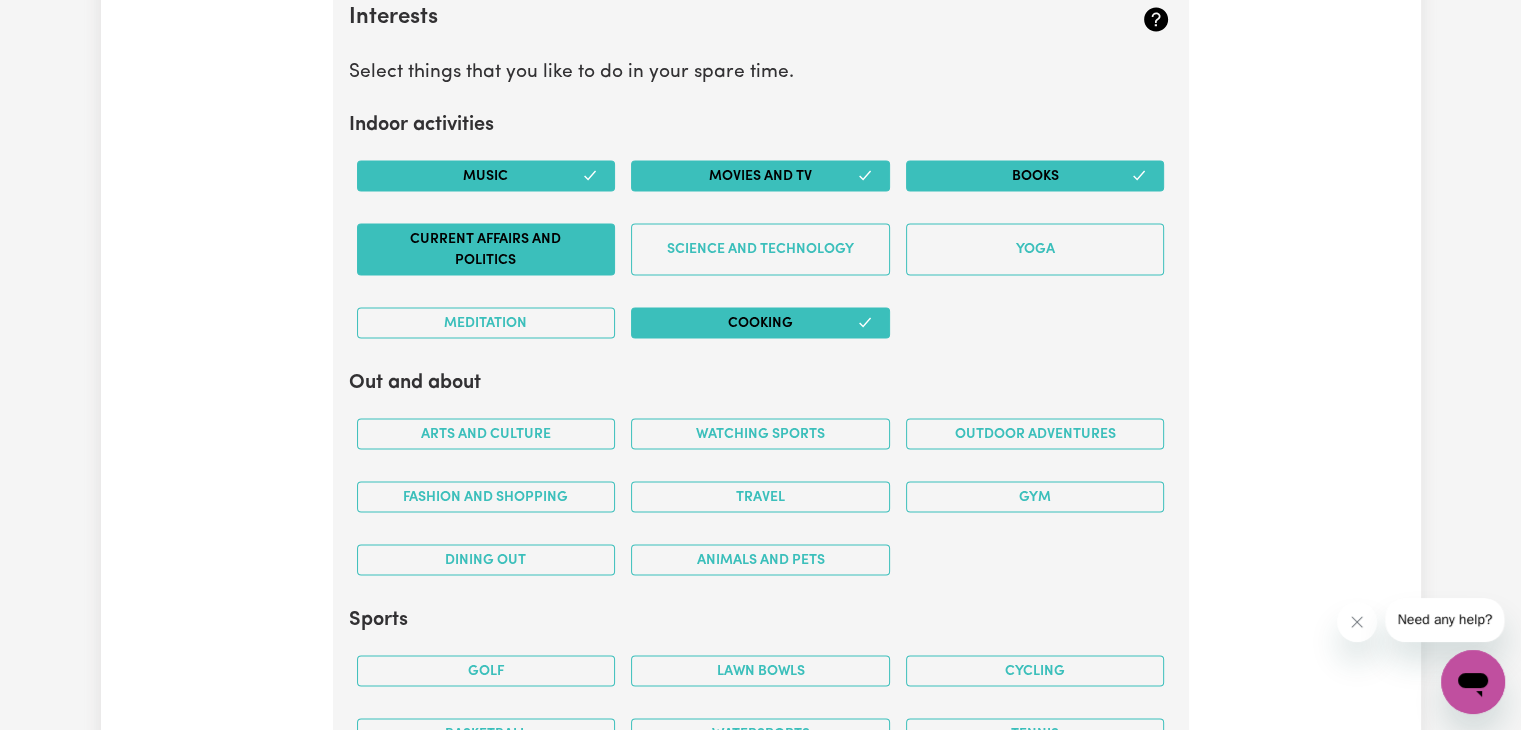 click on "Current Affairs and Politics" at bounding box center (486, 249) 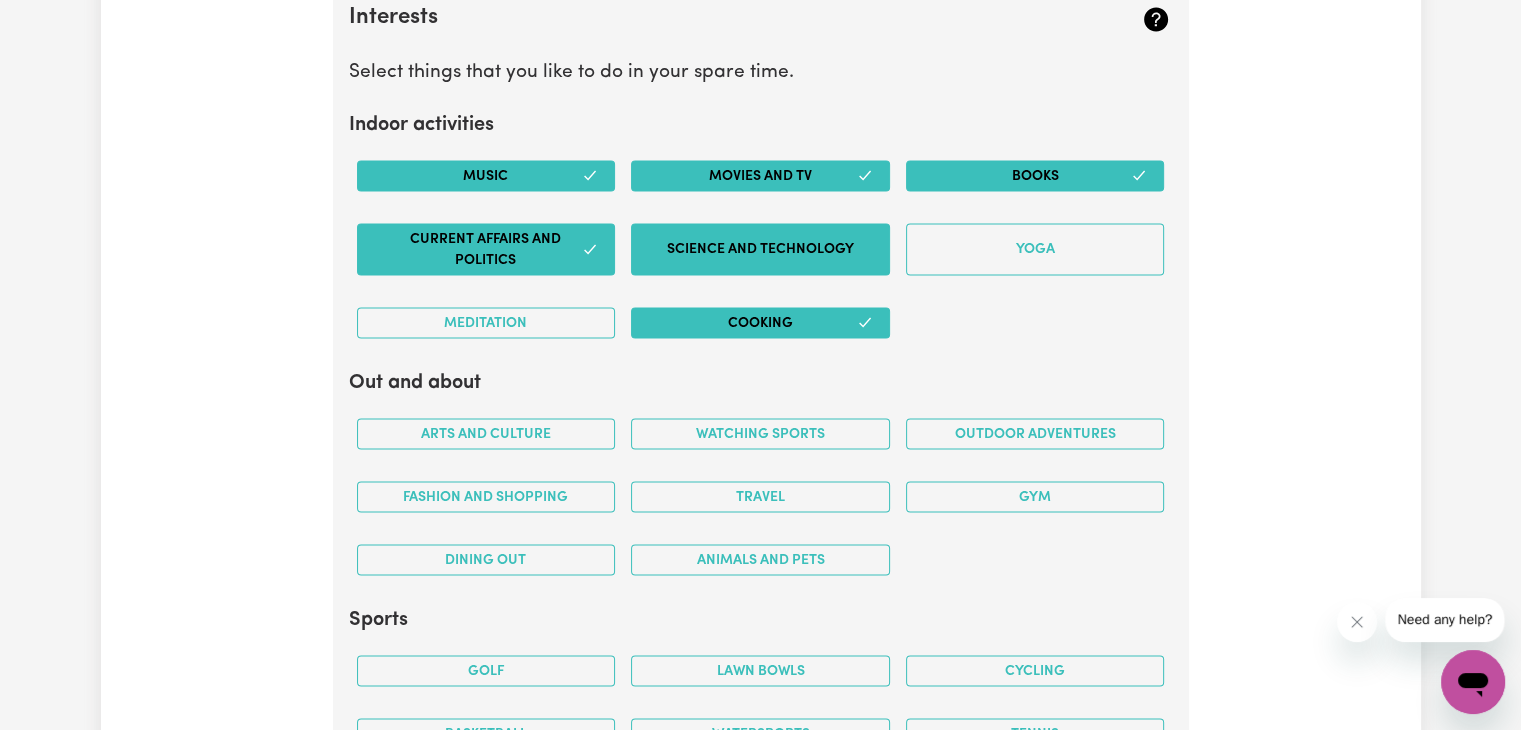 click on "Science and Technology" at bounding box center (760, 249) 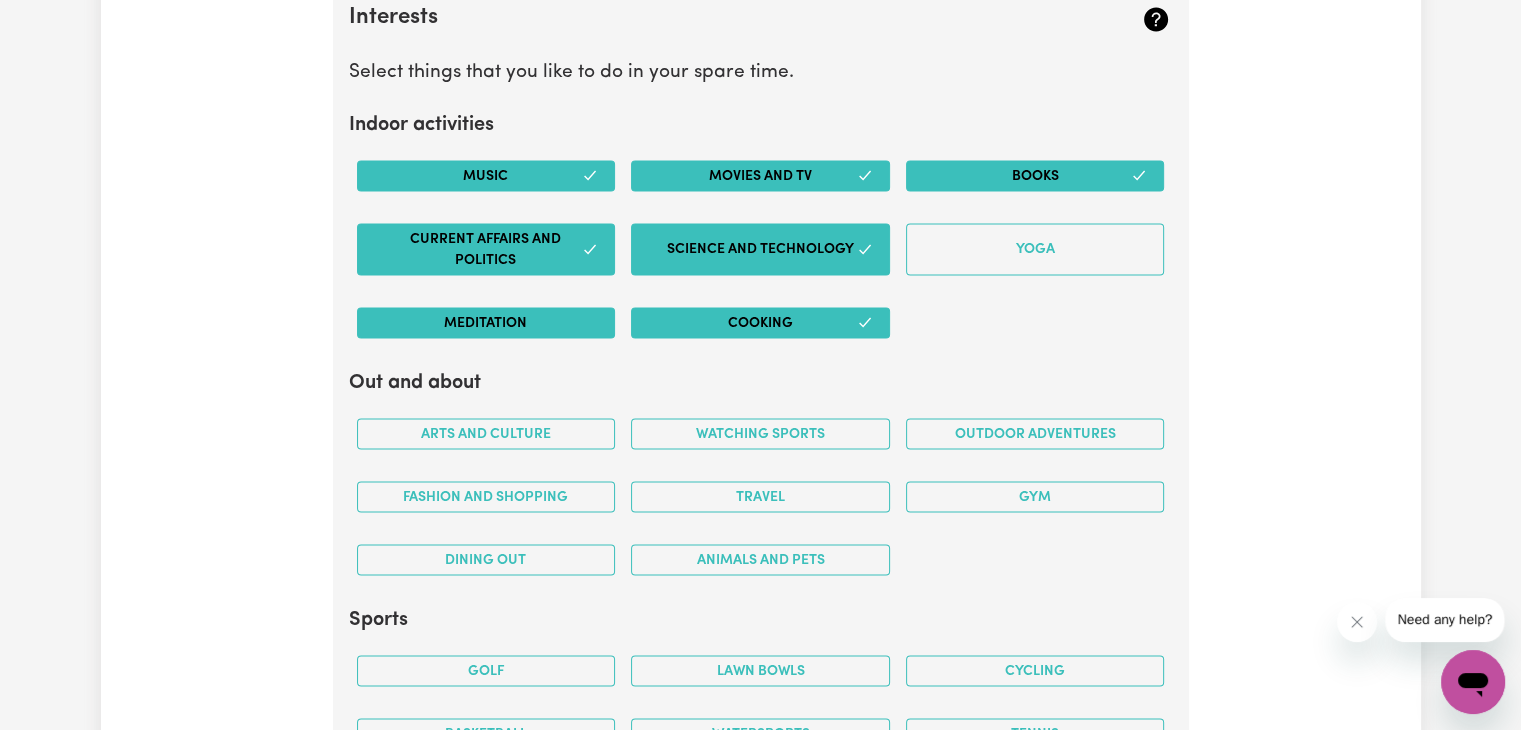 click on "Meditation" at bounding box center [486, 322] 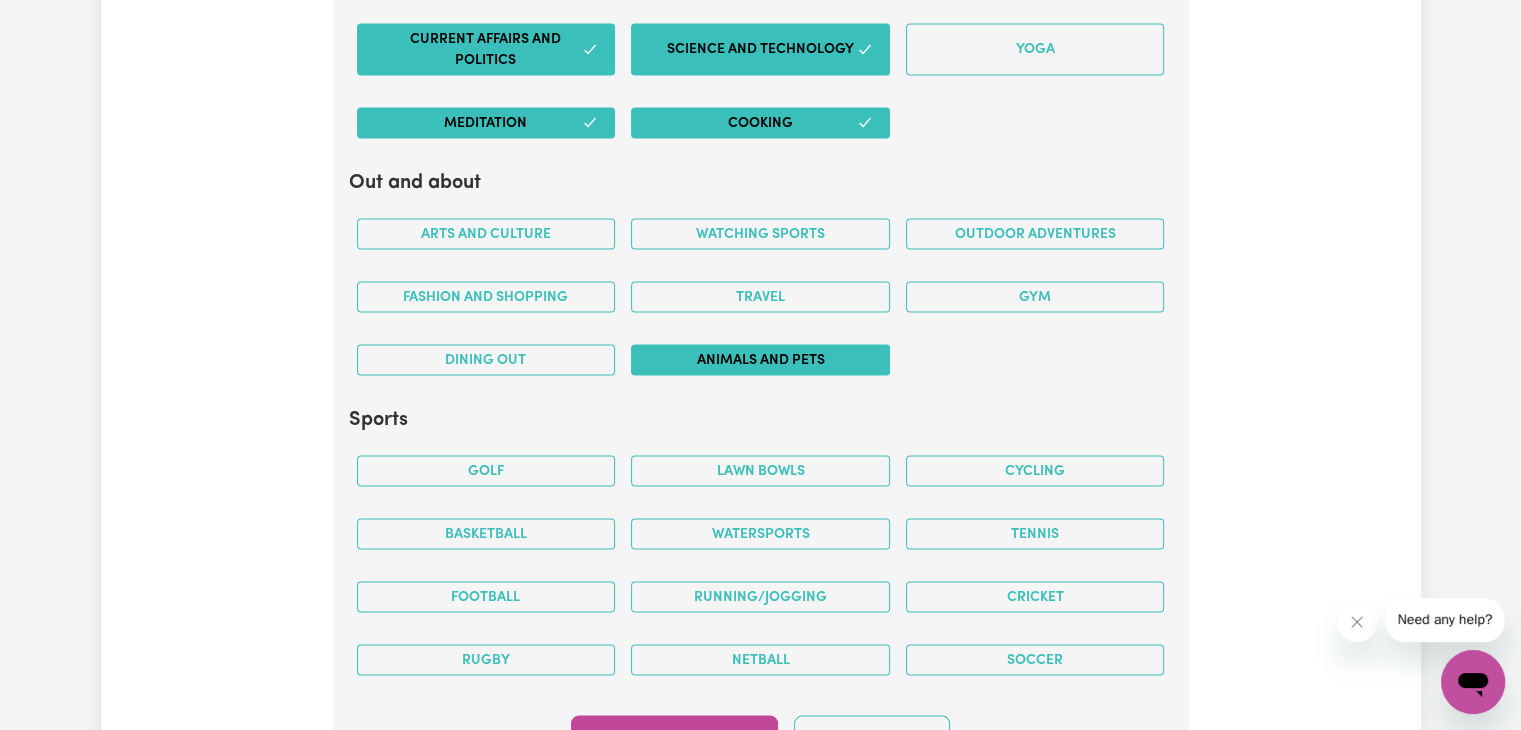 scroll, scrollTop: 3893, scrollLeft: 0, axis: vertical 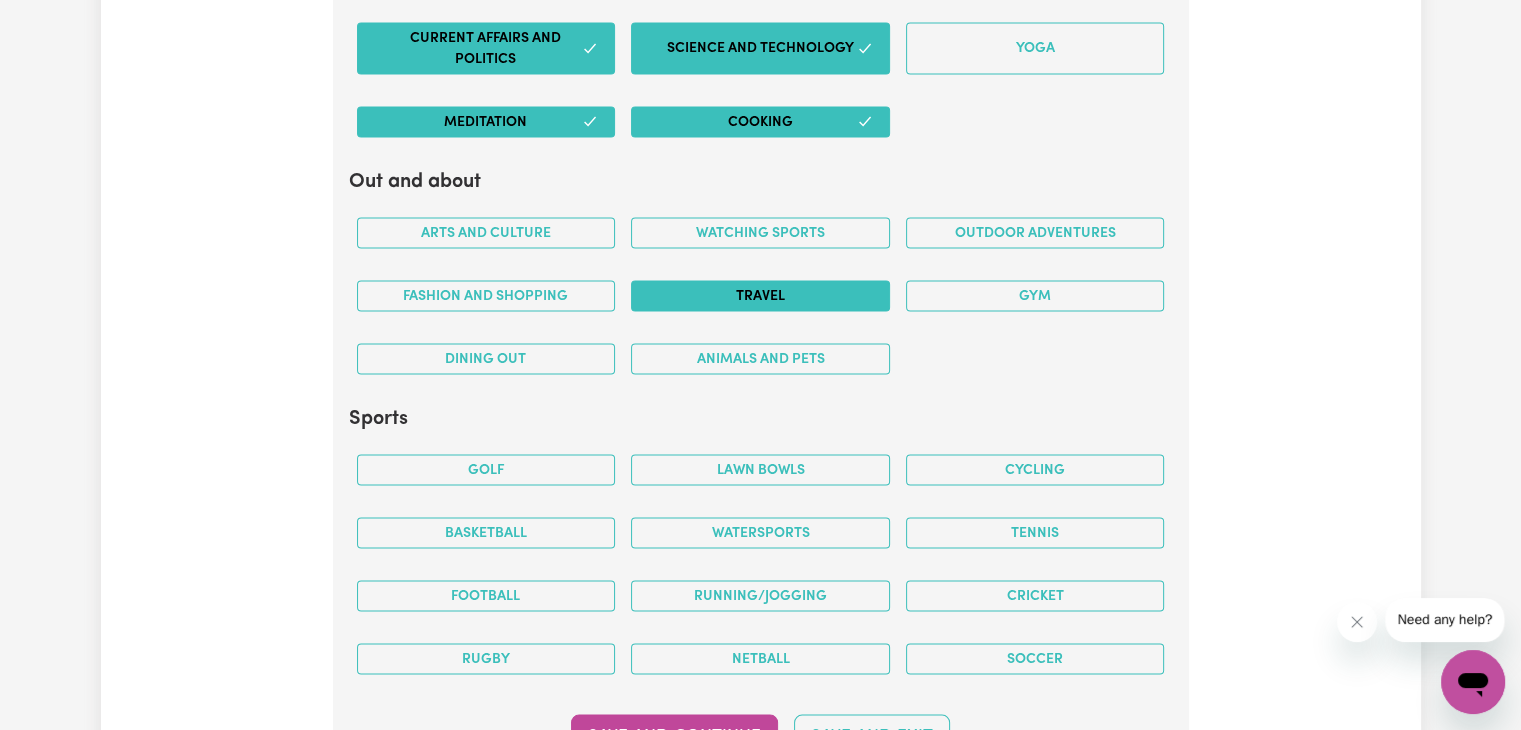 click on "Travel" at bounding box center [760, 296] 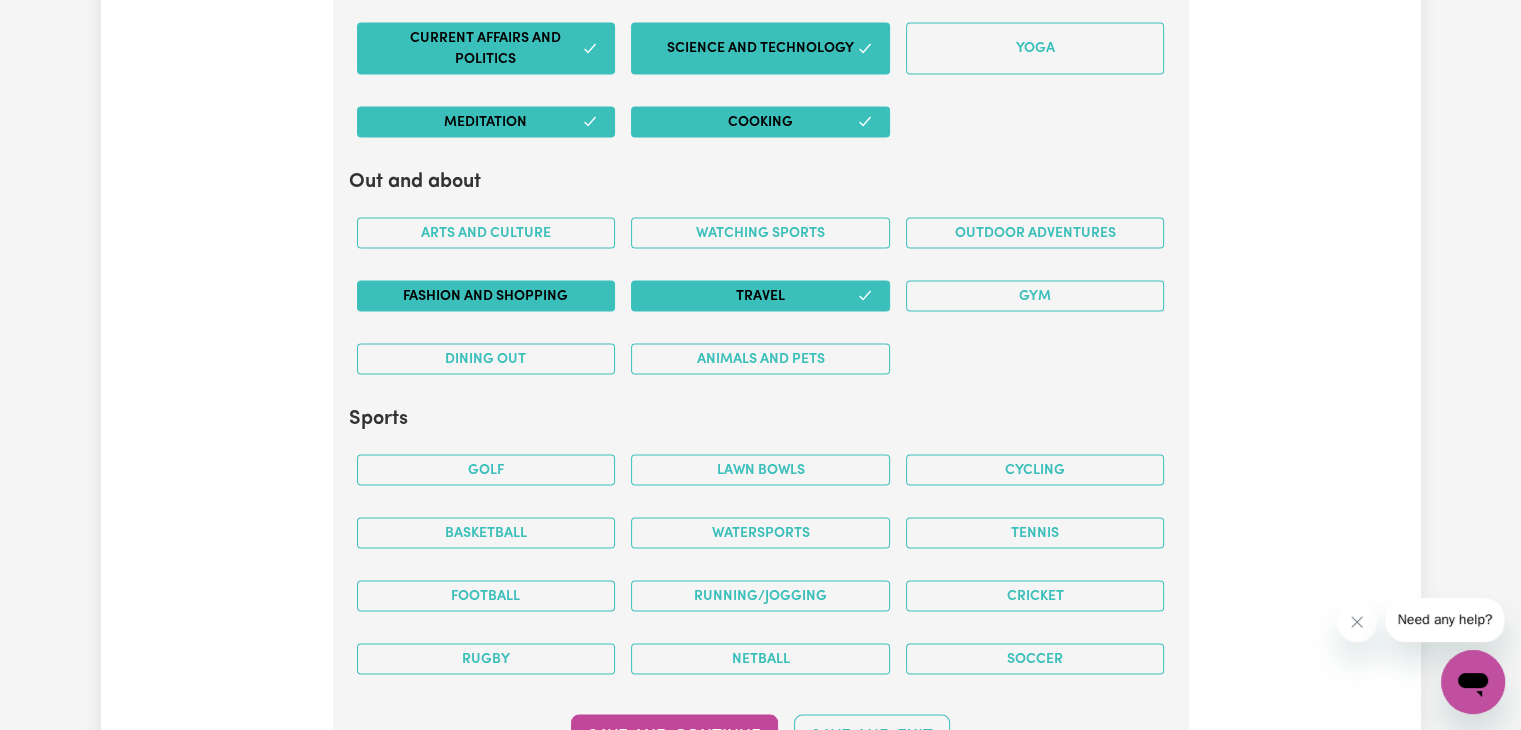 click on "Fashion and shopping" at bounding box center (486, 296) 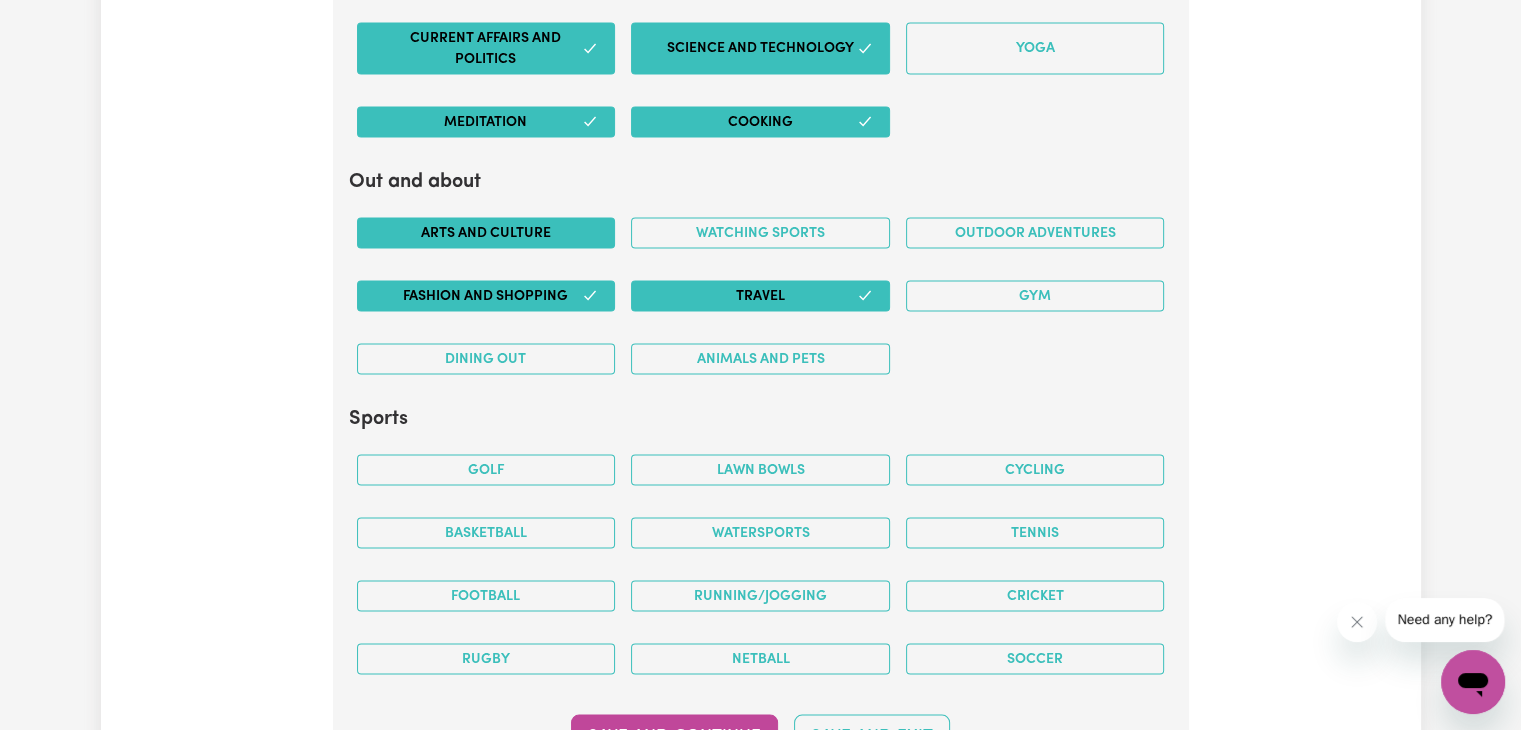 click on "Arts and Culture" at bounding box center (486, 233) 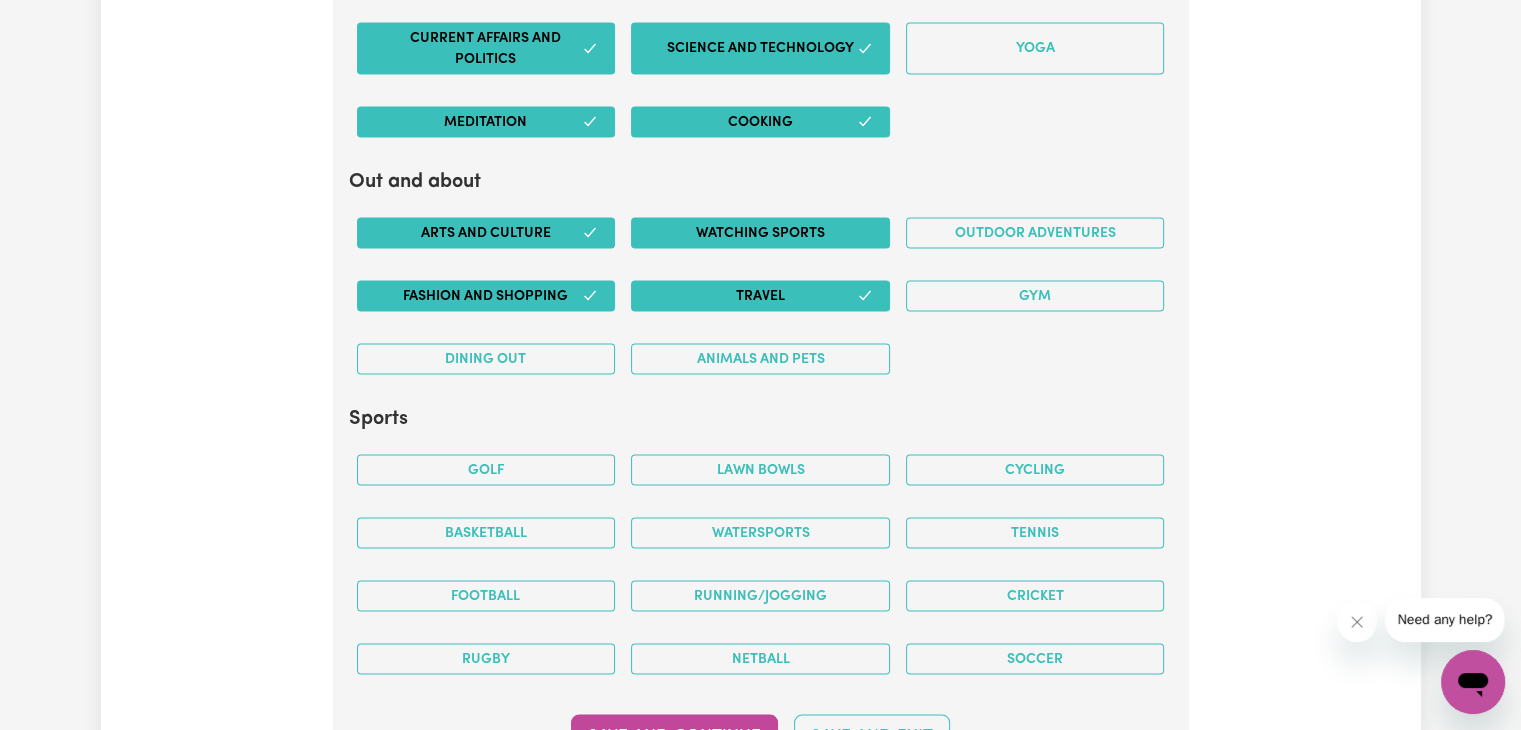 click on "Watching sports" at bounding box center [760, 233] 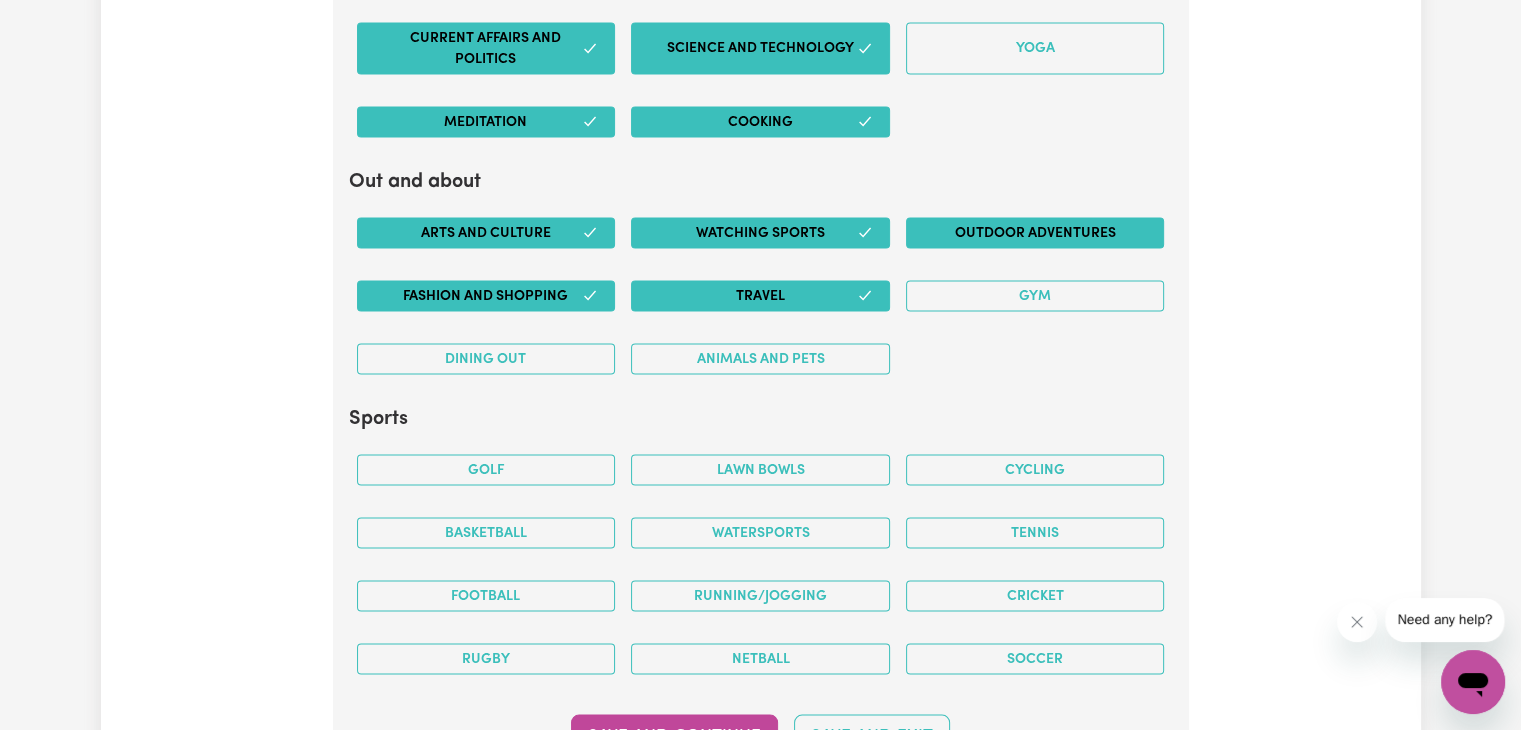 click on "Outdoor adventures" at bounding box center [1035, 233] 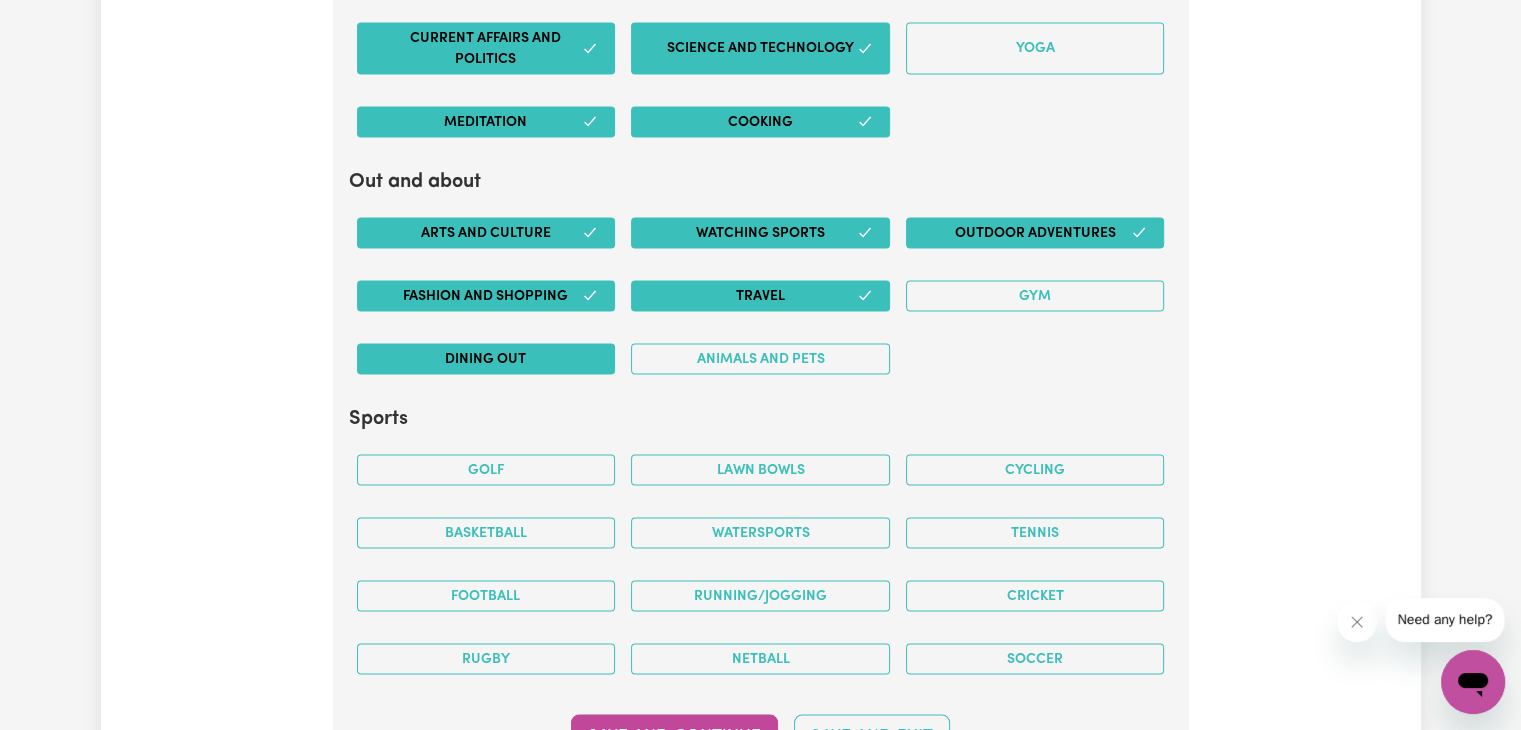 click on "Dining out" at bounding box center [486, 359] 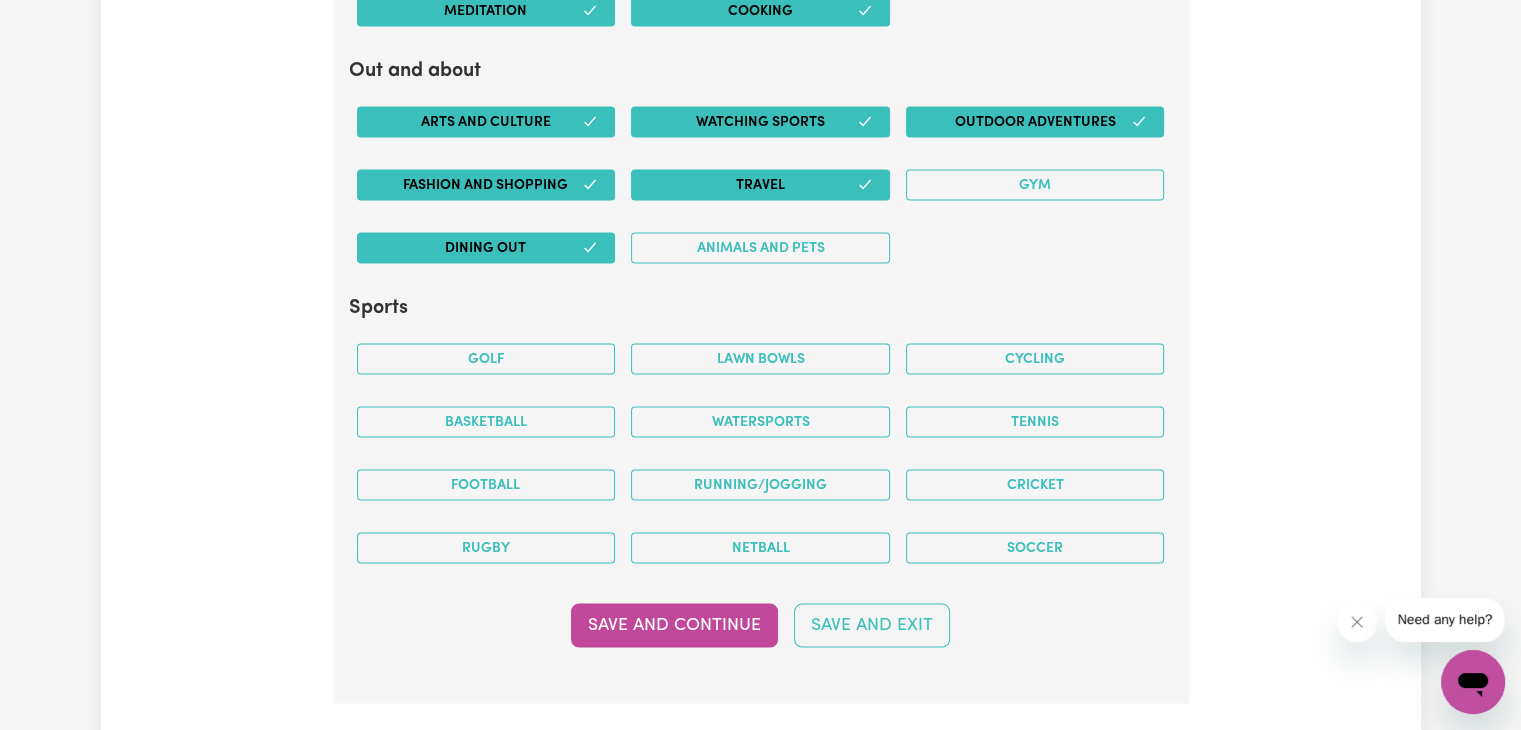 scroll, scrollTop: 4093, scrollLeft: 0, axis: vertical 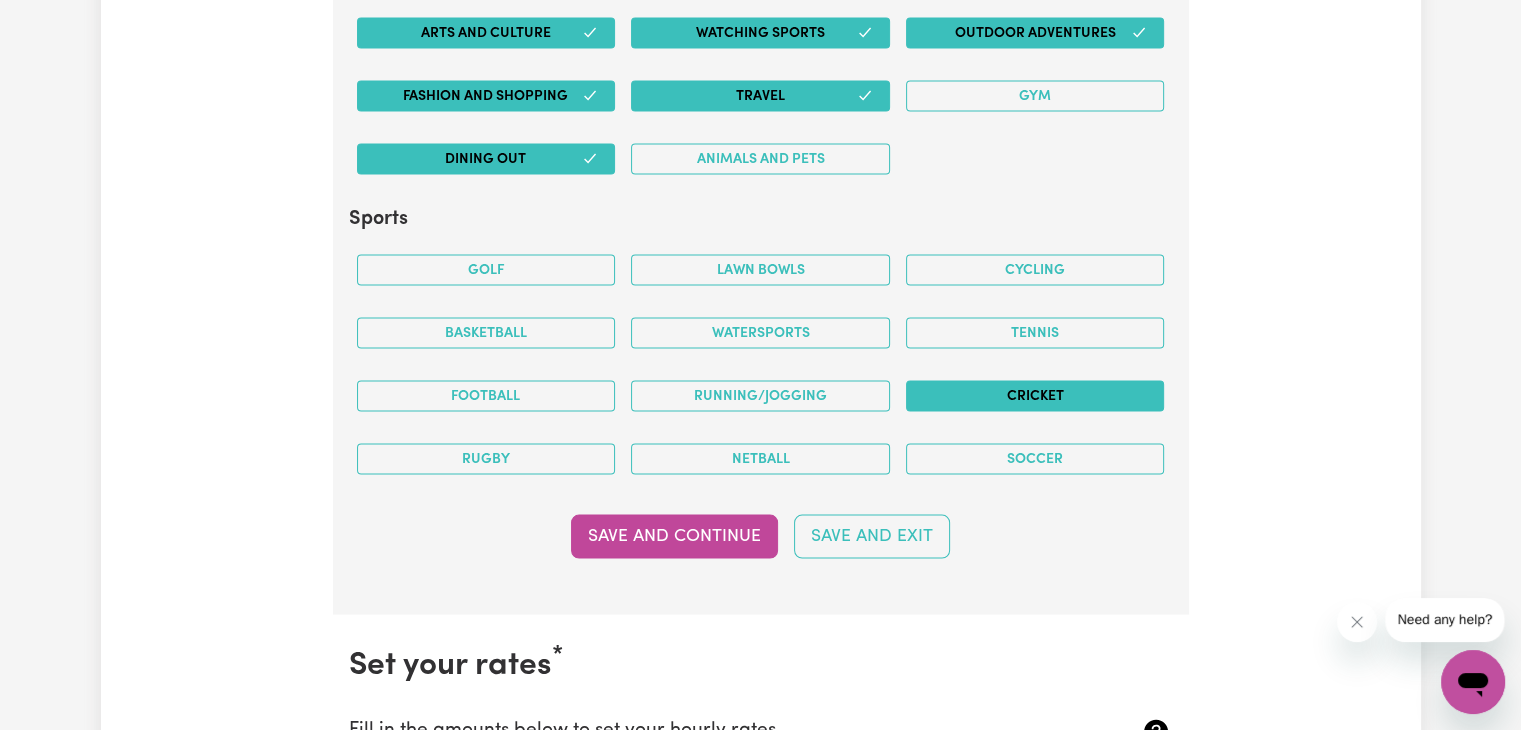 click on "Cricket" at bounding box center [1035, 396] 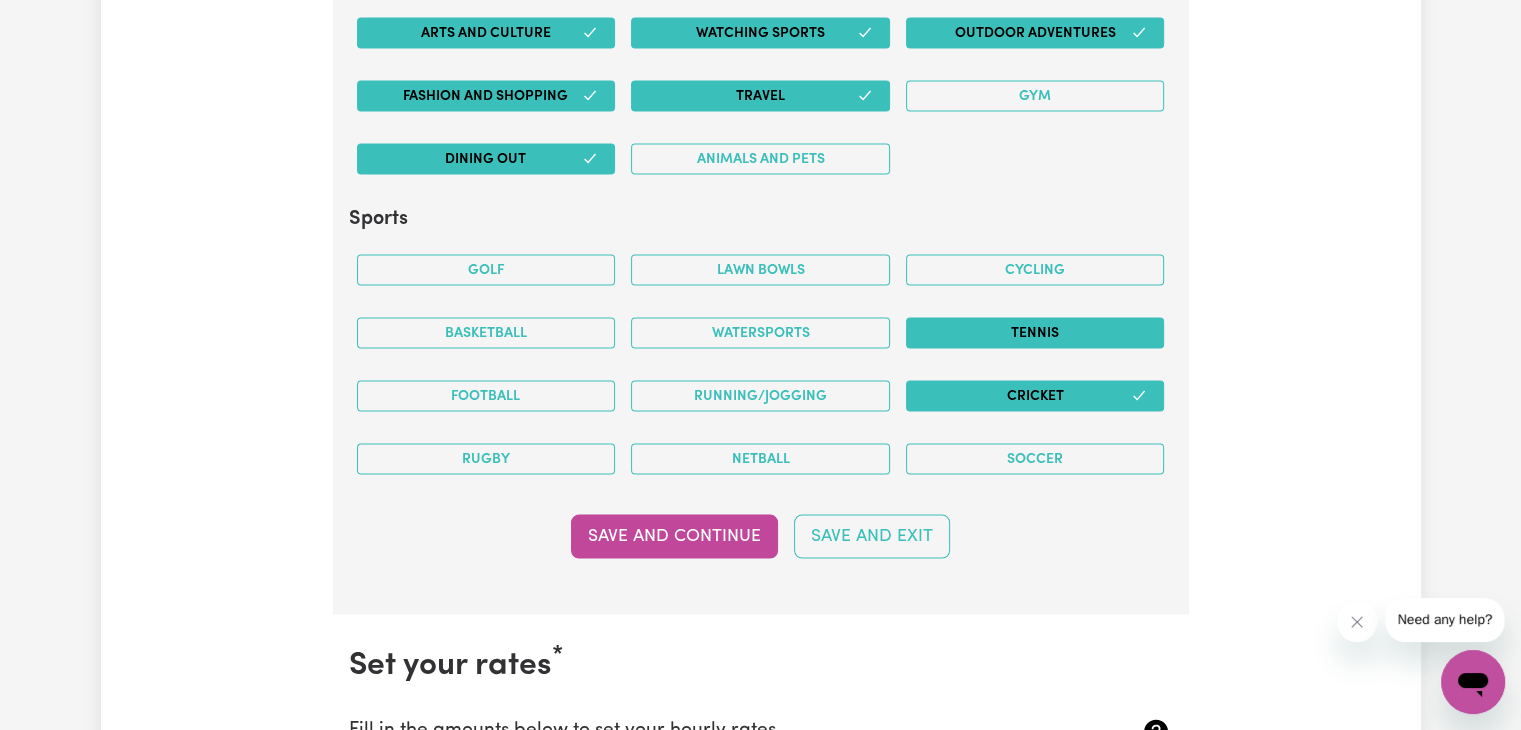 click on "Tennis" at bounding box center [1035, 333] 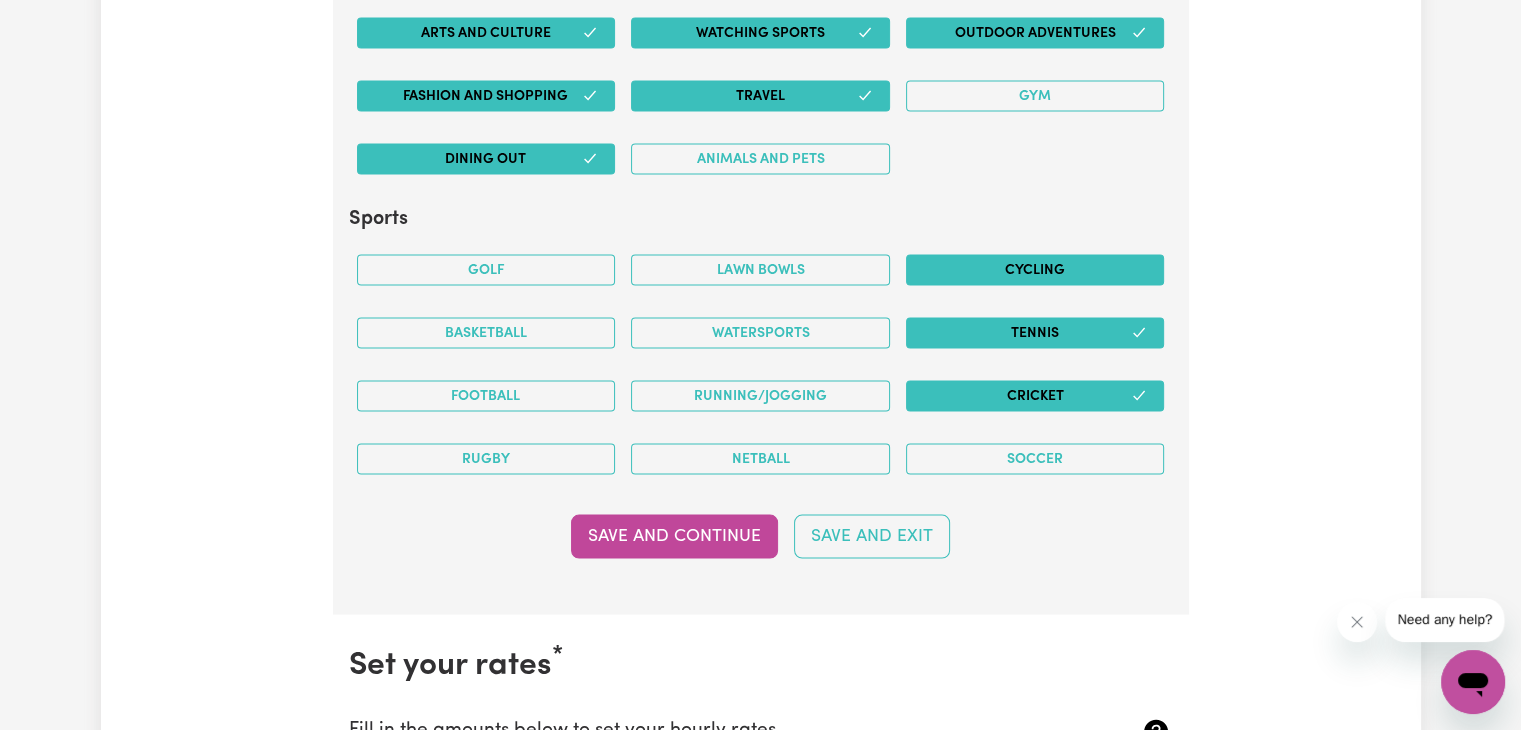click on "Cycling" at bounding box center [1035, 270] 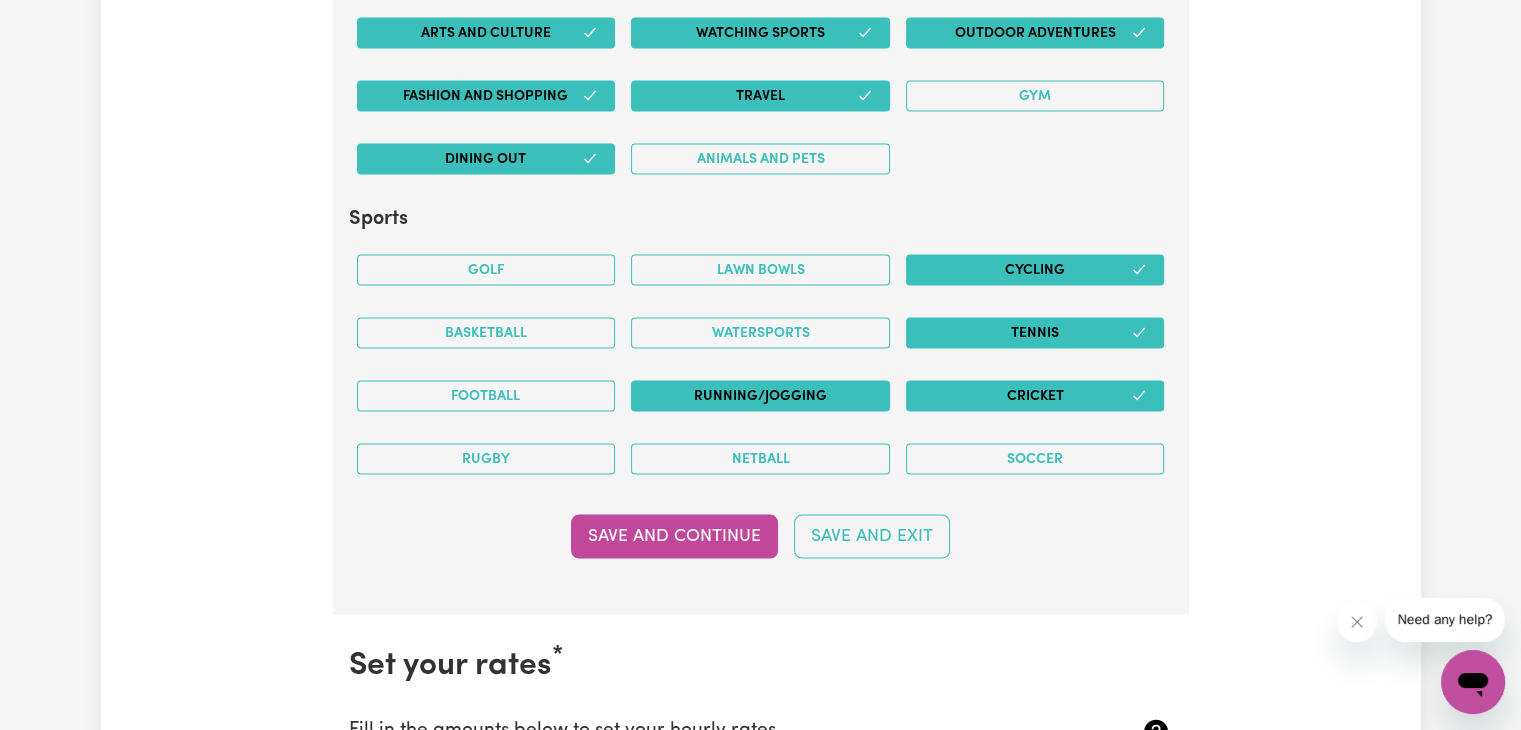 click on "Running/Jogging" at bounding box center [760, 396] 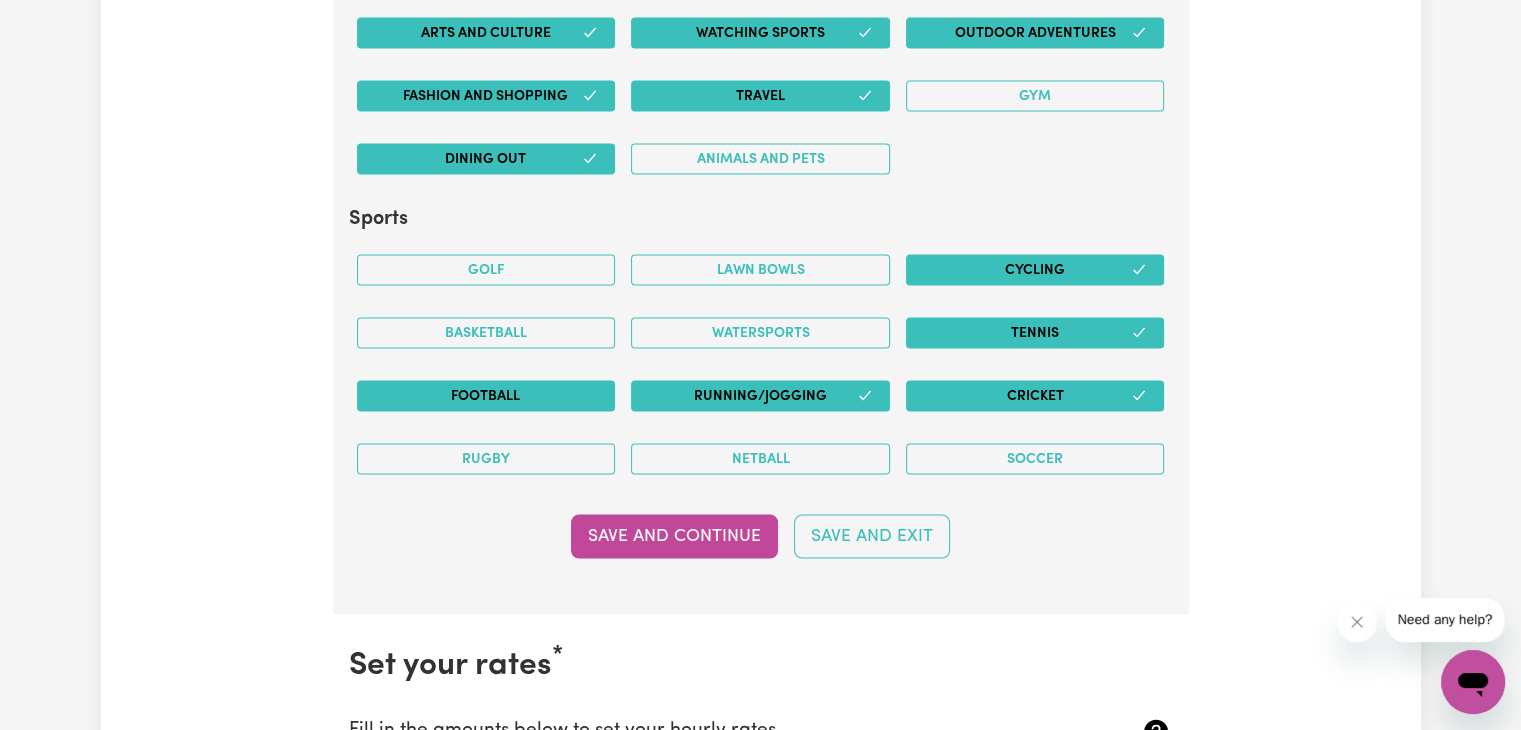 click on "Football" at bounding box center [486, 396] 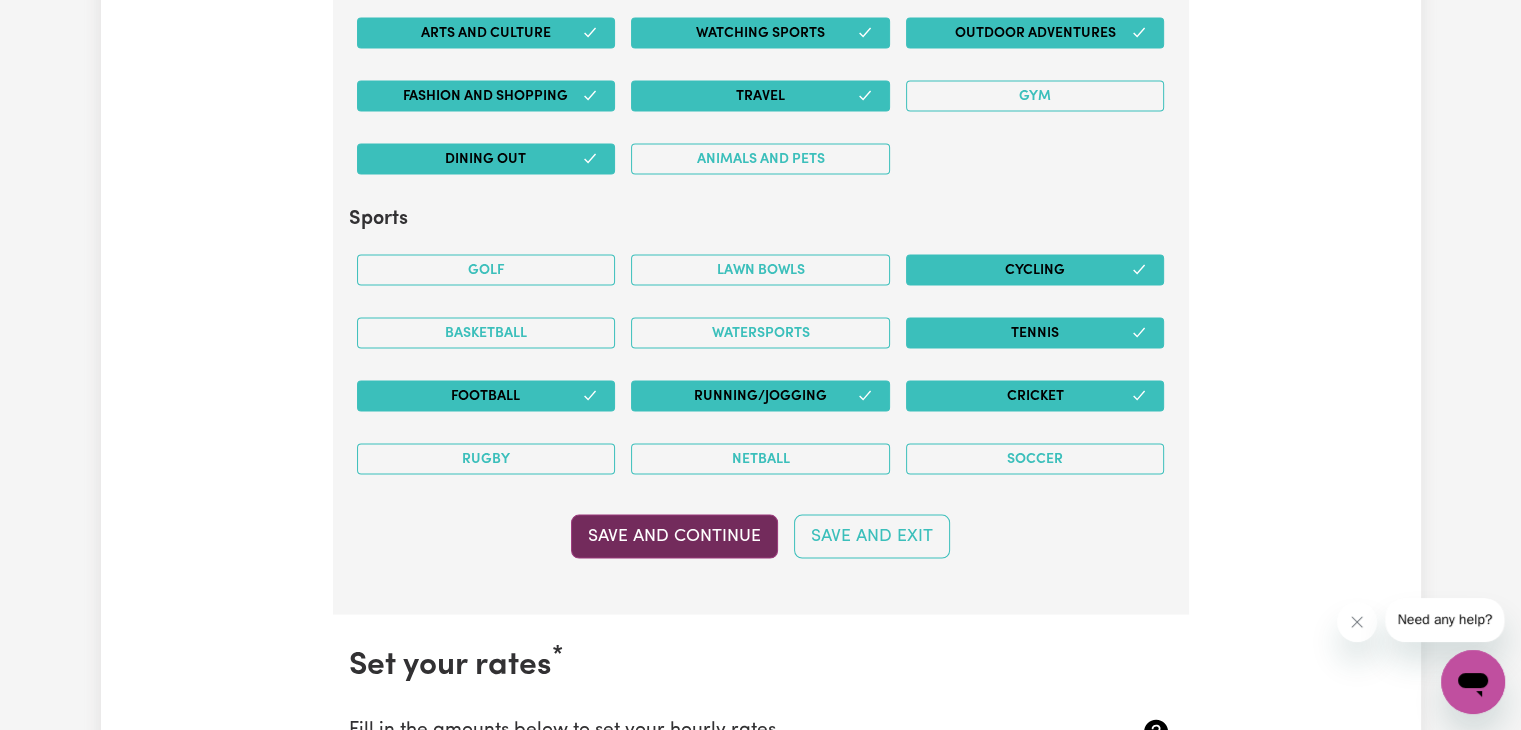 click on "Save and Continue" at bounding box center (674, 537) 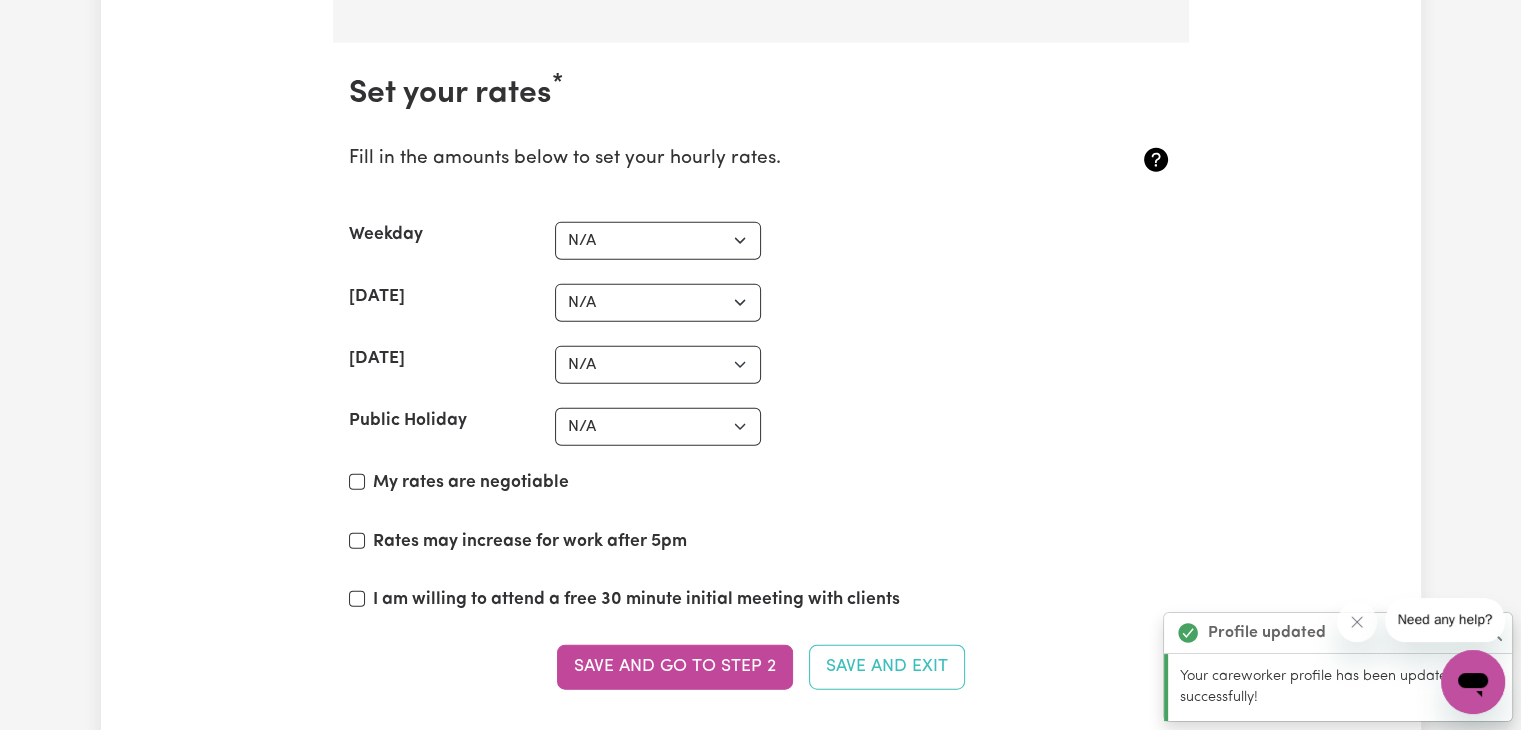 scroll, scrollTop: 4698, scrollLeft: 0, axis: vertical 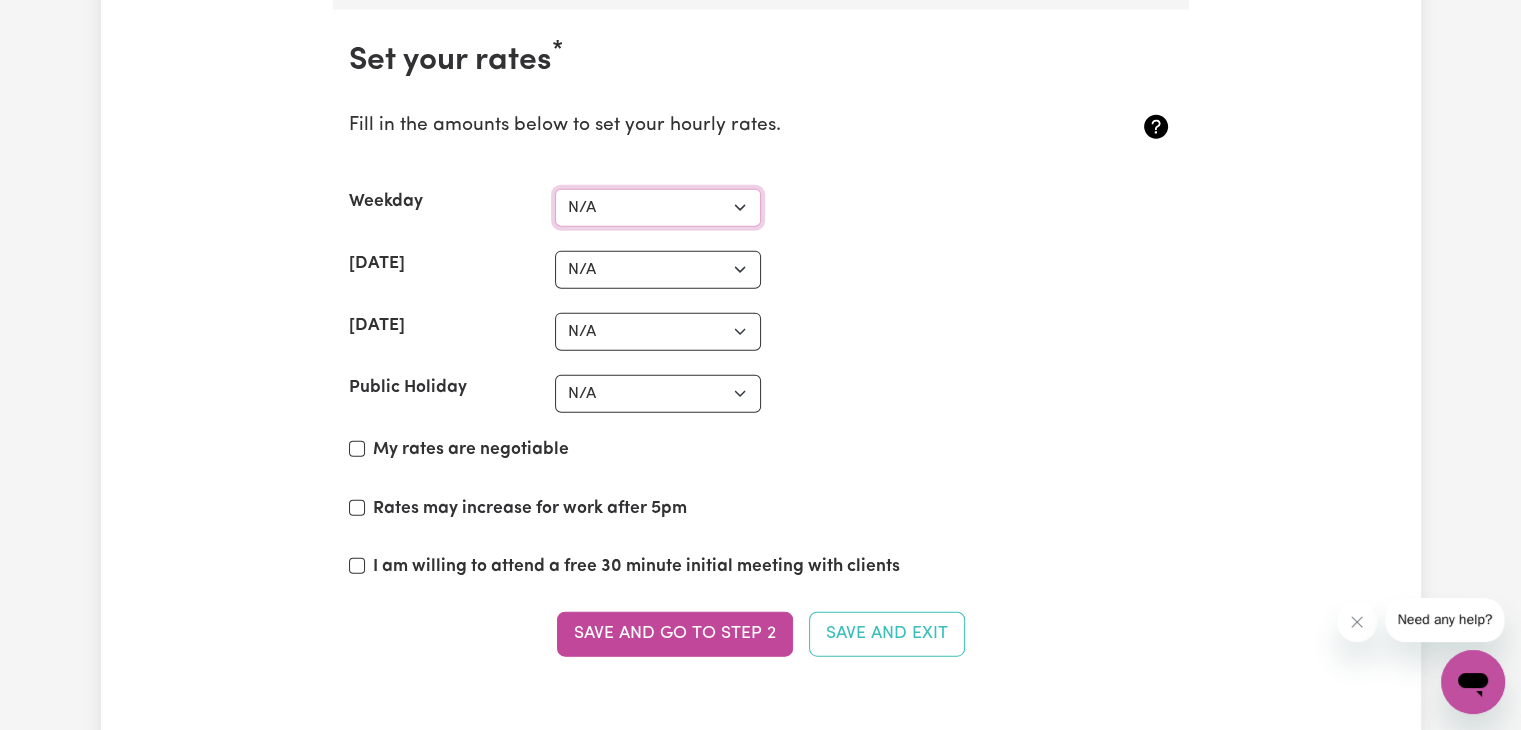 click on "N/A $37 $38 $39 $40 $41 $42 $43 $44 $45 $46 $47 $48 $49 $50 $51 $52 $53 $54 $55 $56 $57 $58 $59 $60 $61 $62 $63 $64 $65 $66 $67 $68 $69 $70 $71 $72 $73 $74 $75 $76 $77 $78 $79 $80 $81 $82 $83 $84 $85 $86 $87 $88 $89 $90 $91 $92 $93 $94 $95 $96 $97 $98 $99 $100 $101 $102 $103 $104 $105 $106 $107 $108 $109 $110 $111 $112 $113 $114 $115 $116 $117 $118 $119 $120 $121 $122 $123 $124 $125 $126 $127 $128 $129 $130 $131 $132 $133 $134 $135 $136 $137 $138 $139 $140 $141 $142 $143 $144 $145 $146 $147 $148 $149 $150 $151 $152 $153 $154 $155 $156 $157 $158 $159 $160 $161 $162" at bounding box center [658, 208] 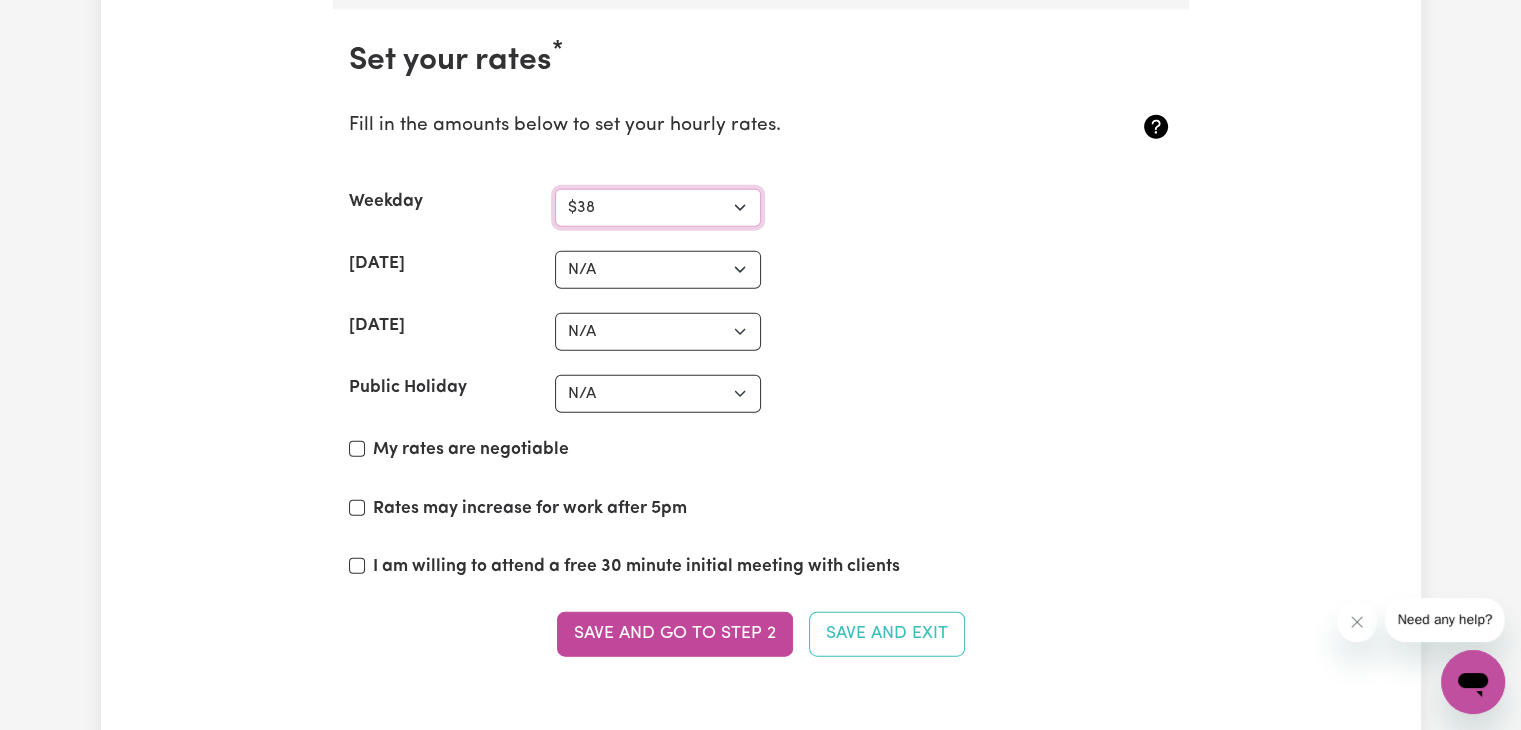 click on "N/A $37 $38 $39 $40 $41 $42 $43 $44 $45 $46 $47 $48 $49 $50 $51 $52 $53 $54 $55 $56 $57 $58 $59 $60 $61 $62 $63 $64 $65 $66 $67 $68 $69 $70 $71 $72 $73 $74 $75 $76 $77 $78 $79 $80 $81 $82 $83 $84 $85 $86 $87 $88 $89 $90 $91 $92 $93 $94 $95 $96 $97 $98 $99 $100 $101 $102 $103 $104 $105 $106 $107 $108 $109 $110 $111 $112 $113 $114 $115 $116 $117 $118 $119 $120 $121 $122 $123 $124 $125 $126 $127 $128 $129 $130 $131 $132 $133 $134 $135 $136 $137 $138 $139 $140 $141 $142 $143 $144 $145 $146 $147 $148 $149 $150 $151 $152 $153 $154 $155 $156 $157 $158 $159 $160 $161 $162" at bounding box center [658, 208] 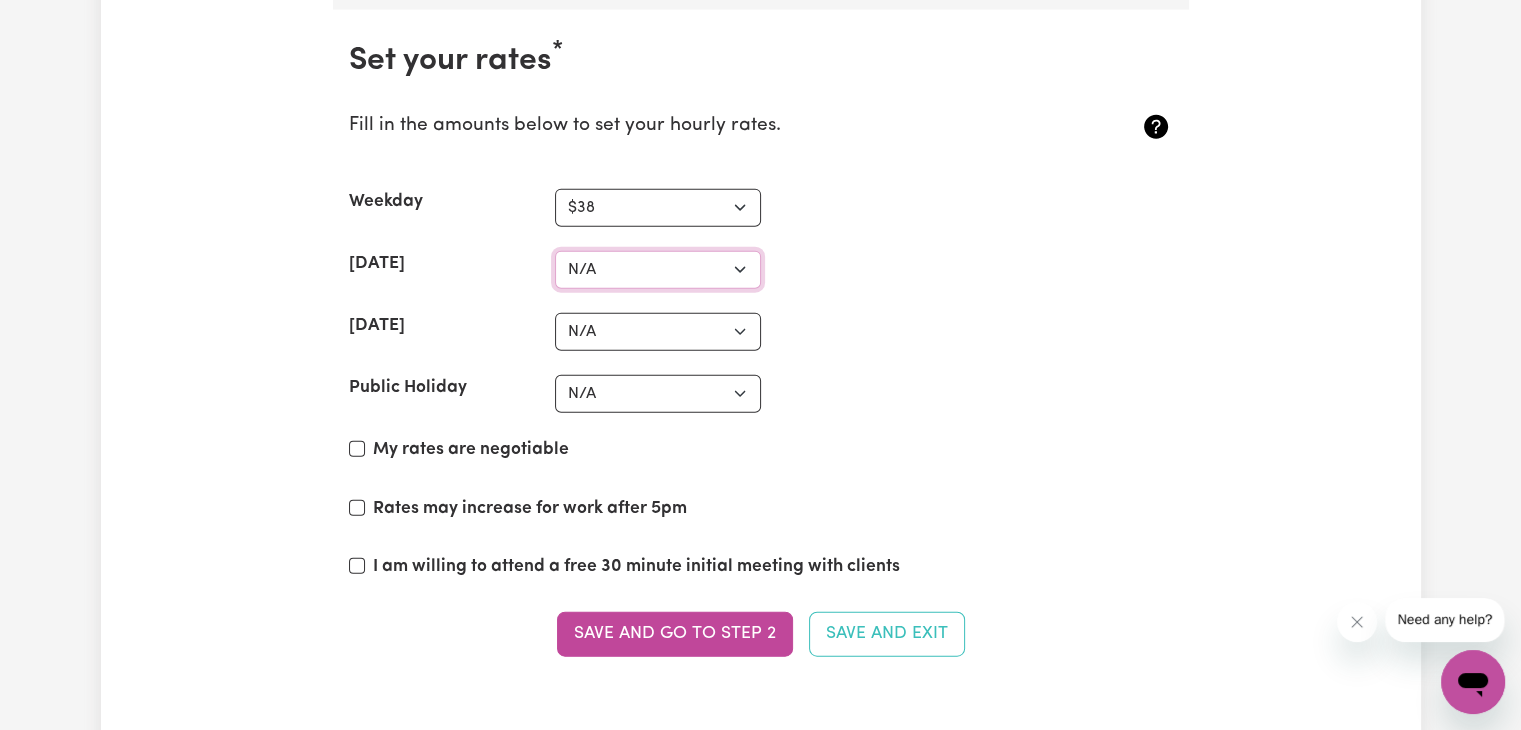 click on "N/A $37 $38 $39 $40 $41 $42 $43 $44 $45 $46 $47 $48 $49 $50 $51 $52 $53 $54 $55 $56 $57 $58 $59 $60 $61 $62 $63 $64 $65 $66 $67 $68 $69 $70 $71 $72 $73 $74 $75 $76 $77 $78 $79 $80 $81 $82 $83 $84 $85 $86 $87 $88 $89 $90 $91 $92 $93 $94 $95 $96 $97 $98 $99 $100 $101 $102 $103 $104 $105 $106 $107 $108 $109 $110 $111 $112 $113 $114 $115 $116 $117 $118 $119 $120 $121 $122 $123 $124 $125 $126 $127 $128 $129 $130 $131 $132 $133 $134 $135 $136 $137 $138 $139 $140 $141 $142 $143 $144 $145 $146 $147 $148 $149 $150 $151 $152 $153 $154 $155 $156 $157 $158 $159 $160 $161 $162" at bounding box center [658, 270] 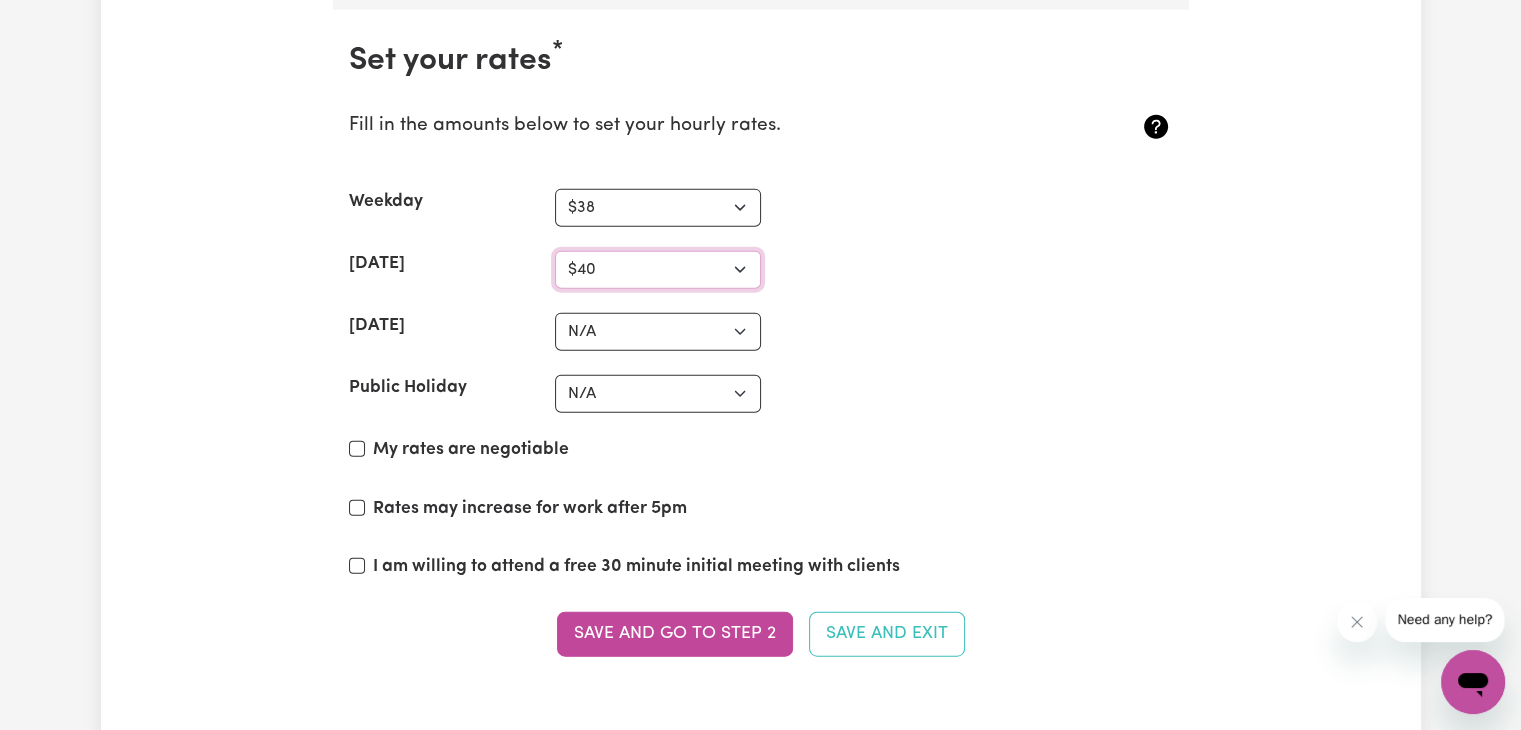 click on "N/A $37 $38 $39 $40 $41 $42 $43 $44 $45 $46 $47 $48 $49 $50 $51 $52 $53 $54 $55 $56 $57 $58 $59 $60 $61 $62 $63 $64 $65 $66 $67 $68 $69 $70 $71 $72 $73 $74 $75 $76 $77 $78 $79 $80 $81 $82 $83 $84 $85 $86 $87 $88 $89 $90 $91 $92 $93 $94 $95 $96 $97 $98 $99 $100 $101 $102 $103 $104 $105 $106 $107 $108 $109 $110 $111 $112 $113 $114 $115 $116 $117 $118 $119 $120 $121 $122 $123 $124 $125 $126 $127 $128 $129 $130 $131 $132 $133 $134 $135 $136 $137 $138 $139 $140 $141 $142 $143 $144 $145 $146 $147 $148 $149 $150 $151 $152 $153 $154 $155 $156 $157 $158 $159 $160 $161 $162" at bounding box center (658, 270) 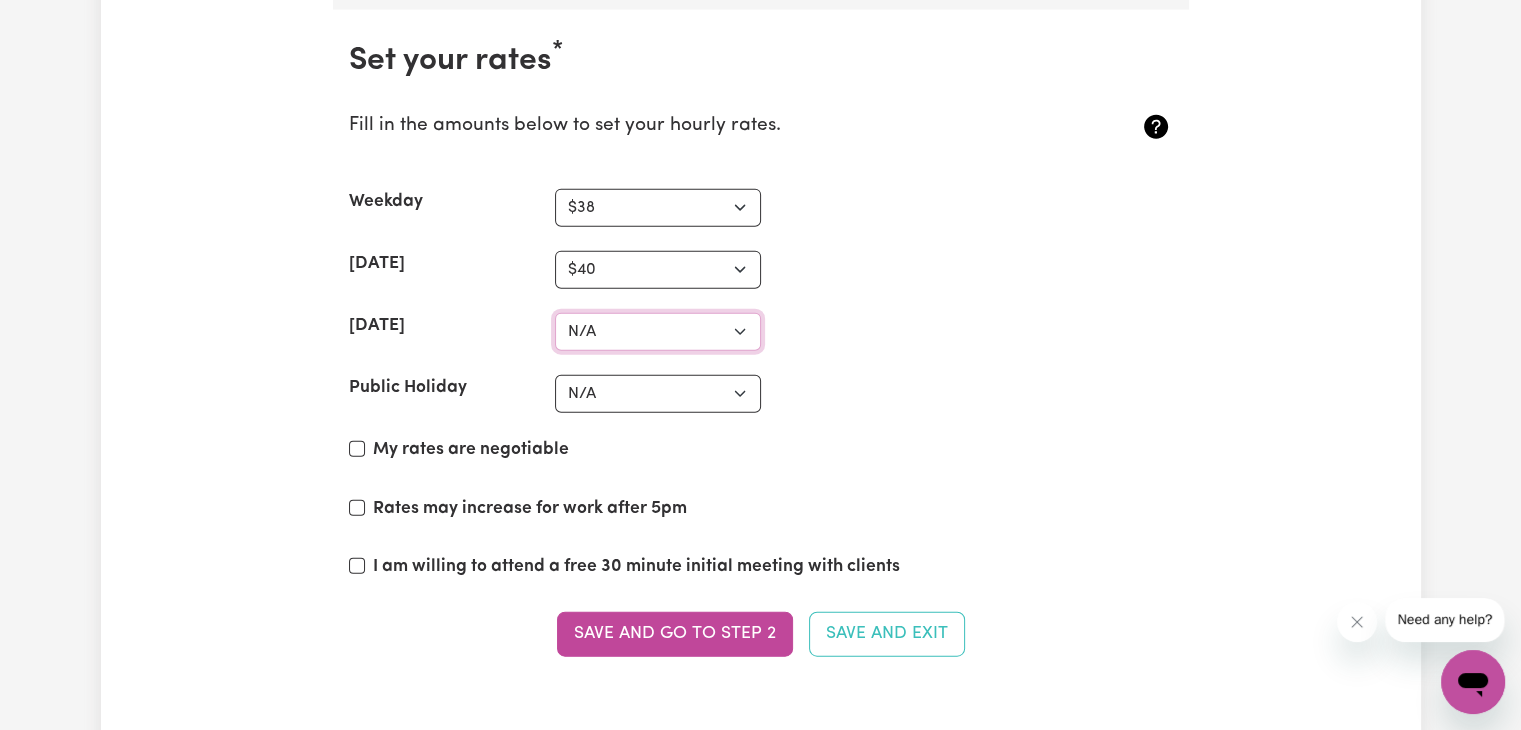 click on "N/A $37 $38 $39 $40 $41 $42 $43 $44 $45 $46 $47 $48 $49 $50 $51 $52 $53 $54 $55 $56 $57 $58 $59 $60 $61 $62 $63 $64 $65 $66 $67 $68 $69 $70 $71 $72 $73 $74 $75 $76 $77 $78 $79 $80 $81 $82 $83 $84 $85 $86 $87 $88 $89 $90 $91 $92 $93 $94 $95 $96 $97 $98 $99 $100 $101 $102 $103 $104 $105 $106 $107 $108 $109 $110 $111 $112 $113 $114 $115 $116 $117 $118 $119 $120 $121 $122 $123 $124 $125 $126 $127 $128 $129 $130 $131 $132 $133 $134 $135 $136 $137 $138 $139 $140 $141 $142 $143 $144 $145 $146 $147 $148 $149 $150 $151 $152 $153 $154 $155 $156 $157 $158 $159 $160 $161 $162" at bounding box center (658, 332) 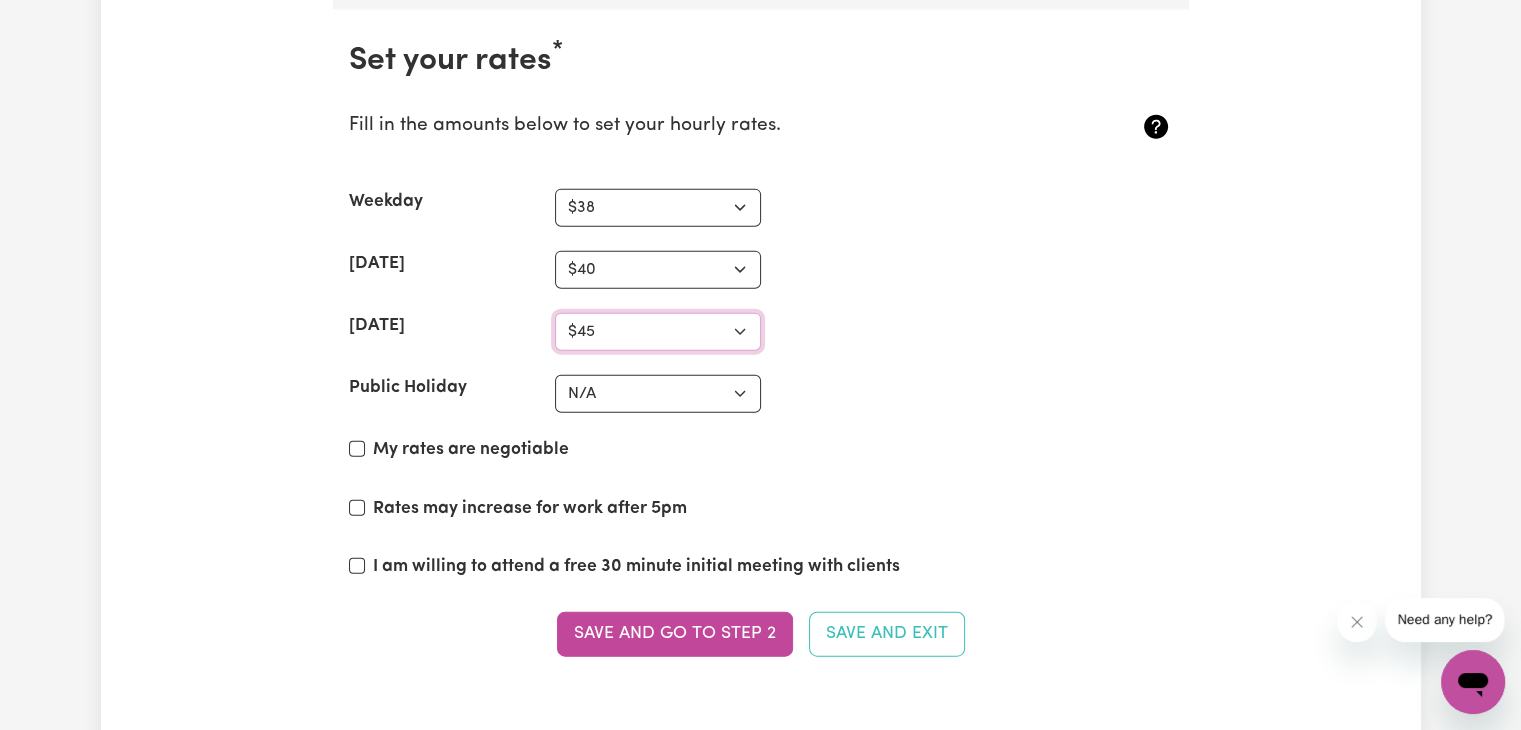 click on "N/A $37 $38 $39 $40 $41 $42 $43 $44 $45 $46 $47 $48 $49 $50 $51 $52 $53 $54 $55 $56 $57 $58 $59 $60 $61 $62 $63 $64 $65 $66 $67 $68 $69 $70 $71 $72 $73 $74 $75 $76 $77 $78 $79 $80 $81 $82 $83 $84 $85 $86 $87 $88 $89 $90 $91 $92 $93 $94 $95 $96 $97 $98 $99 $100 $101 $102 $103 $104 $105 $106 $107 $108 $109 $110 $111 $112 $113 $114 $115 $116 $117 $118 $119 $120 $121 $122 $123 $124 $125 $126 $127 $128 $129 $130 $131 $132 $133 $134 $135 $136 $137 $138 $139 $140 $141 $142 $143 $144 $145 $146 $147 $148 $149 $150 $151 $152 $153 $154 $155 $156 $157 $158 $159 $160 $161 $162" at bounding box center (658, 332) 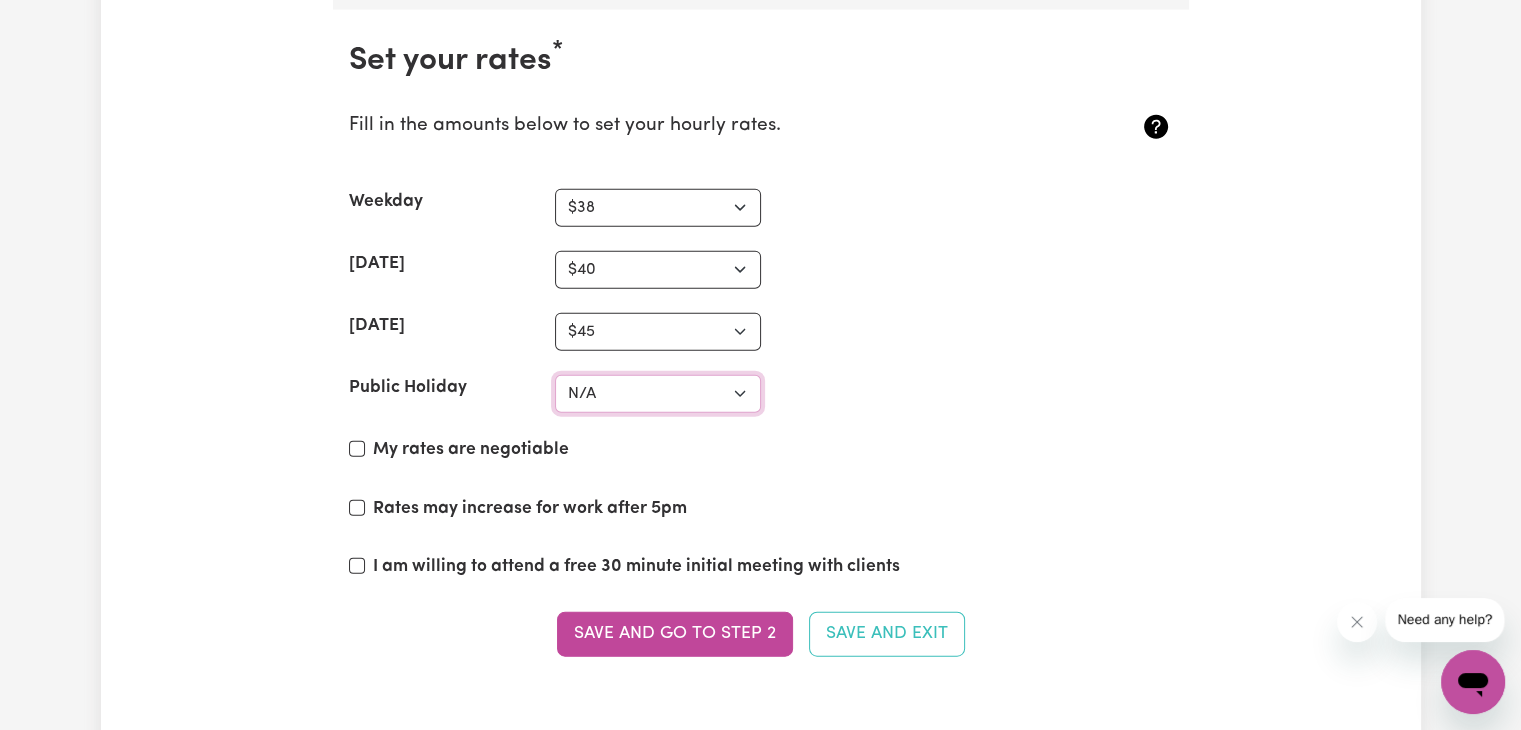 click on "N/A $37 $38 $39 $40 $41 $42 $43 $44 $45 $46 $47 $48 $49 $50 $51 $52 $53 $54 $55 $56 $57 $58 $59 $60 $61 $62 $63 $64 $65 $66 $67 $68 $69 $70 $71 $72 $73 $74 $75 $76 $77 $78 $79 $80 $81 $82 $83 $84 $85 $86 $87 $88 $89 $90 $91 $92 $93 $94 $95 $96 $97 $98 $99 $100 $101 $102 $103 $104 $105 $106 $107 $108 $109 $110 $111 $112 $113 $114 $115 $116 $117 $118 $119 $120 $121 $122 $123 $124 $125 $126 $127 $128 $129 $130 $131 $132 $133 $134 $135 $136 $137 $138 $139 $140 $141 $142 $143 $144 $145 $146 $147 $148 $149 $150 $151 $152 $153 $154 $155 $156 $157 $158 $159 $160 $161 $162" at bounding box center [658, 394] 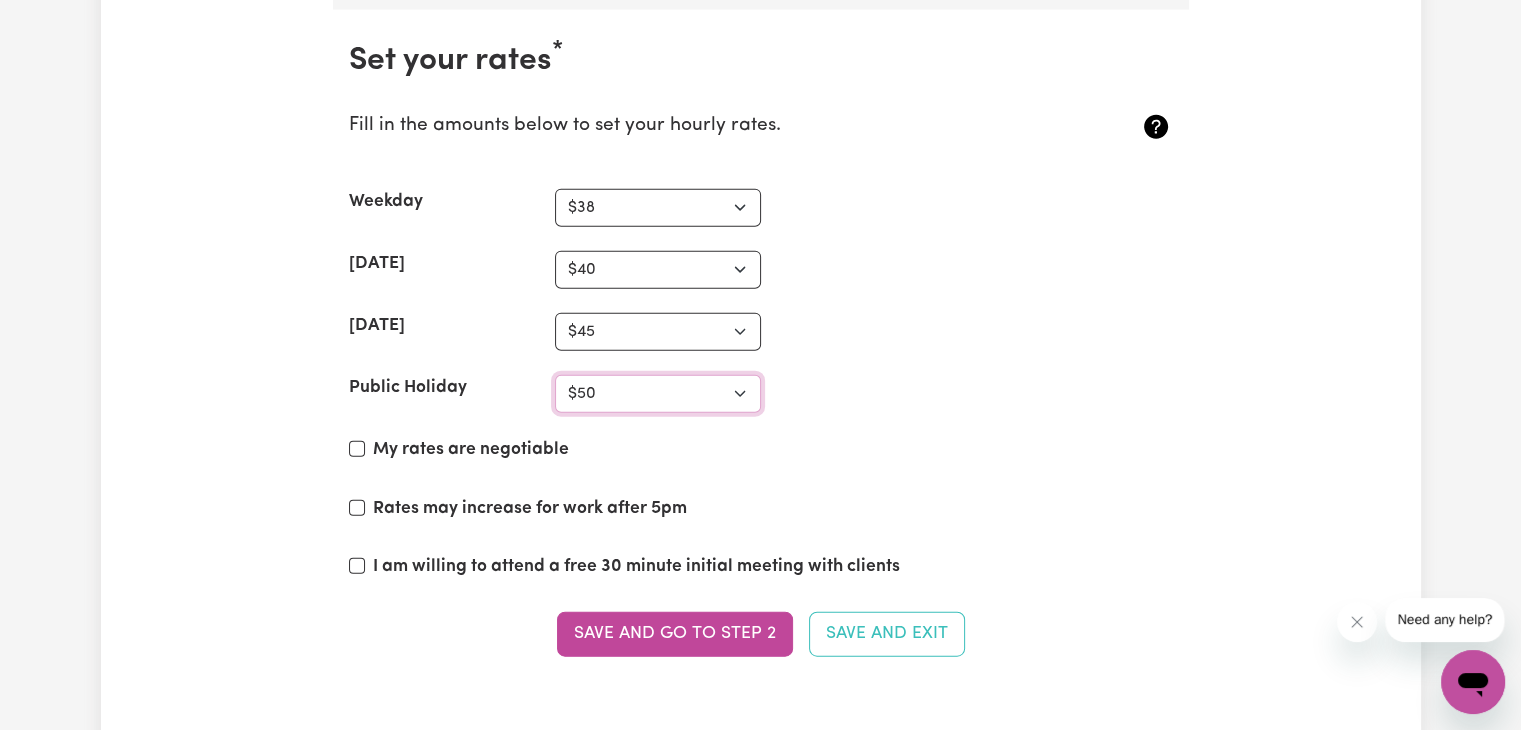 click on "N/A $37 $38 $39 $40 $41 $42 $43 $44 $45 $46 $47 $48 $49 $50 $51 $52 $53 $54 $55 $56 $57 $58 $59 $60 $61 $62 $63 $64 $65 $66 $67 $68 $69 $70 $71 $72 $73 $74 $75 $76 $77 $78 $79 $80 $81 $82 $83 $84 $85 $86 $87 $88 $89 $90 $91 $92 $93 $94 $95 $96 $97 $98 $99 $100 $101 $102 $103 $104 $105 $106 $107 $108 $109 $110 $111 $112 $113 $114 $115 $116 $117 $118 $119 $120 $121 $122 $123 $124 $125 $126 $127 $128 $129 $130 $131 $132 $133 $134 $135 $136 $137 $138 $139 $140 $141 $142 $143 $144 $145 $146 $147 $148 $149 $150 $151 $152 $153 $154 $155 $156 $157 $158 $159 $160 $161 $162" at bounding box center [658, 394] 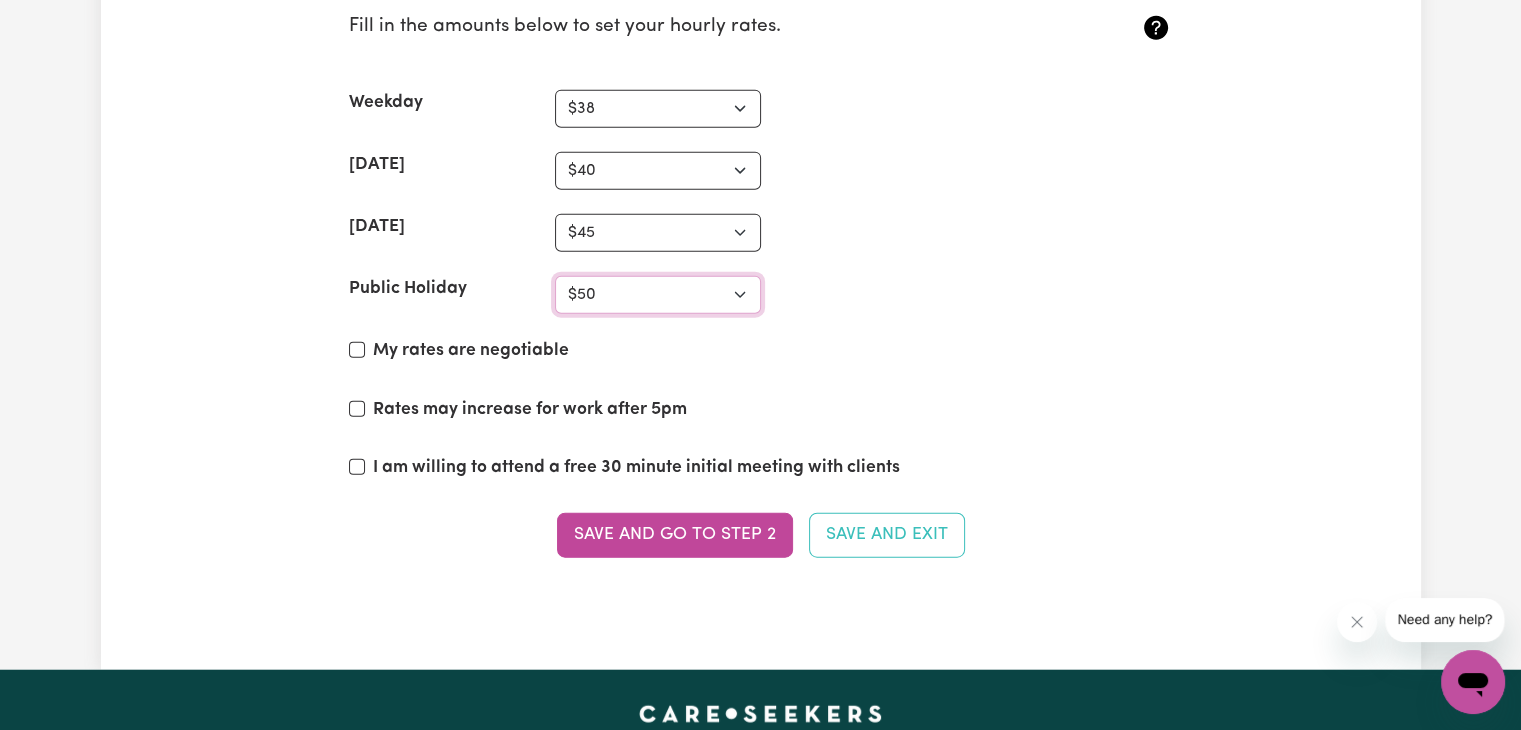 scroll, scrollTop: 4798, scrollLeft: 0, axis: vertical 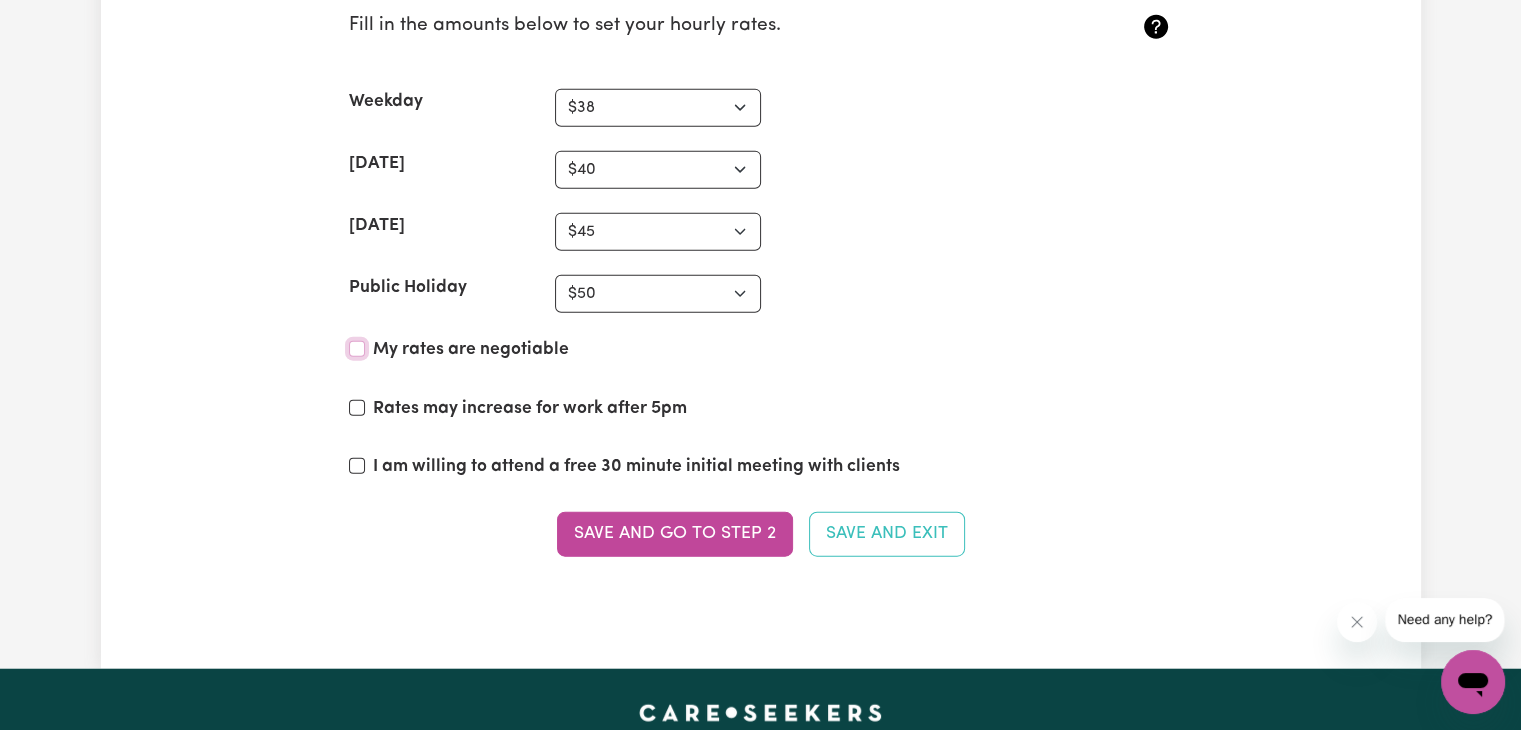 click on "My rates are negotiable" at bounding box center [357, 349] 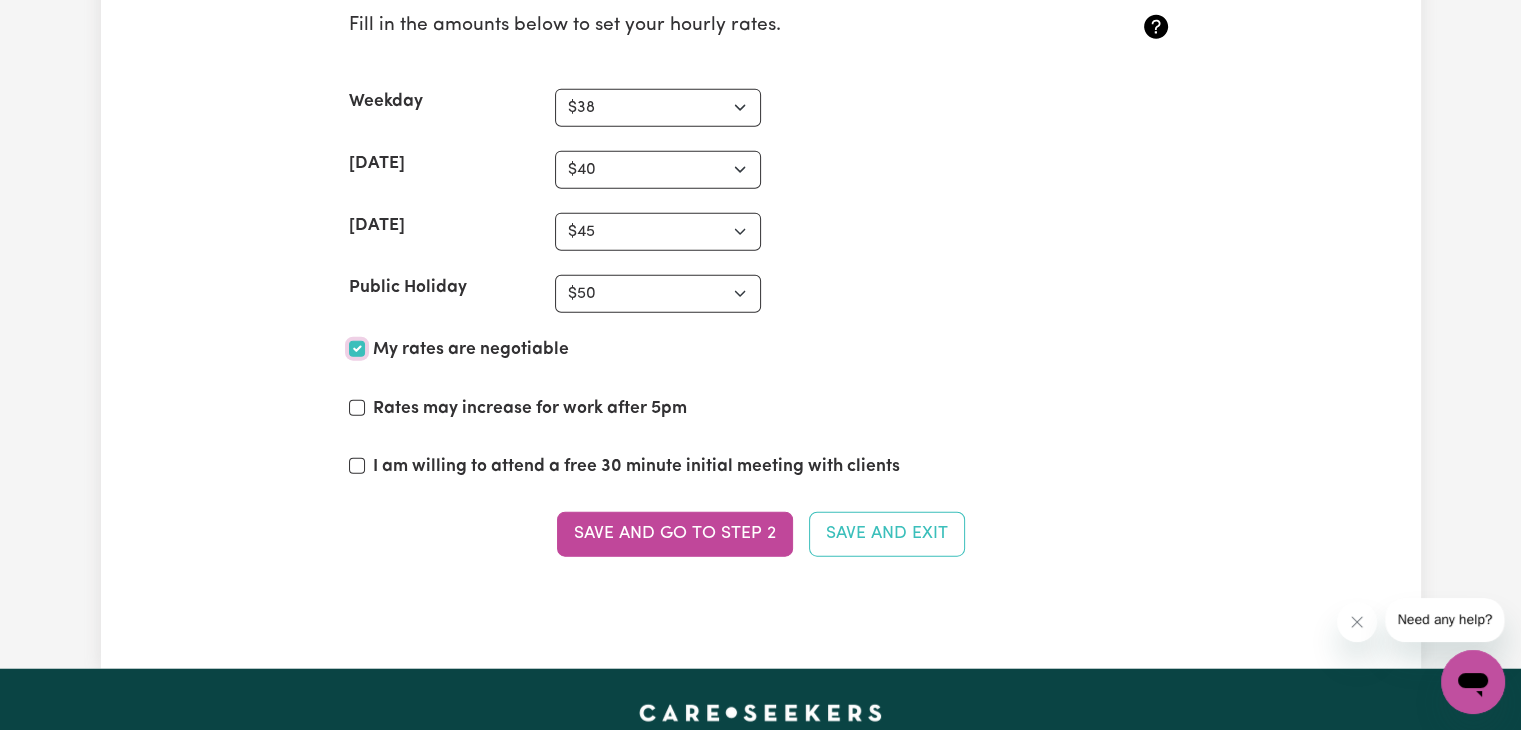 checkbox on "true" 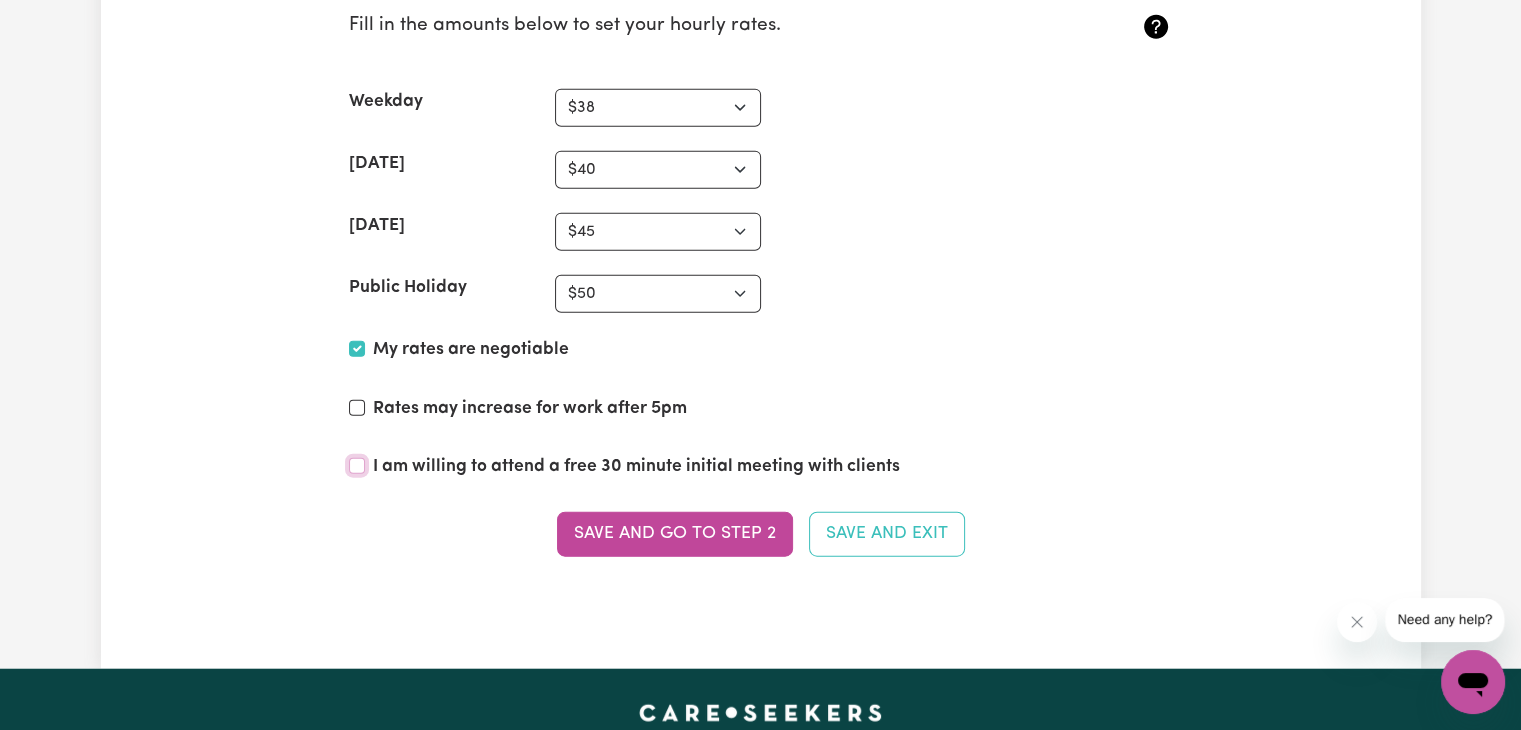 click on "I am willing to attend a free 30 minute initial meeting with clients" at bounding box center [357, 466] 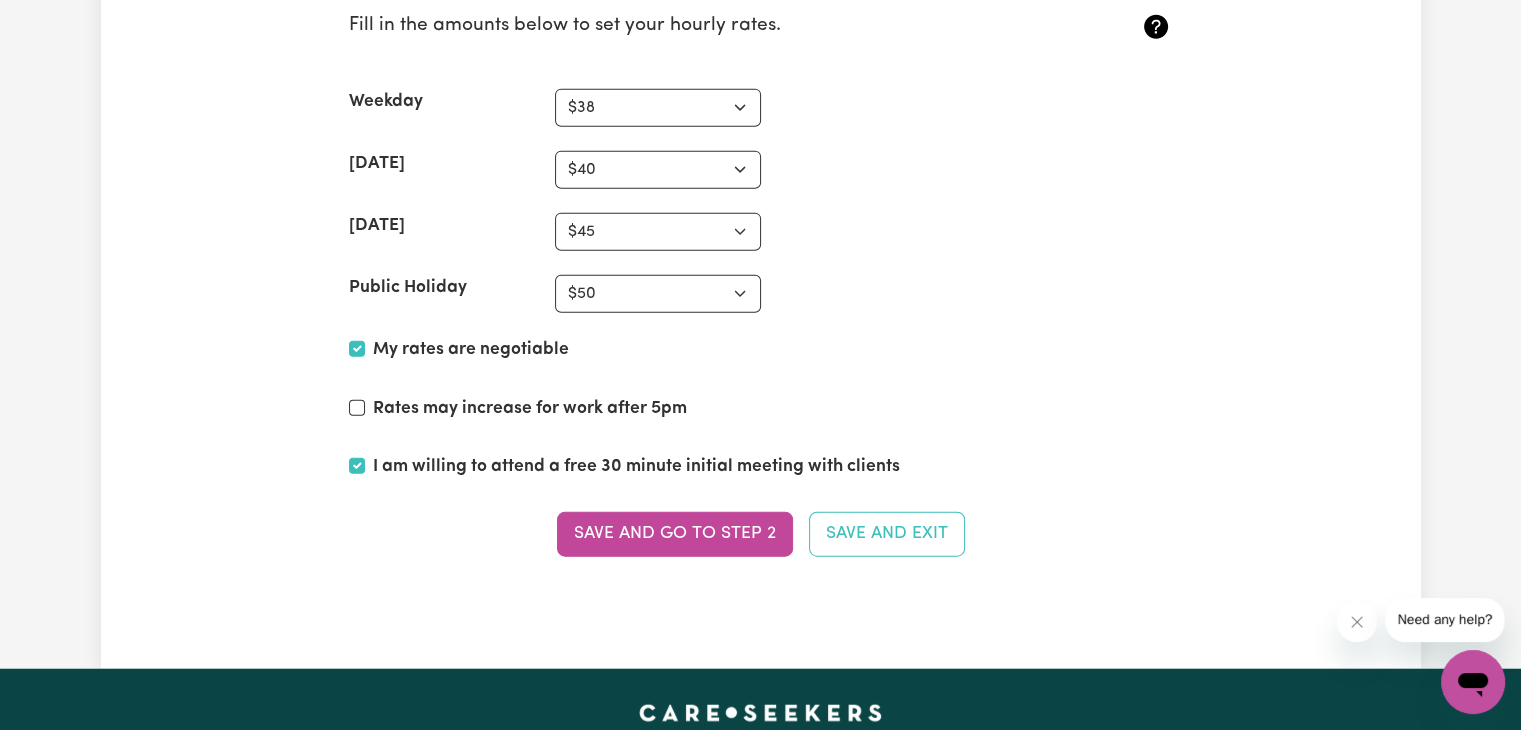 click on "Set your rates  * Fill in the amounts below to set your hourly rates. Weekday N/A $37 $38 $39 $40 $41 $42 $43 $44 $45 $46 $47 $48 $49 $50 $51 $52 $53 $54 $55 $56 $57 $58 $59 $60 $61 $62 $63 $64 $65 $66 $67 $68 $69 $70 $71 $72 $73 $74 $75 $76 $77 $78 $79 $80 $81 $82 $83 $84 $85 $86 $87 $88 $89 $90 $91 $92 $93 $94 $95 $96 $97 $98 $99 $100 $101 $102 $103 $104 $105 $106 $107 $108 $109 $110 $111 $112 $113 $114 $115 $116 $117 $118 $119 $120 $121 $122 $123 $124 $125 $126 $127 $128 $129 $130 $131 $132 $133 $134 $135 $136 $137 $138 $139 $140 $141 $142 $143 $144 $145 $146 $147 $148 $149 $150 $151 $152 $153 $154 $155 $156 $157 $158 $159 $160 $161 $162 Saturday N/A $37 $38 $39 $40 $41 $42 $43 $44 $45 $46 $47 $48 $49 $50 $51 $52 $53 $54 $55 $56 $57 $58 $59 $60 $61 $62 $63 $64 $65 $66 $67 $68 $69 $70 $71 $72 $73 $74 $75 $76 $77 $78 $79 $80 $81 $82 $83 $84 $85 $86 $87 $88 $89 $90 $91 $92 $93 $94 $95 $96 $97 $98 $99 $100 $101 $102 $103 $104 $105 $106 $107 $108 $109 $110 $111 $112 $113 $114 $115 $116 $117 $118 $119 $120 $121" at bounding box center [761, 261] 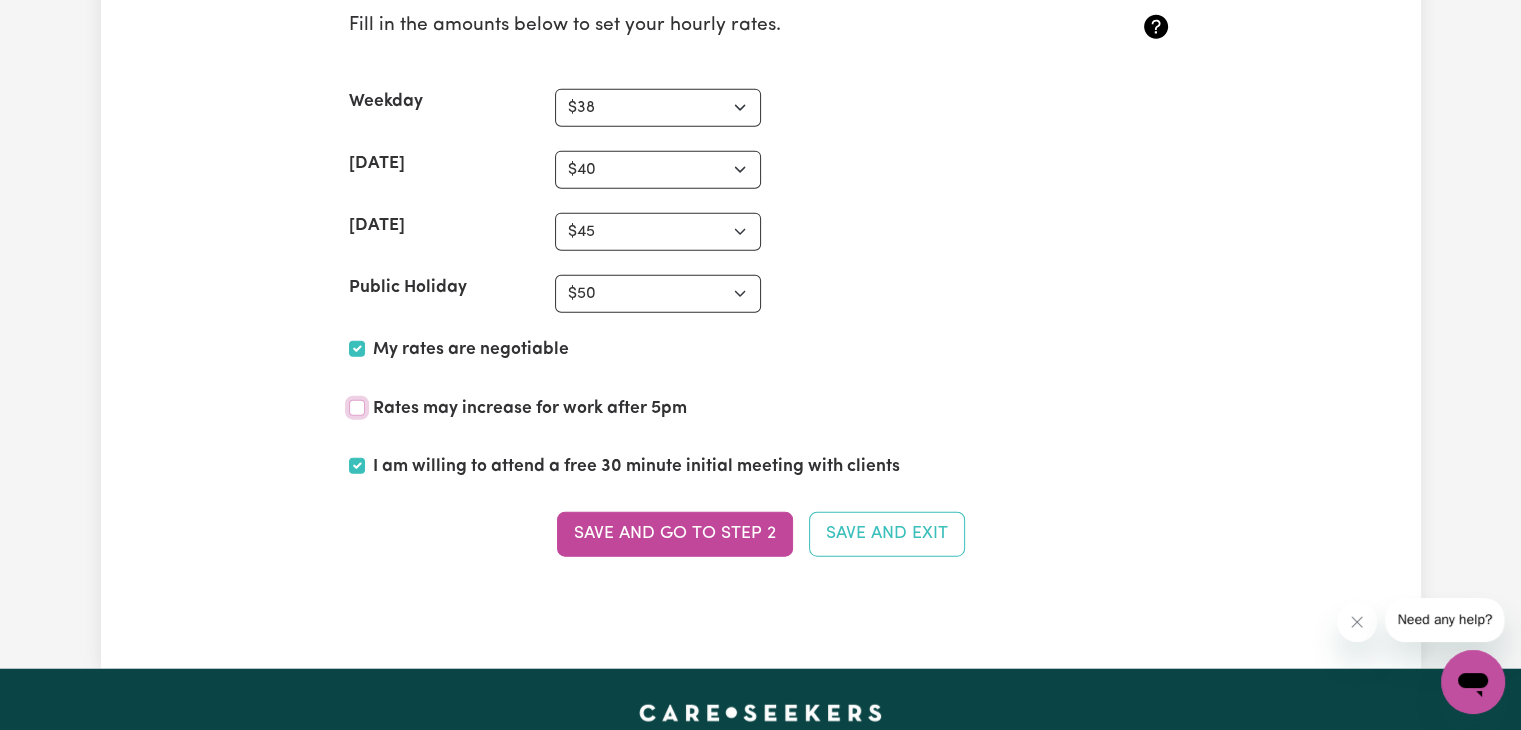 click on "Rates may increase for work after 5pm" at bounding box center [357, 408] 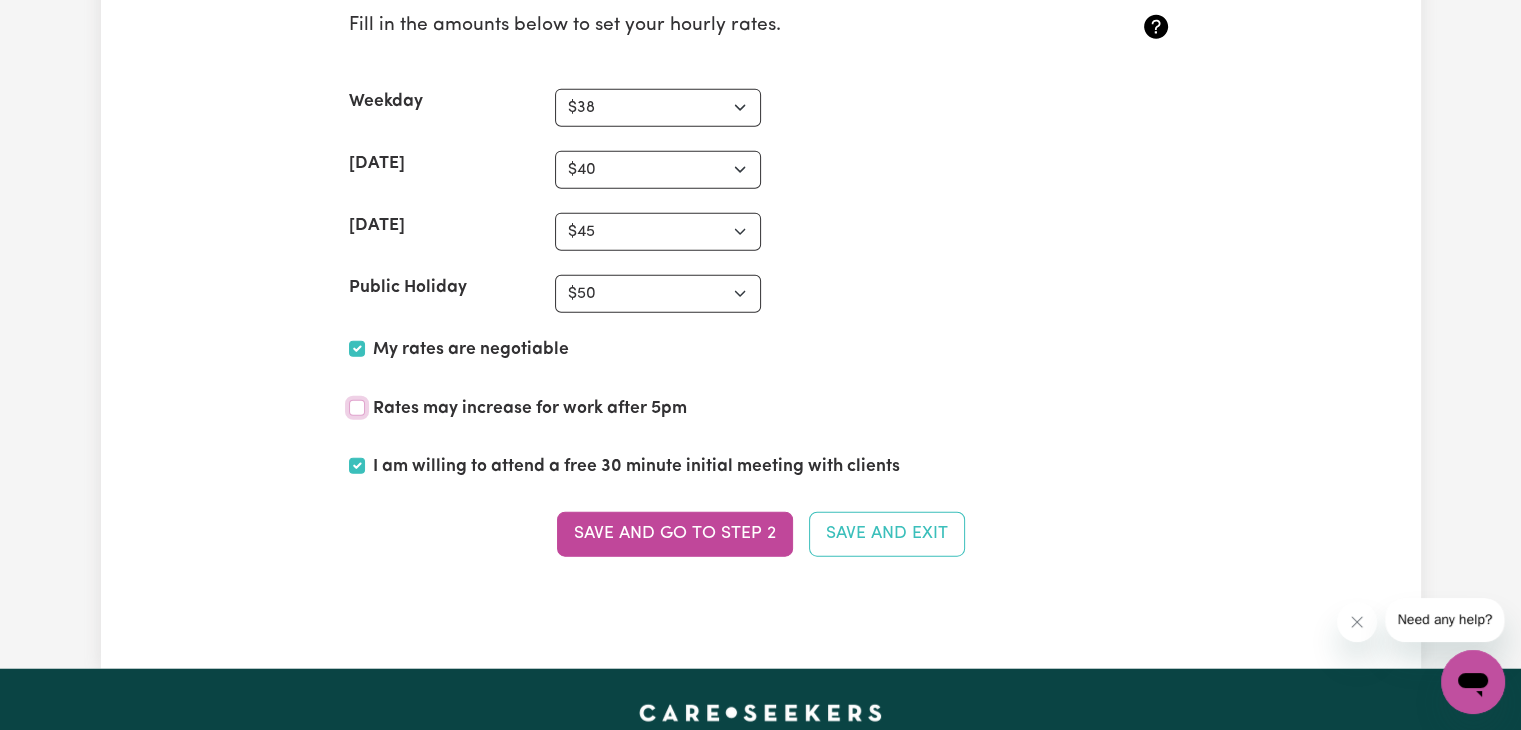 checkbox on "true" 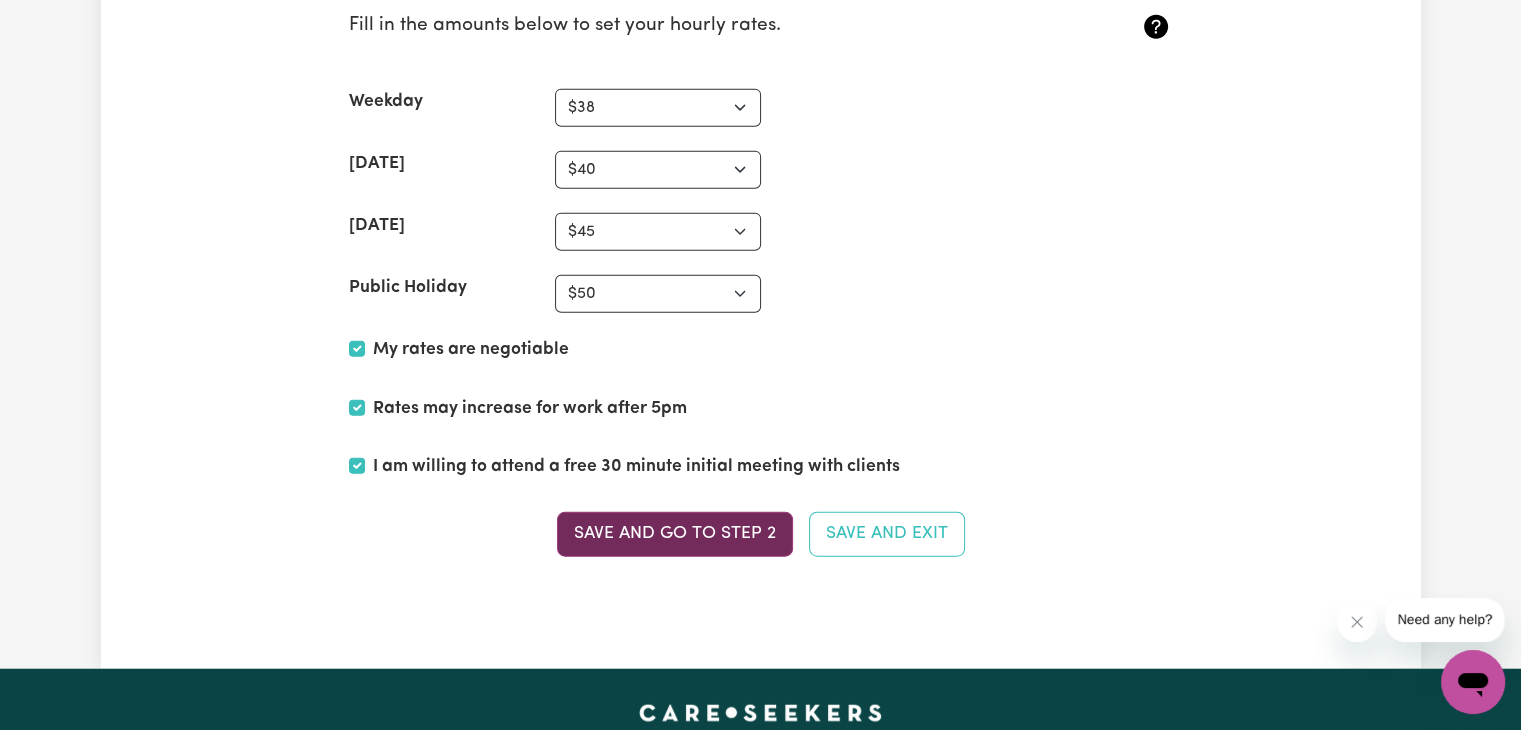 click on "Save and go to Step 2" at bounding box center (675, 534) 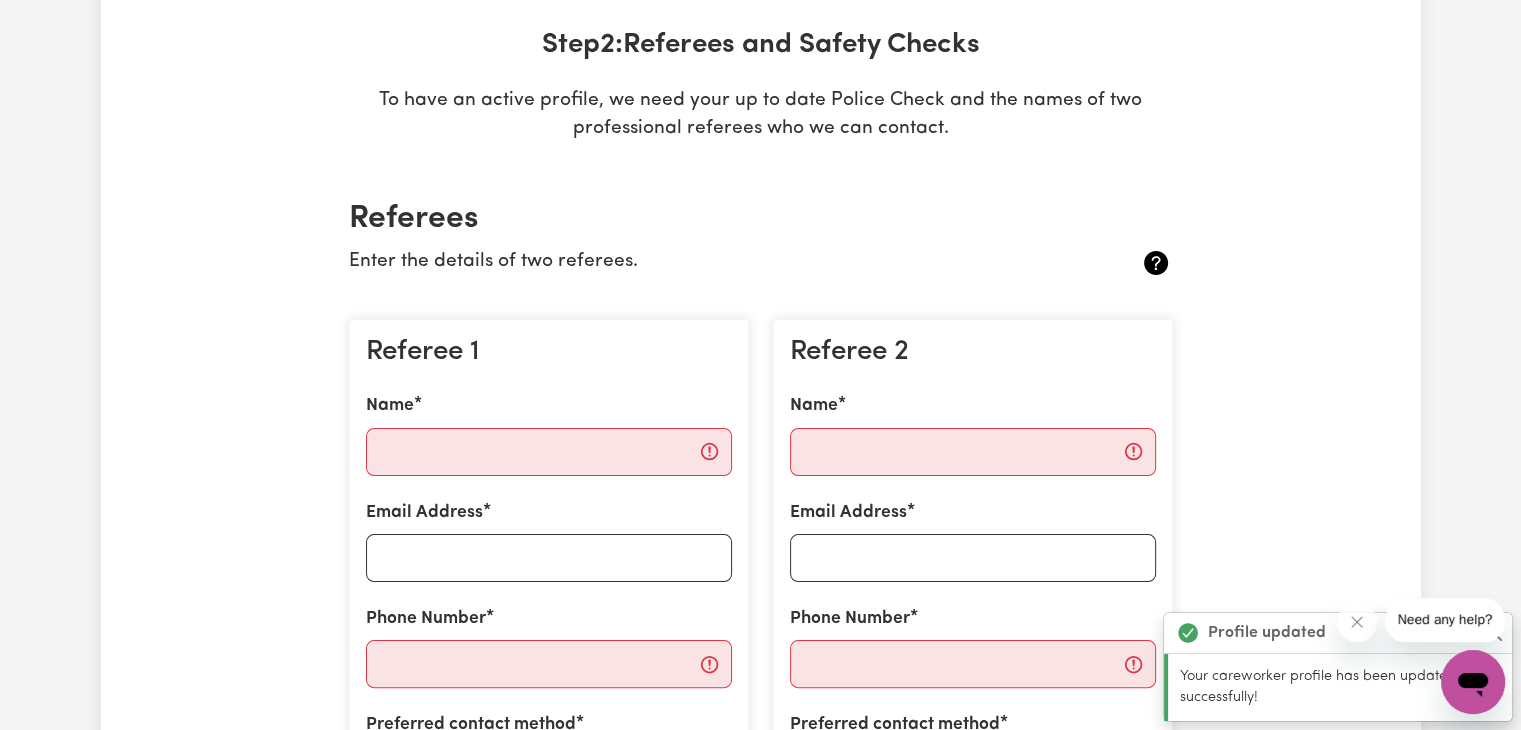 scroll, scrollTop: 300, scrollLeft: 0, axis: vertical 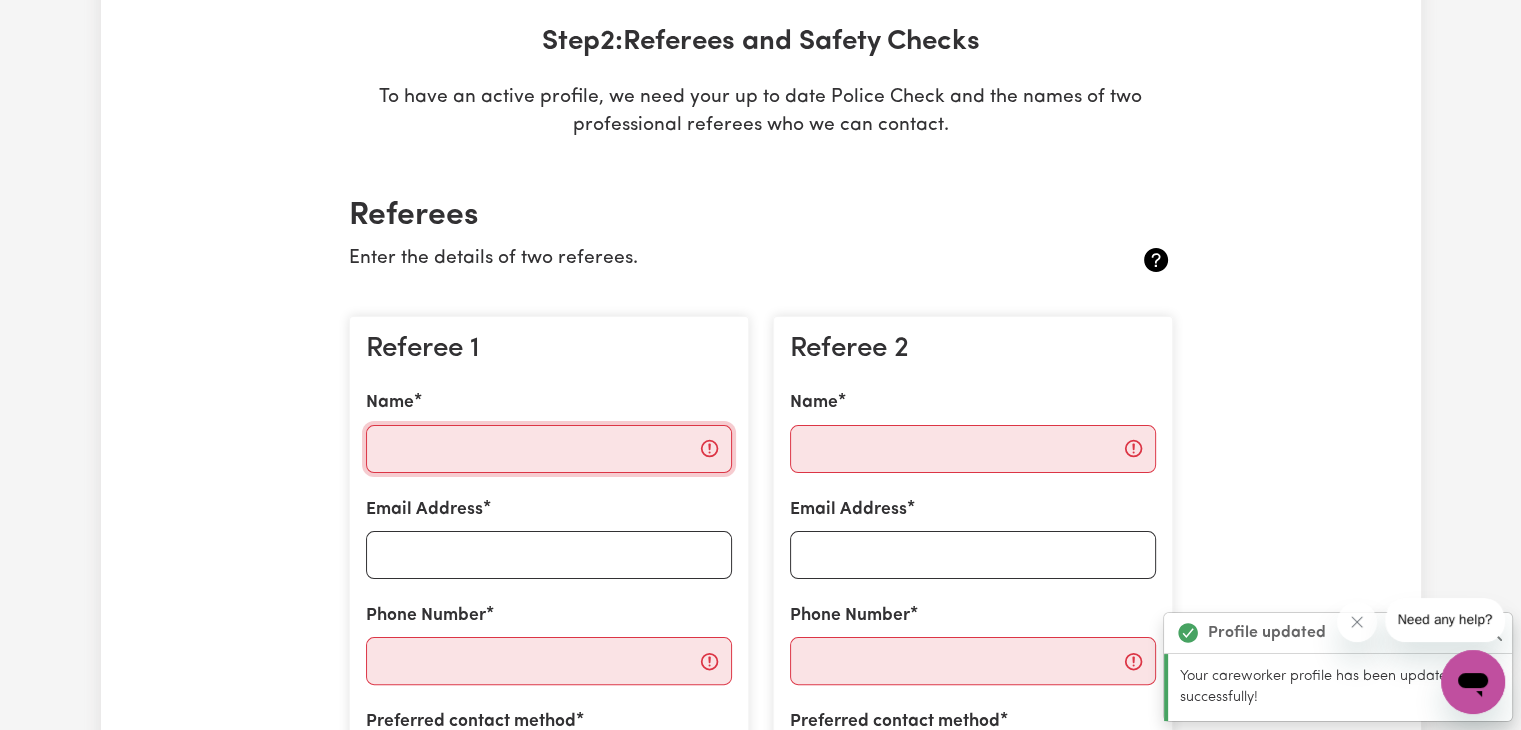 click on "Name" at bounding box center (549, 449) 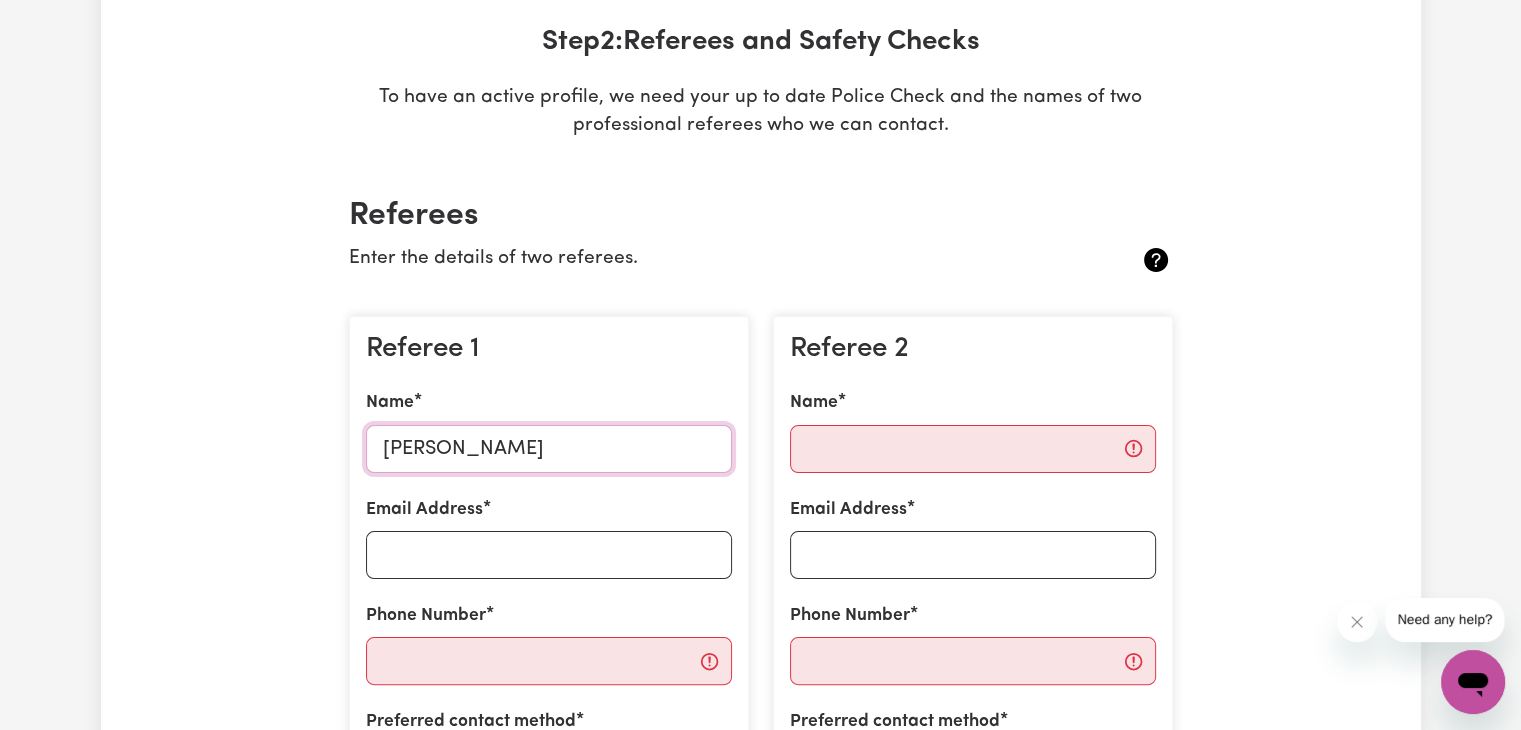 type on "Alphiya Issac" 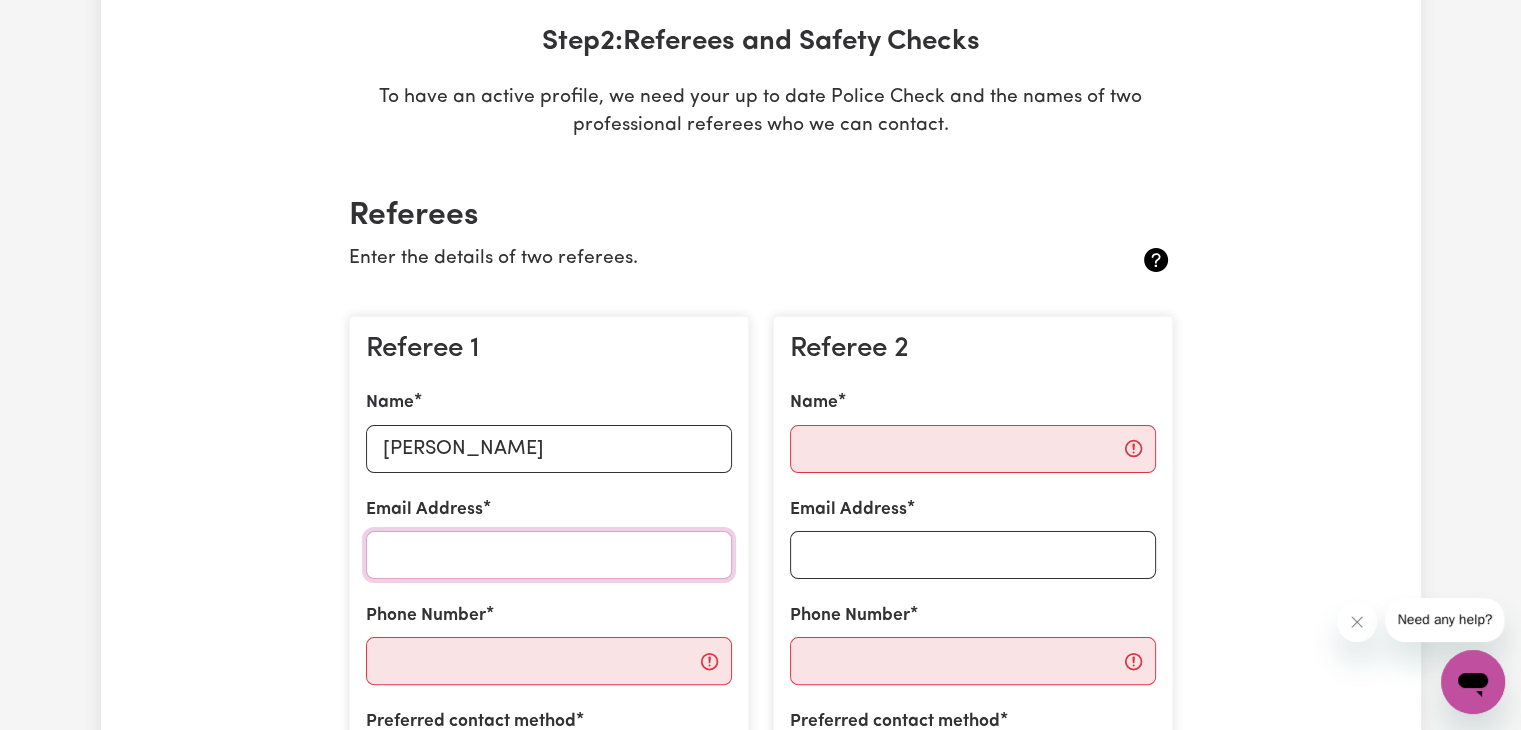 click on "Email Address" at bounding box center (549, 555) 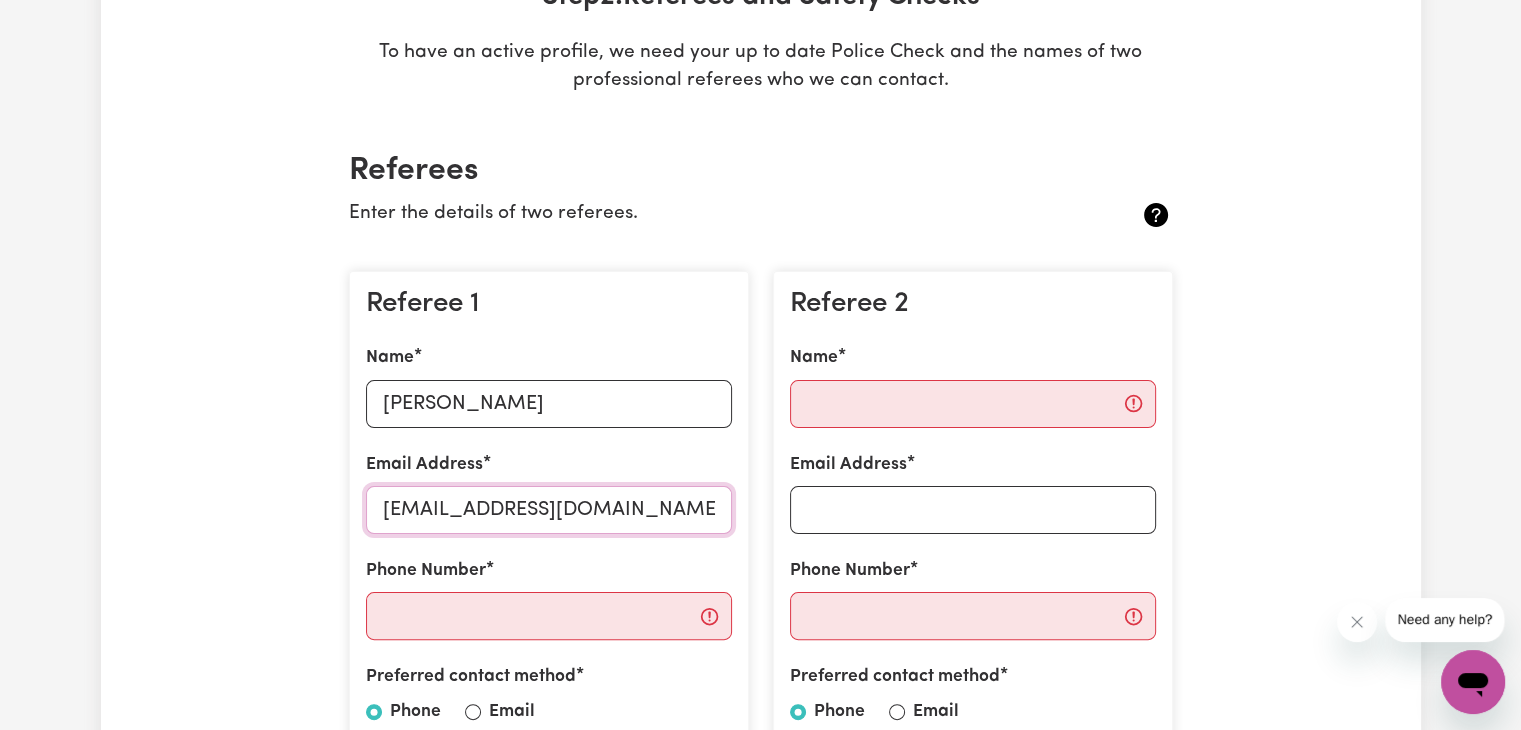 scroll, scrollTop: 500, scrollLeft: 0, axis: vertical 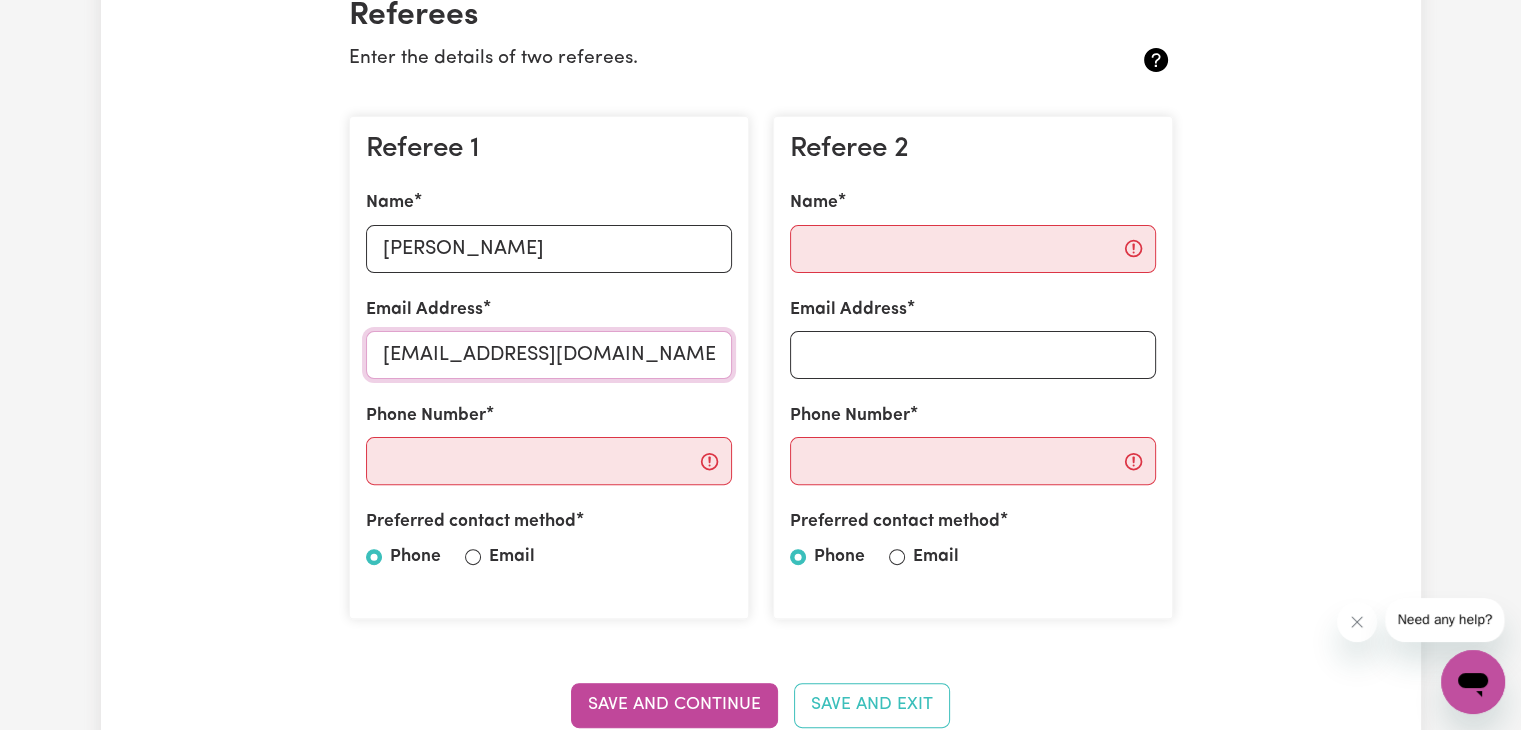 type on "alphiyaissac@gmail.com" 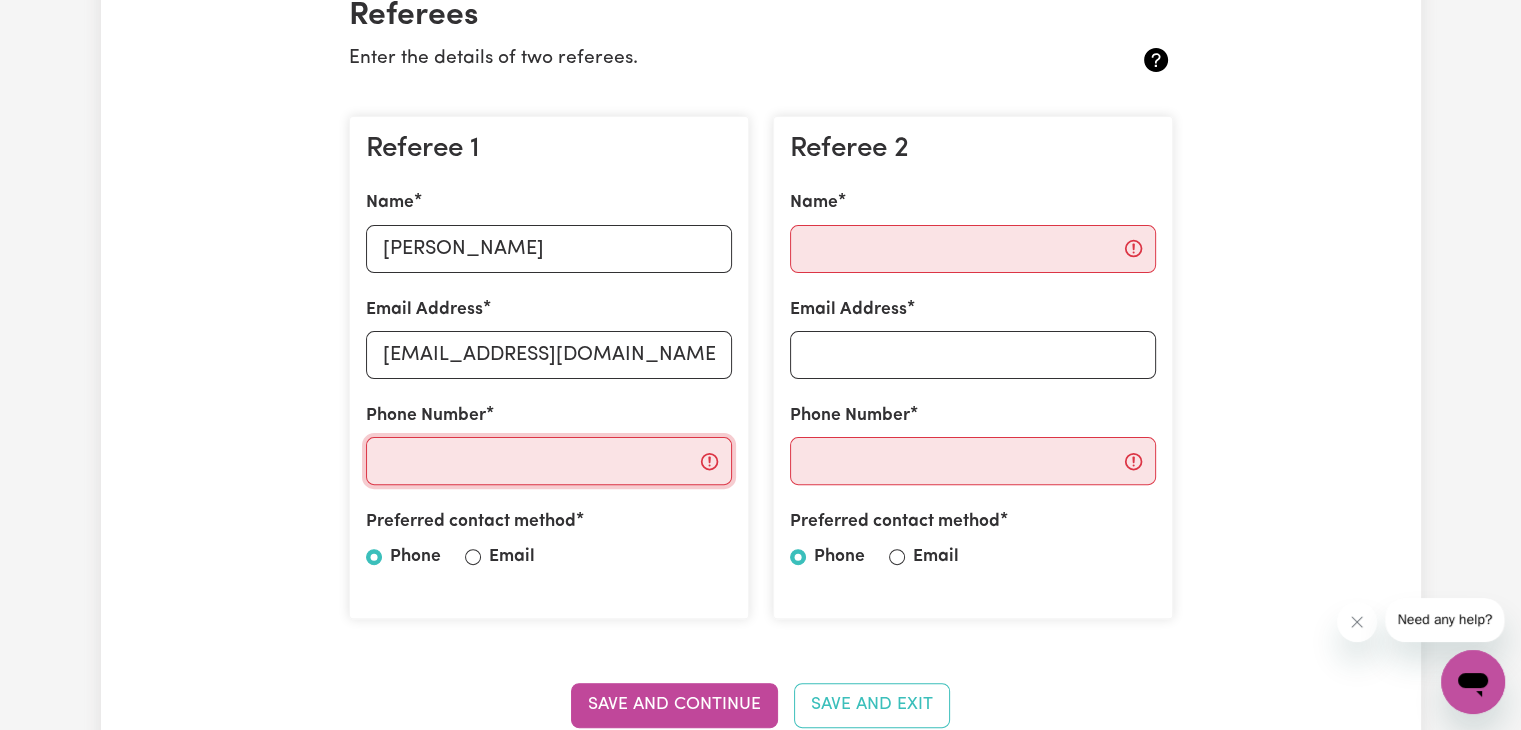 click on "Phone Number" at bounding box center [549, 461] 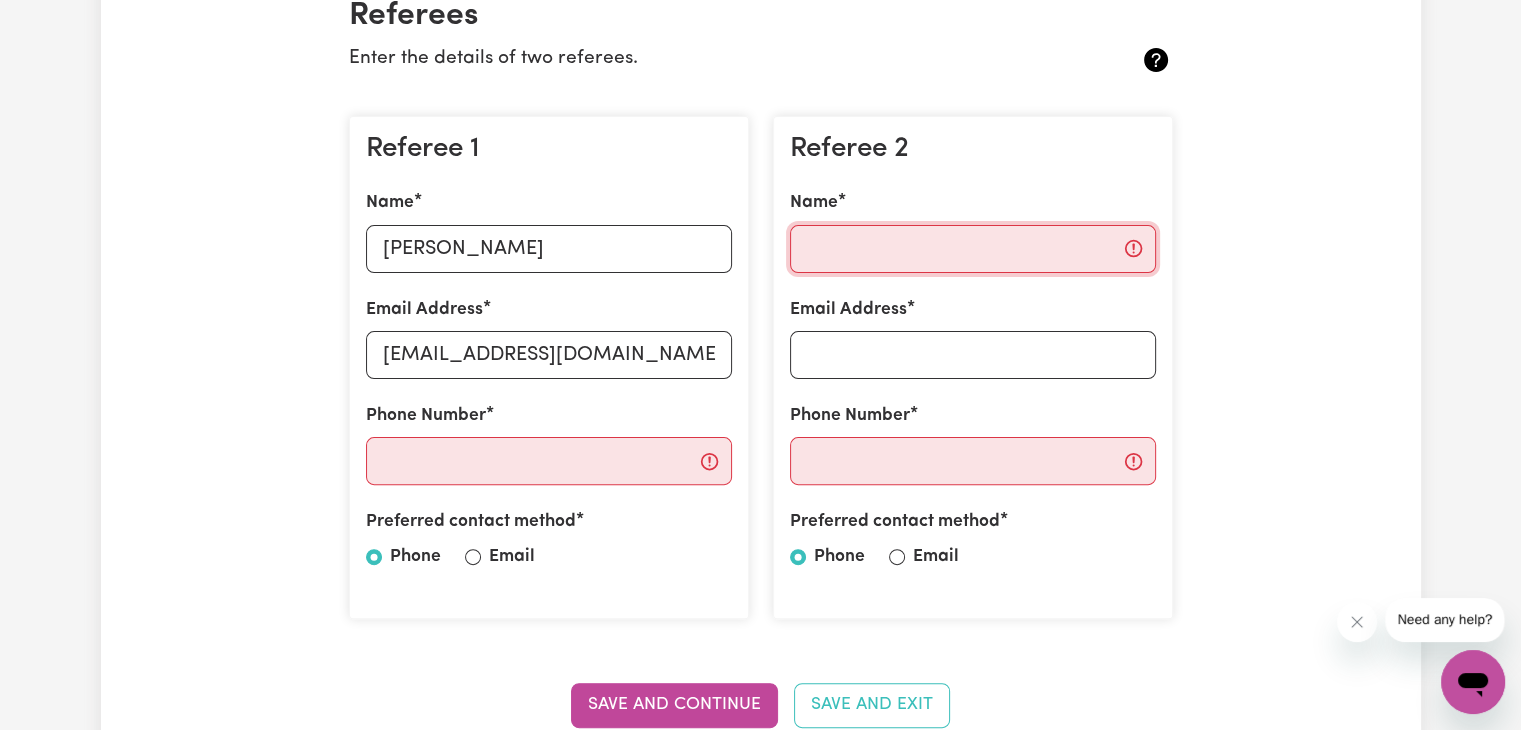 click on "Name" at bounding box center (973, 249) 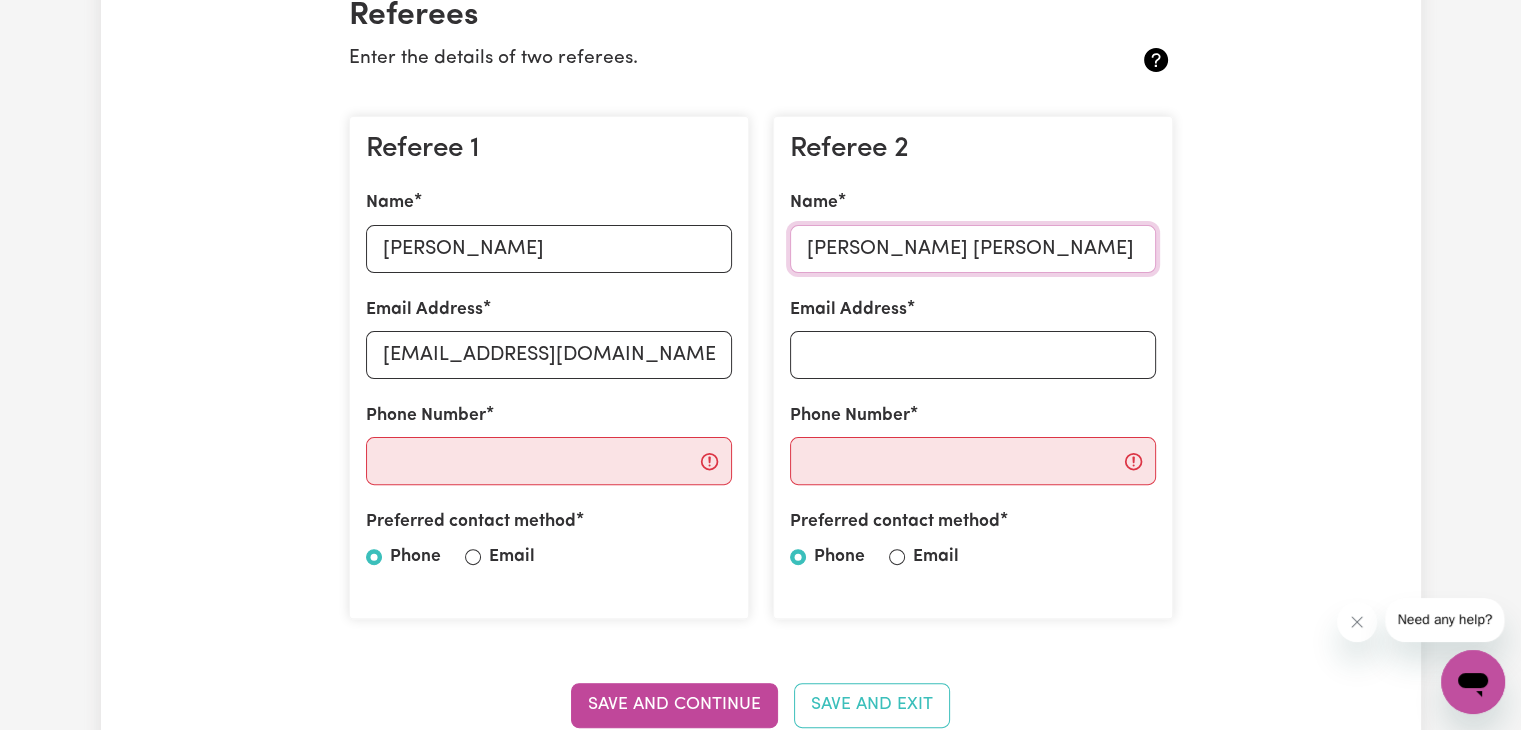 type on "Kavya Pradeep" 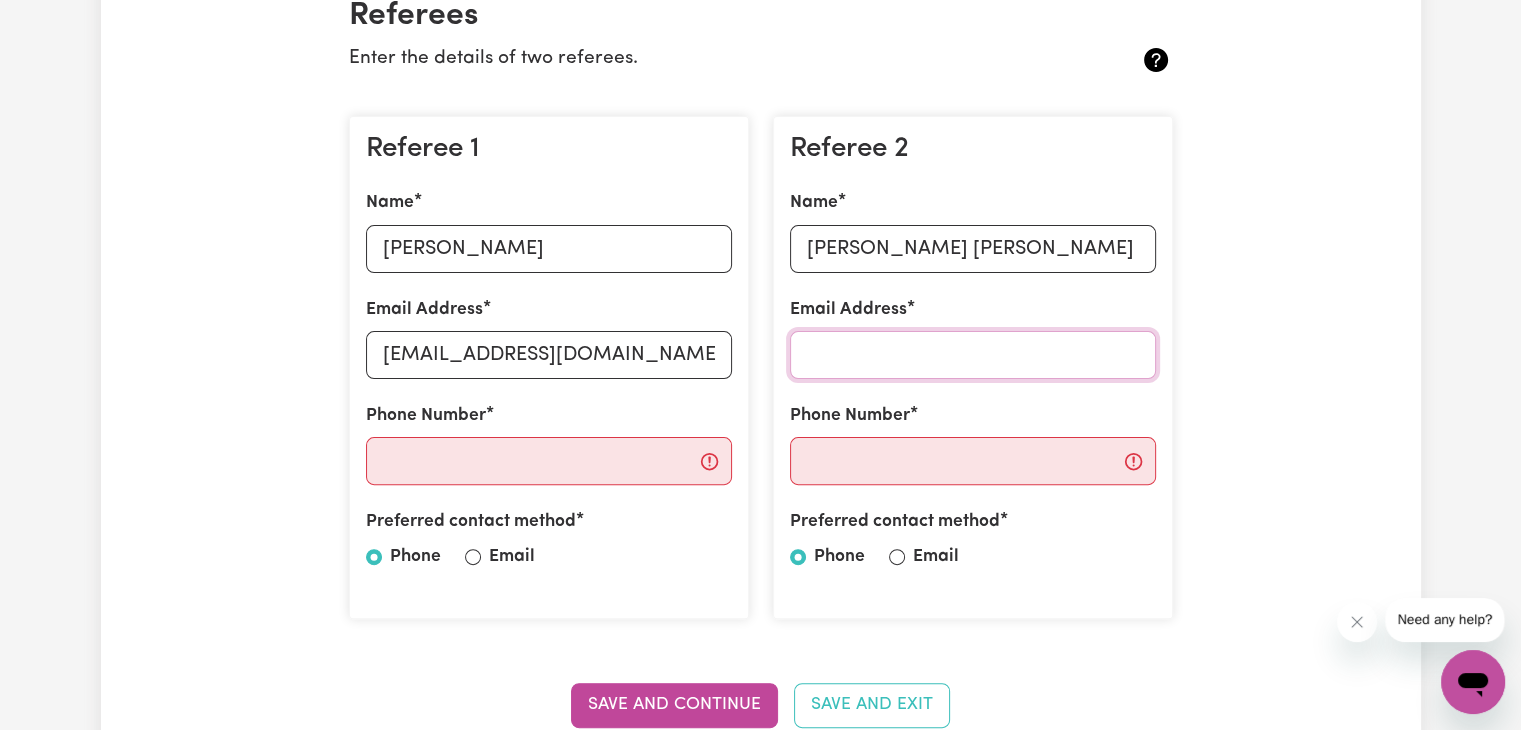 click on "Email Address" at bounding box center (973, 355) 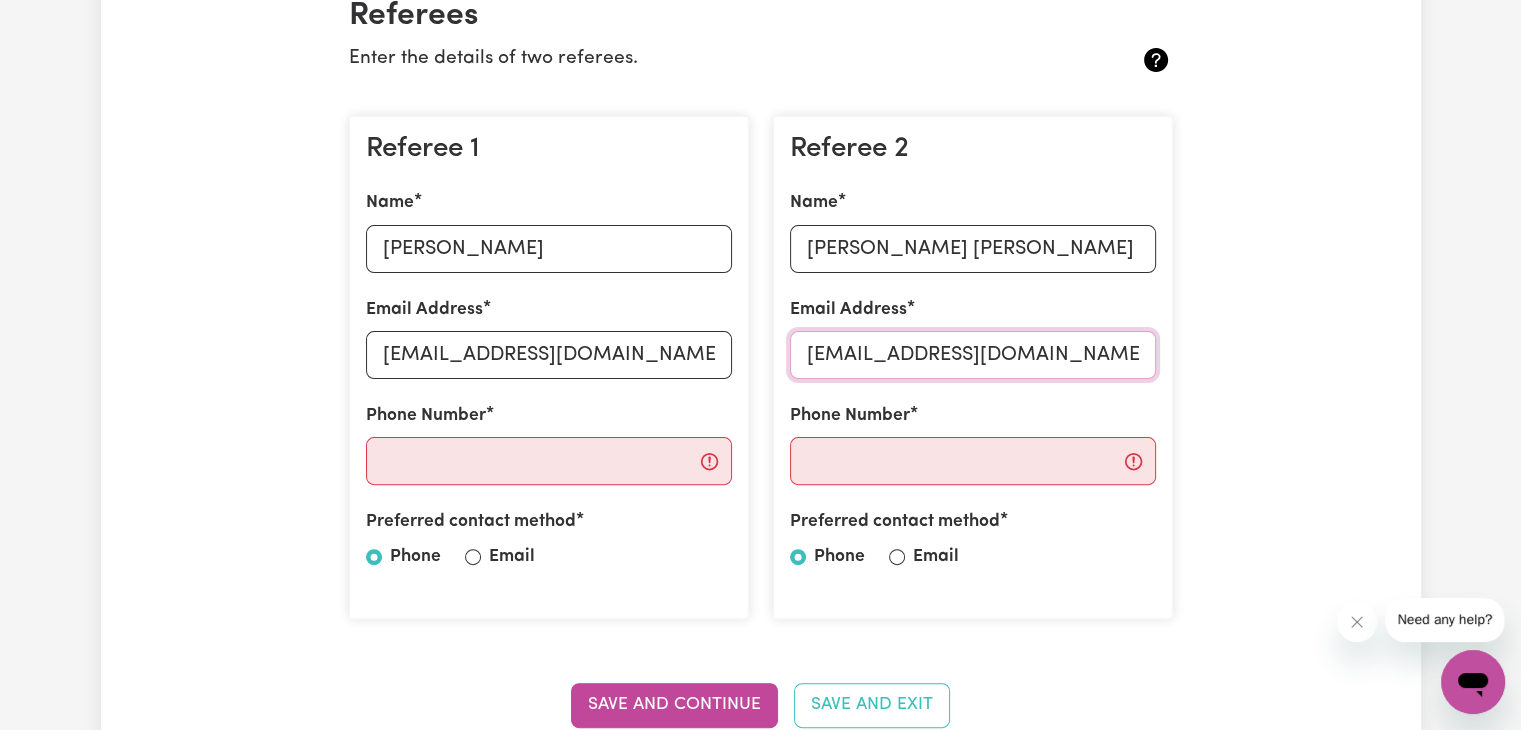 type on "kavyaspradeep2001@gmail.com" 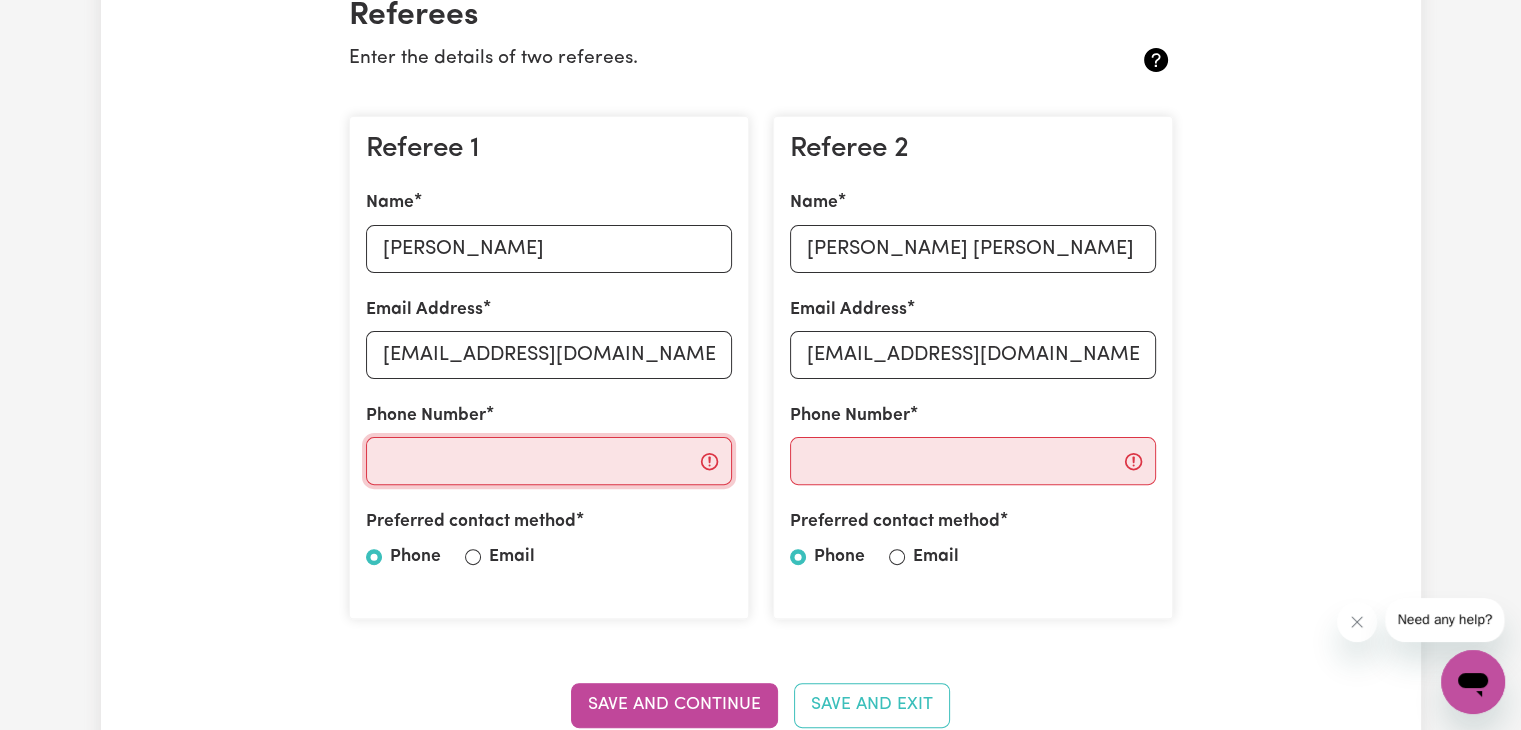 click on "Phone Number" at bounding box center [549, 461] 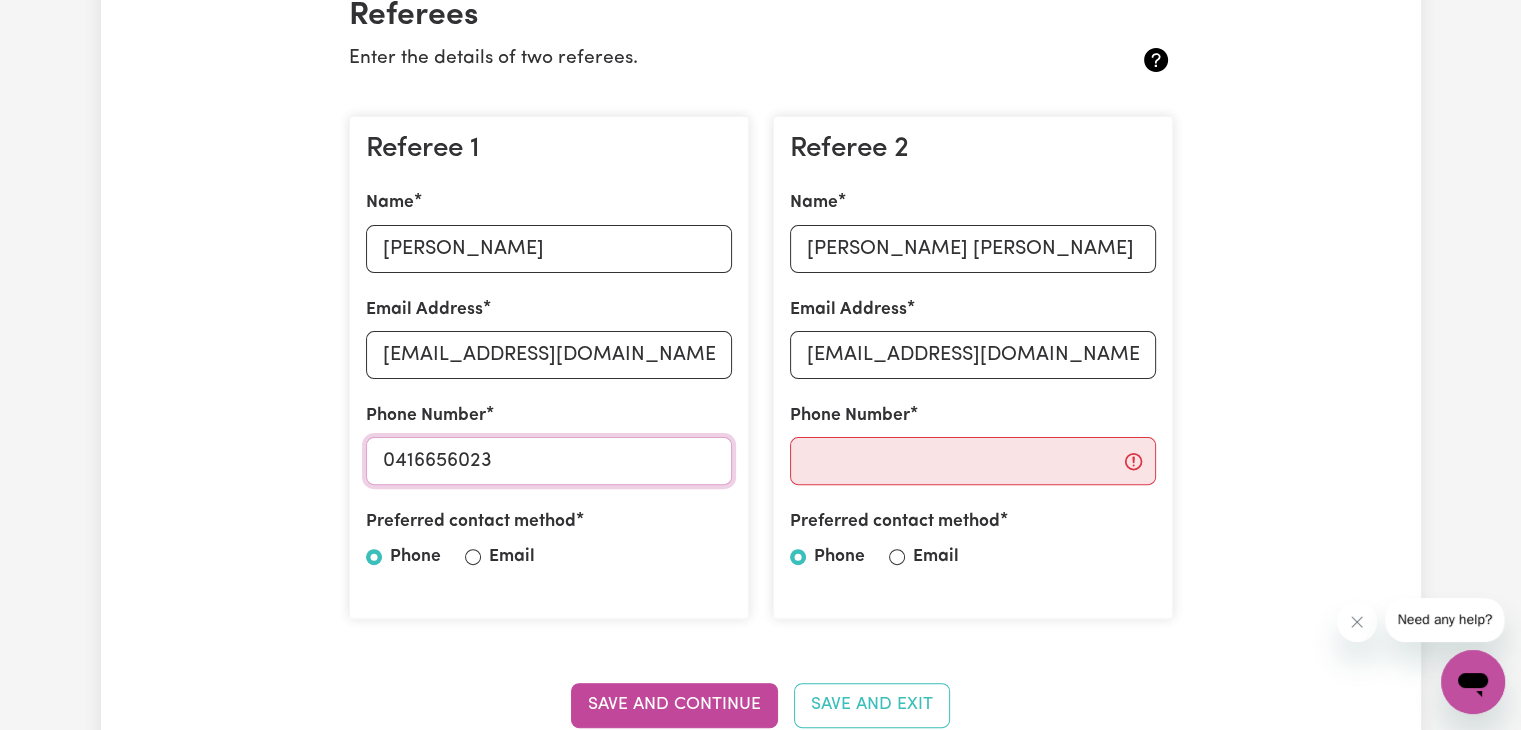 type on "0416656023" 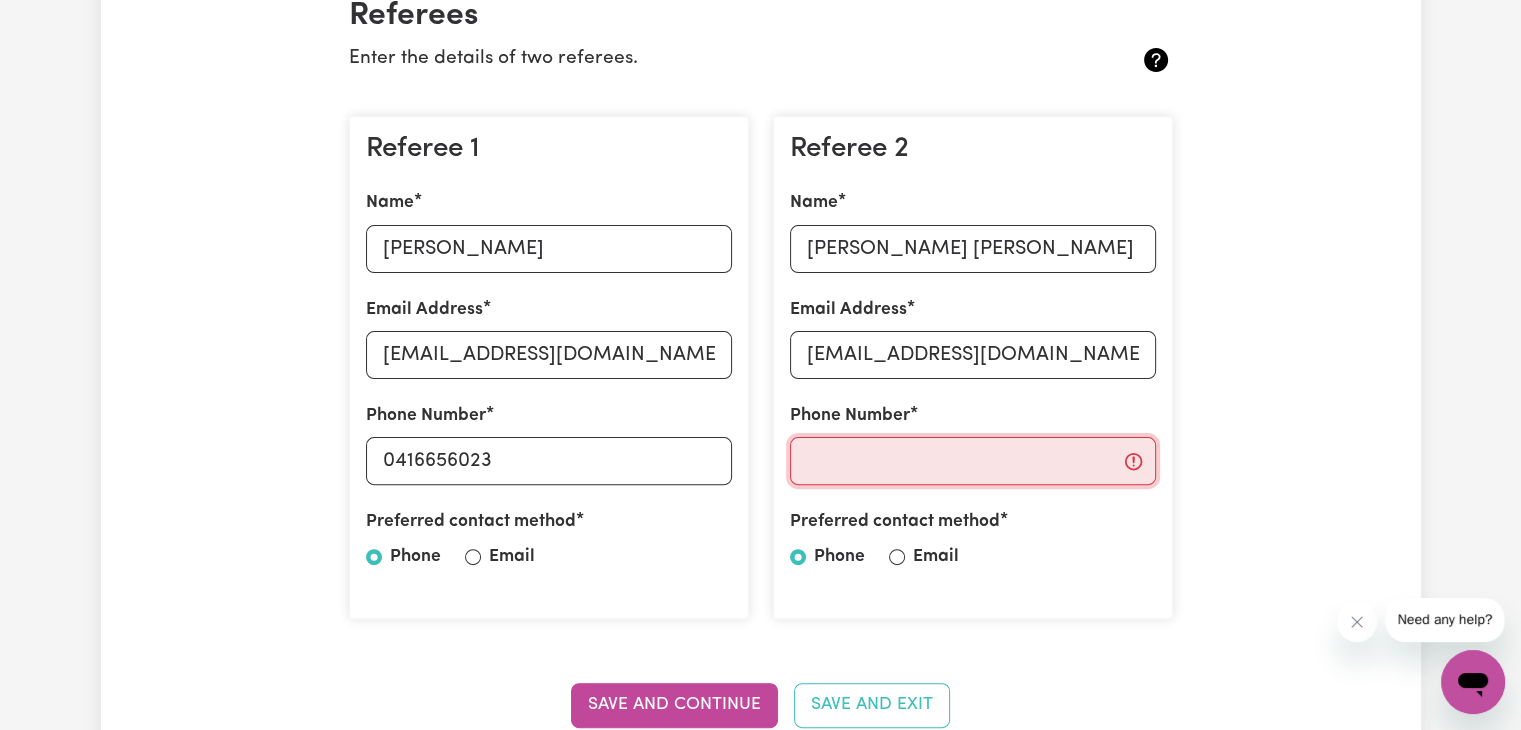 click on "Phone Number" at bounding box center [973, 461] 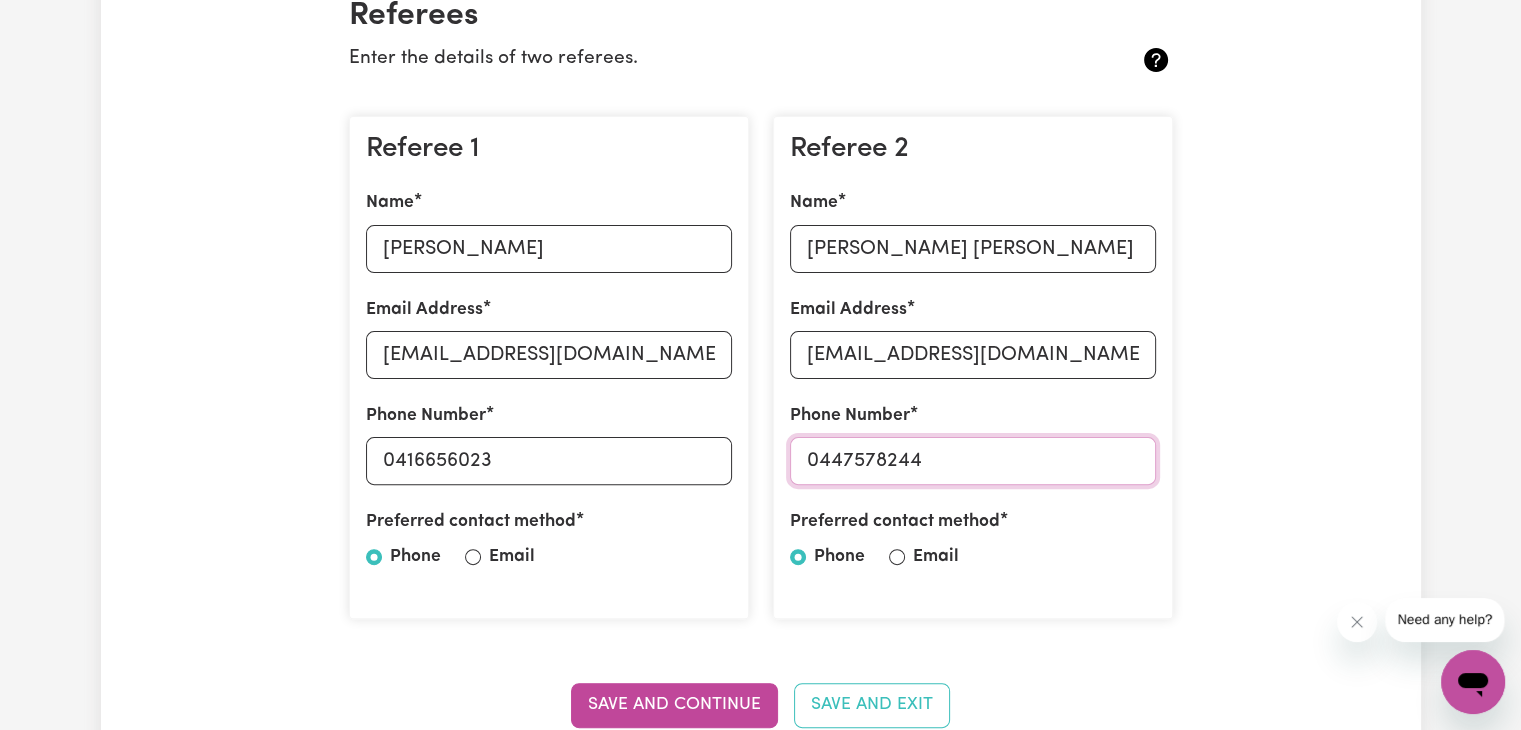 type on "0447578244" 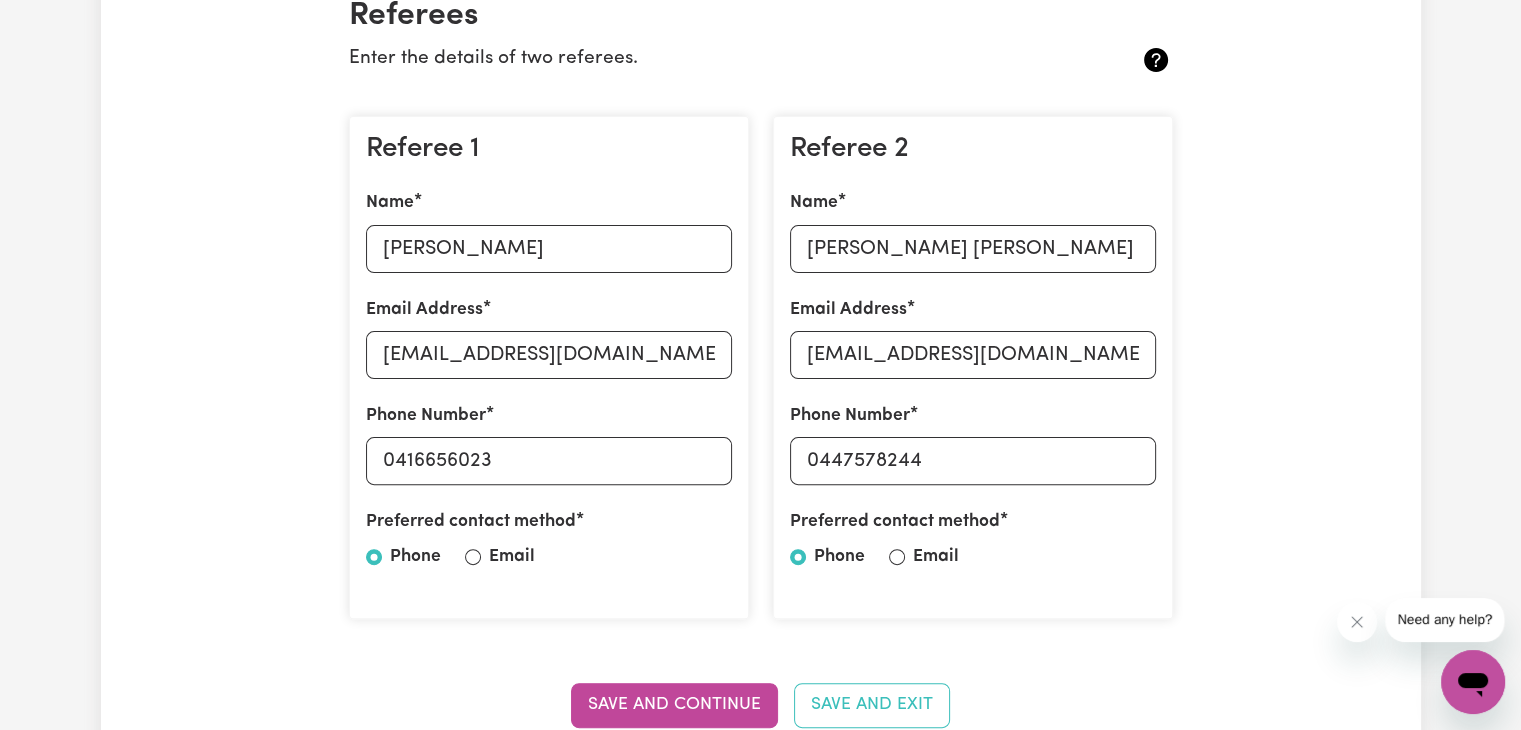 click on "Email" at bounding box center [512, 557] 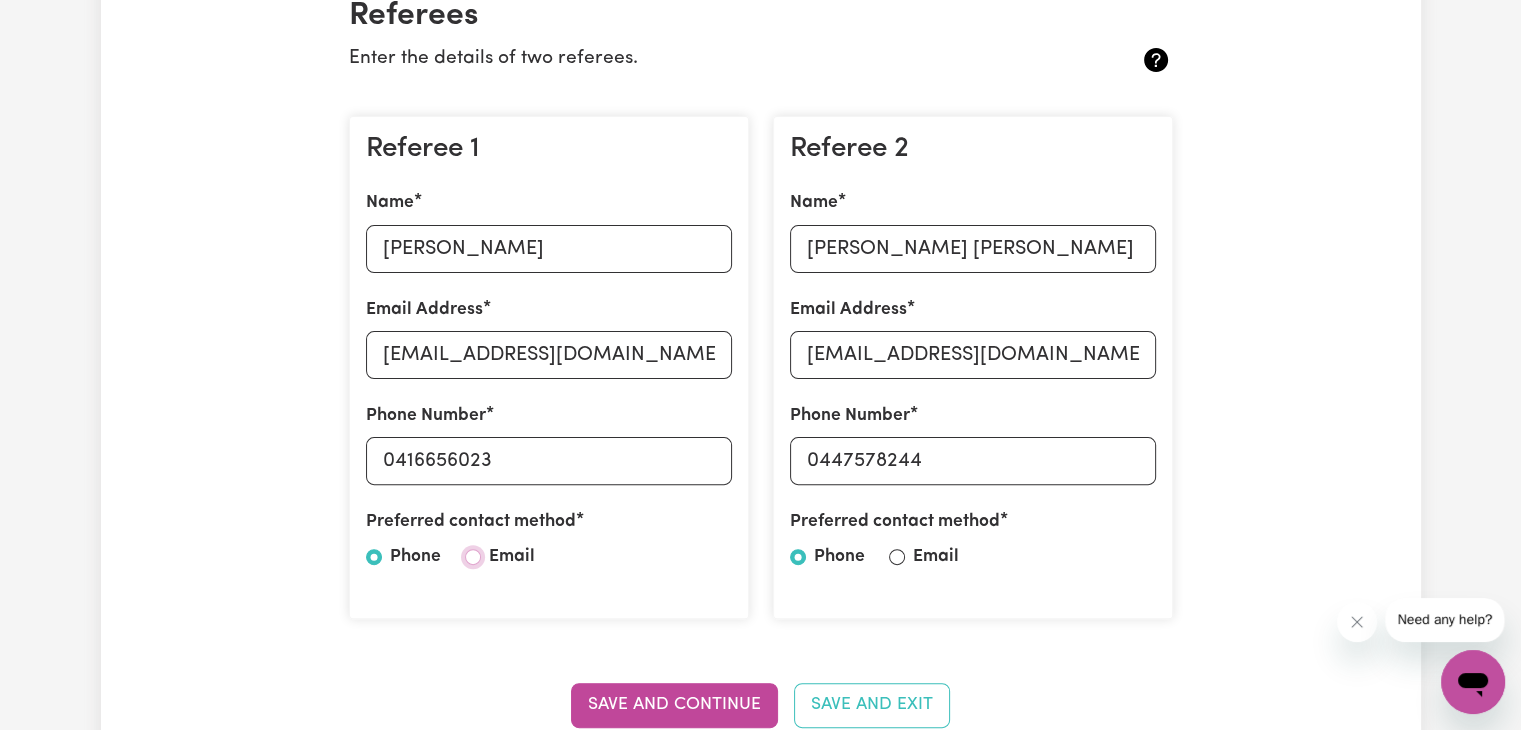 click on "Email" at bounding box center [473, 557] 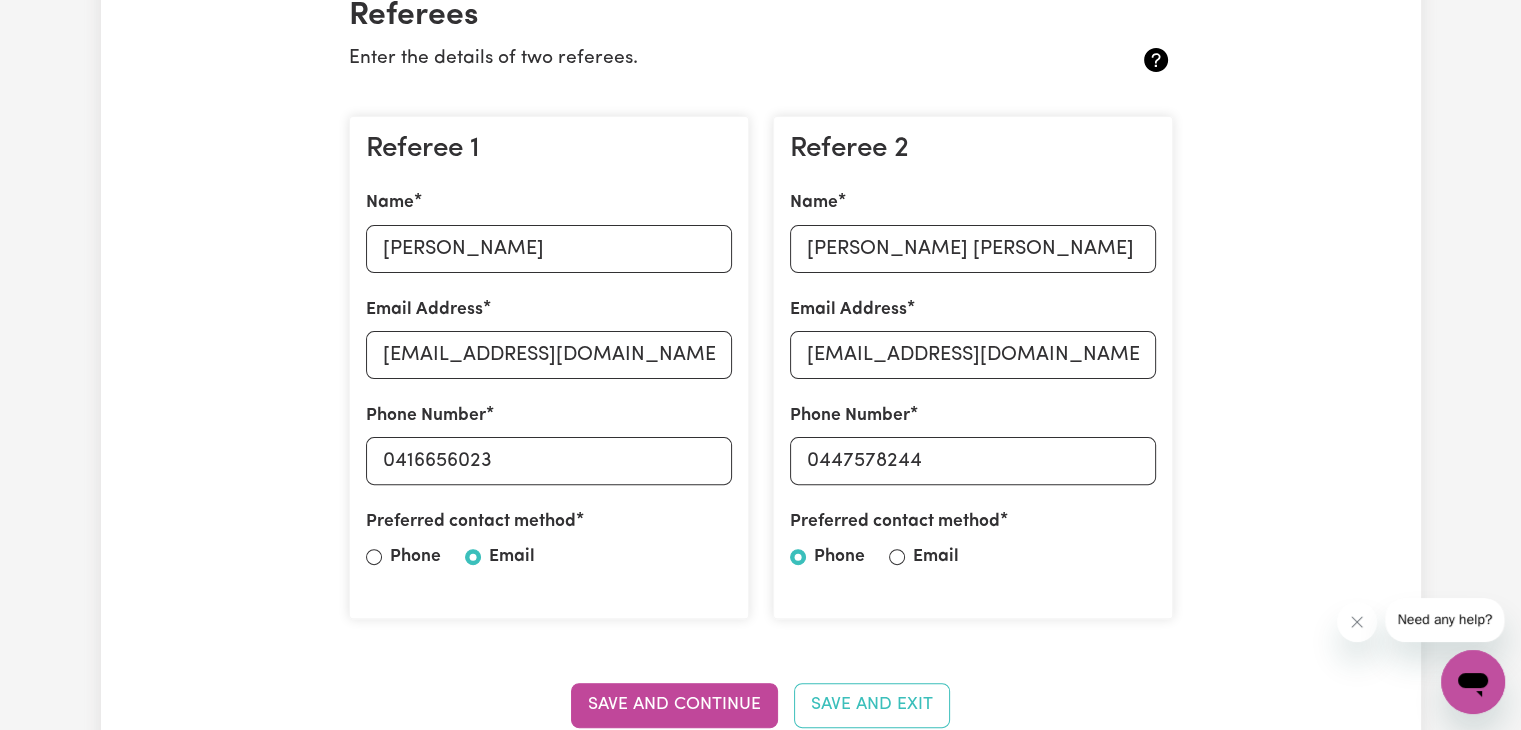 click on "Email" at bounding box center [936, 557] 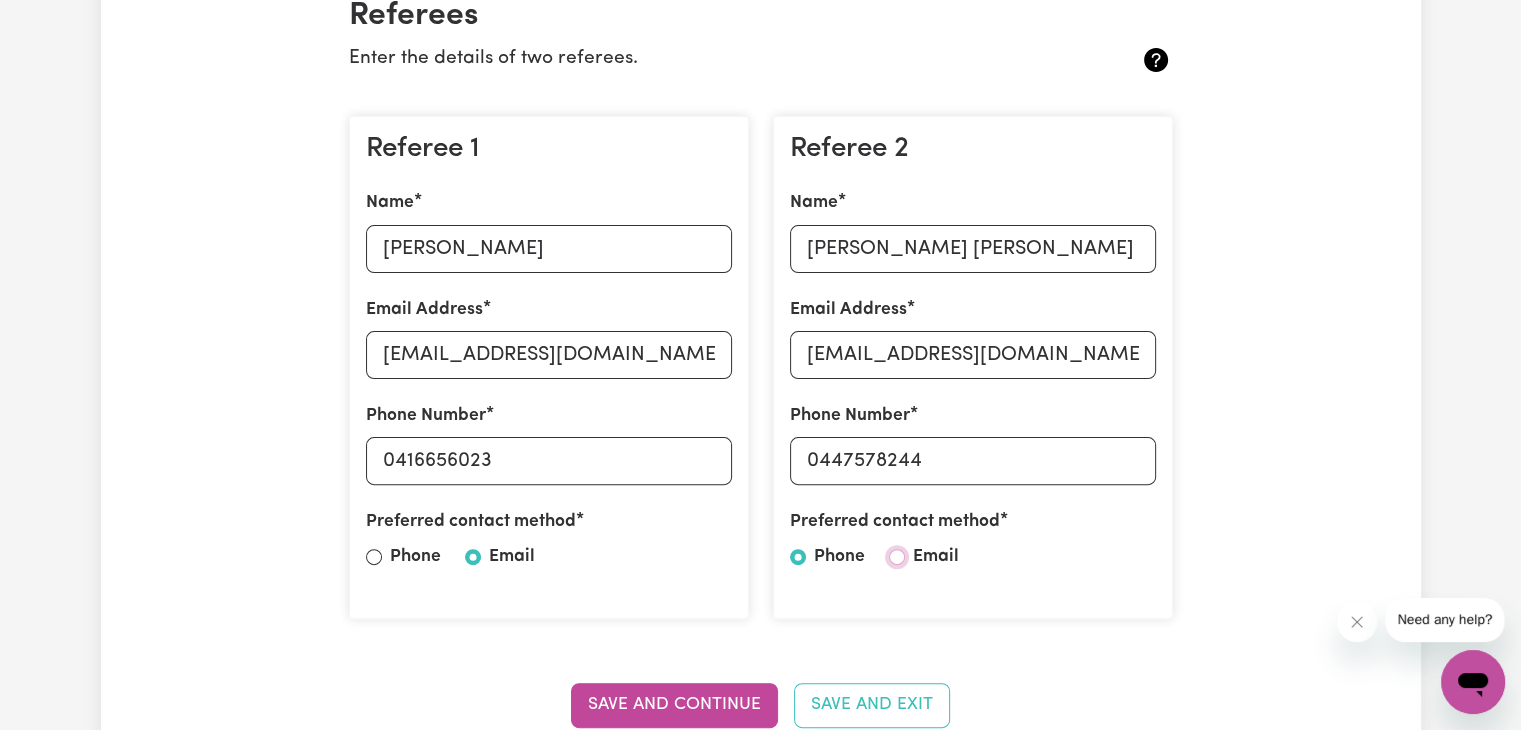 click on "Email" at bounding box center (897, 557) 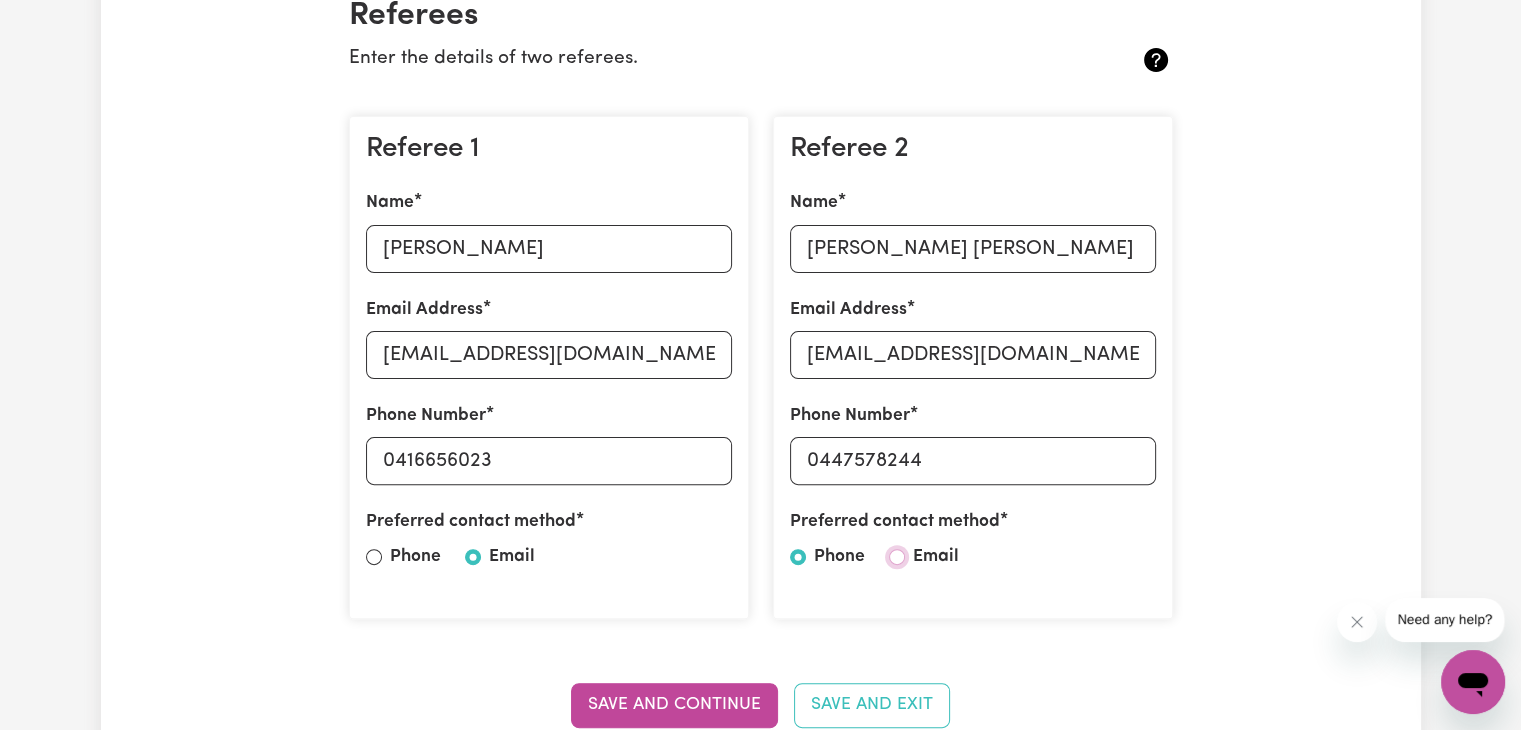 radio on "true" 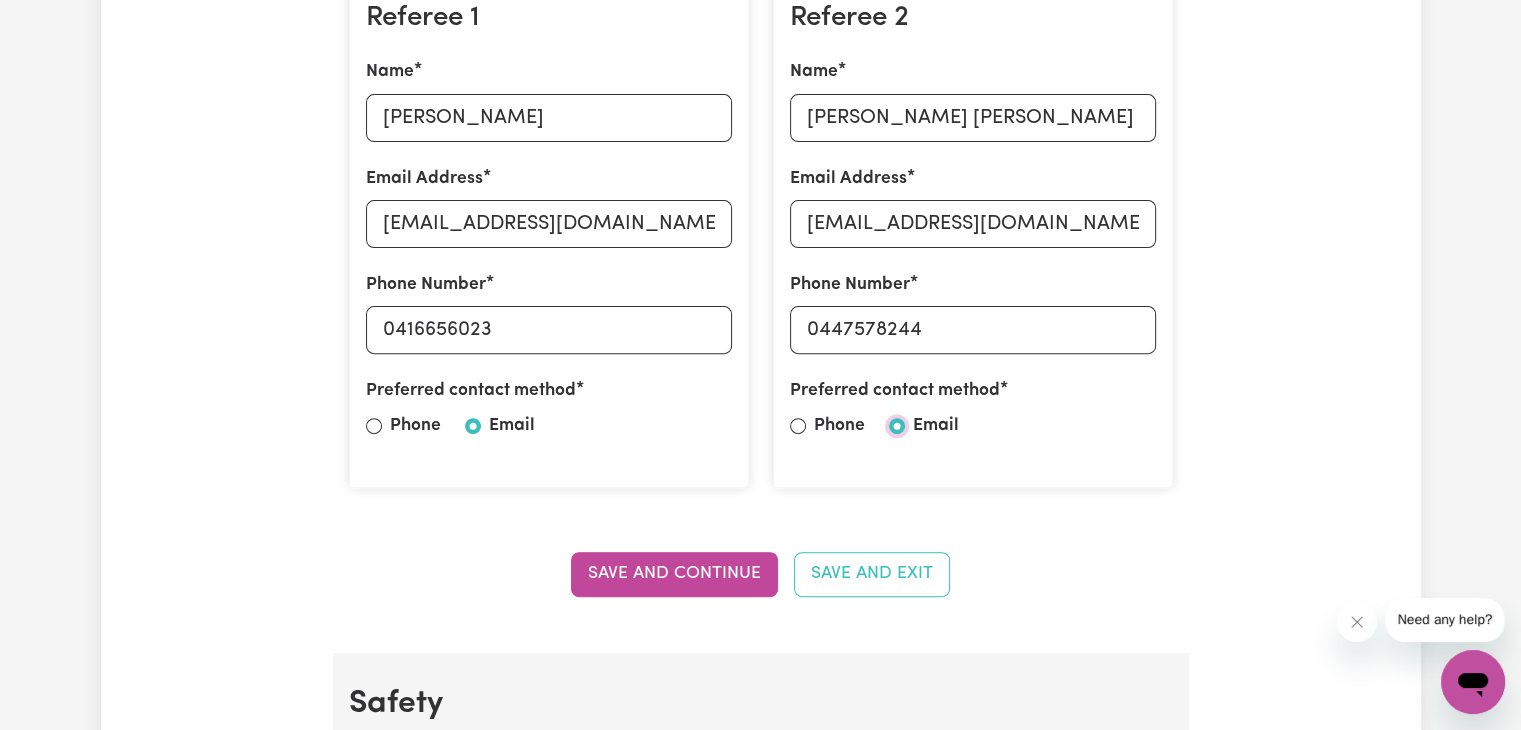 scroll, scrollTop: 700, scrollLeft: 0, axis: vertical 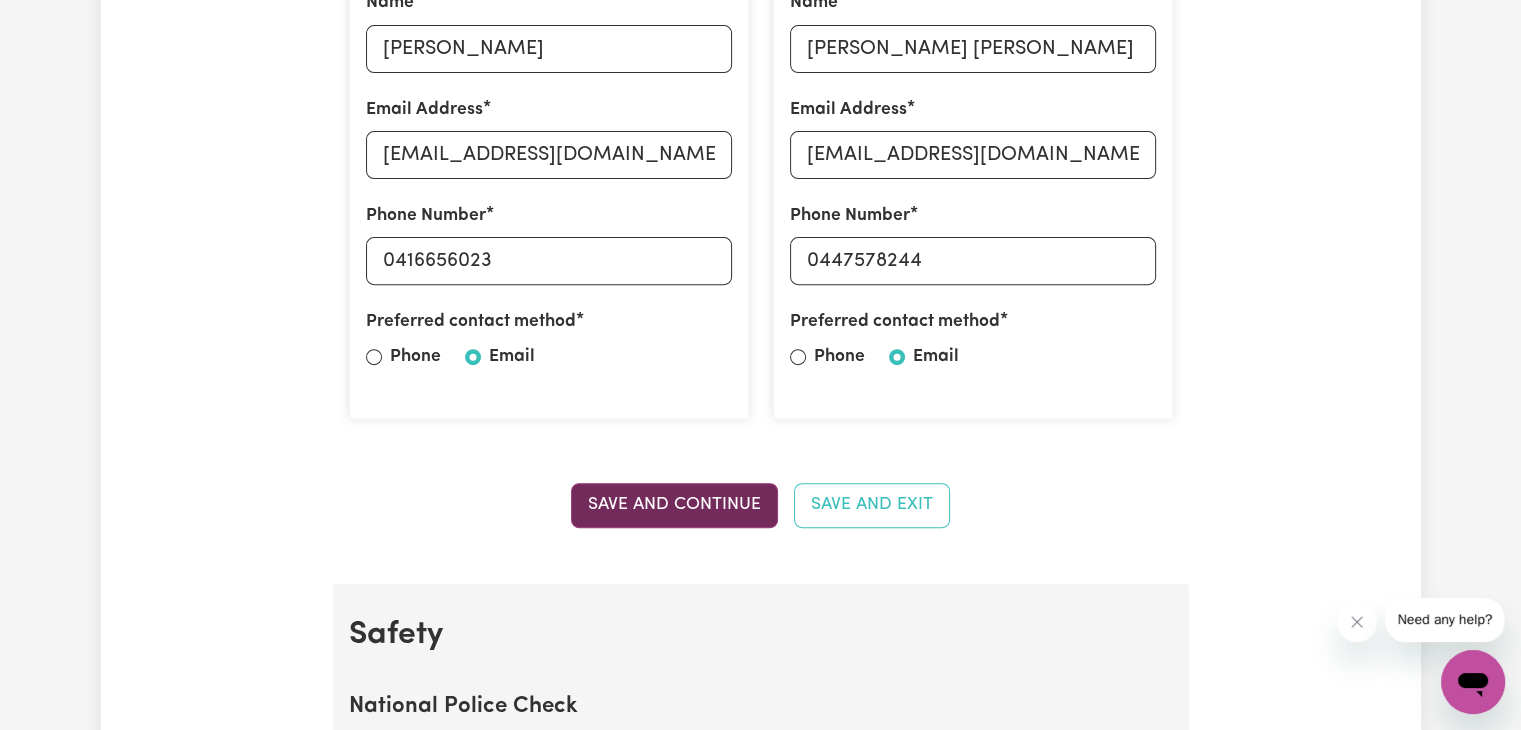click on "Save and Continue" at bounding box center (674, 505) 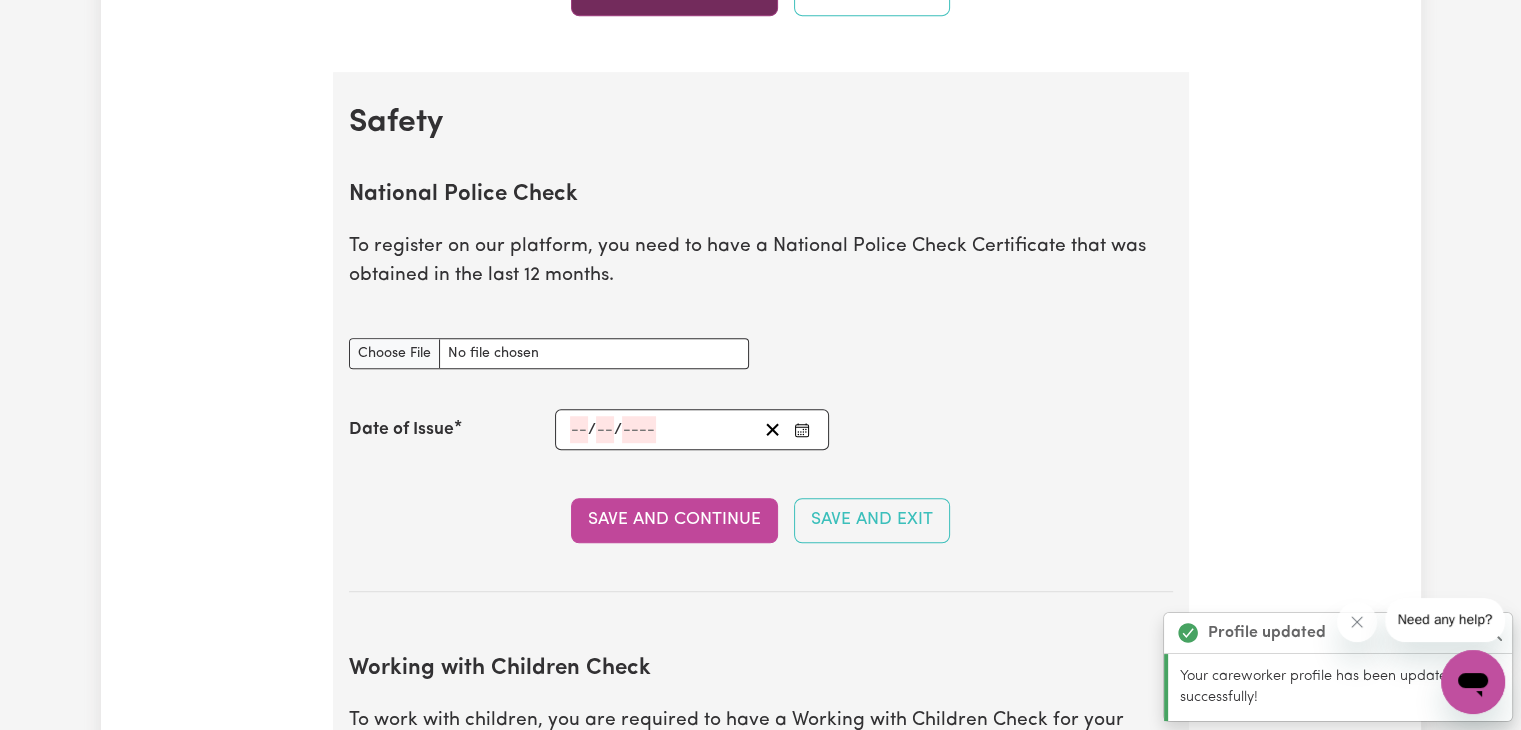 scroll, scrollTop: 1283, scrollLeft: 0, axis: vertical 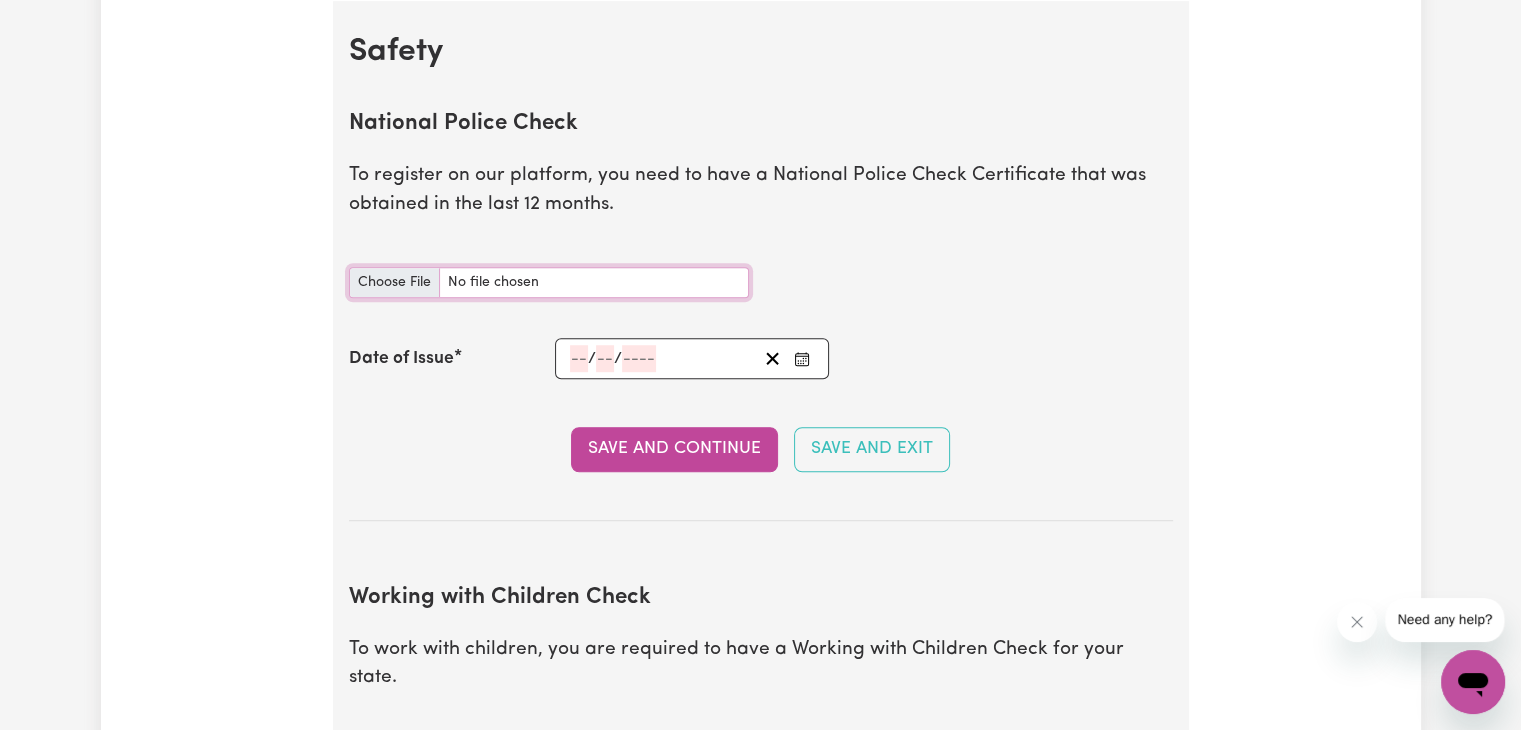 click on "National Police Check  document" at bounding box center (549, 282) 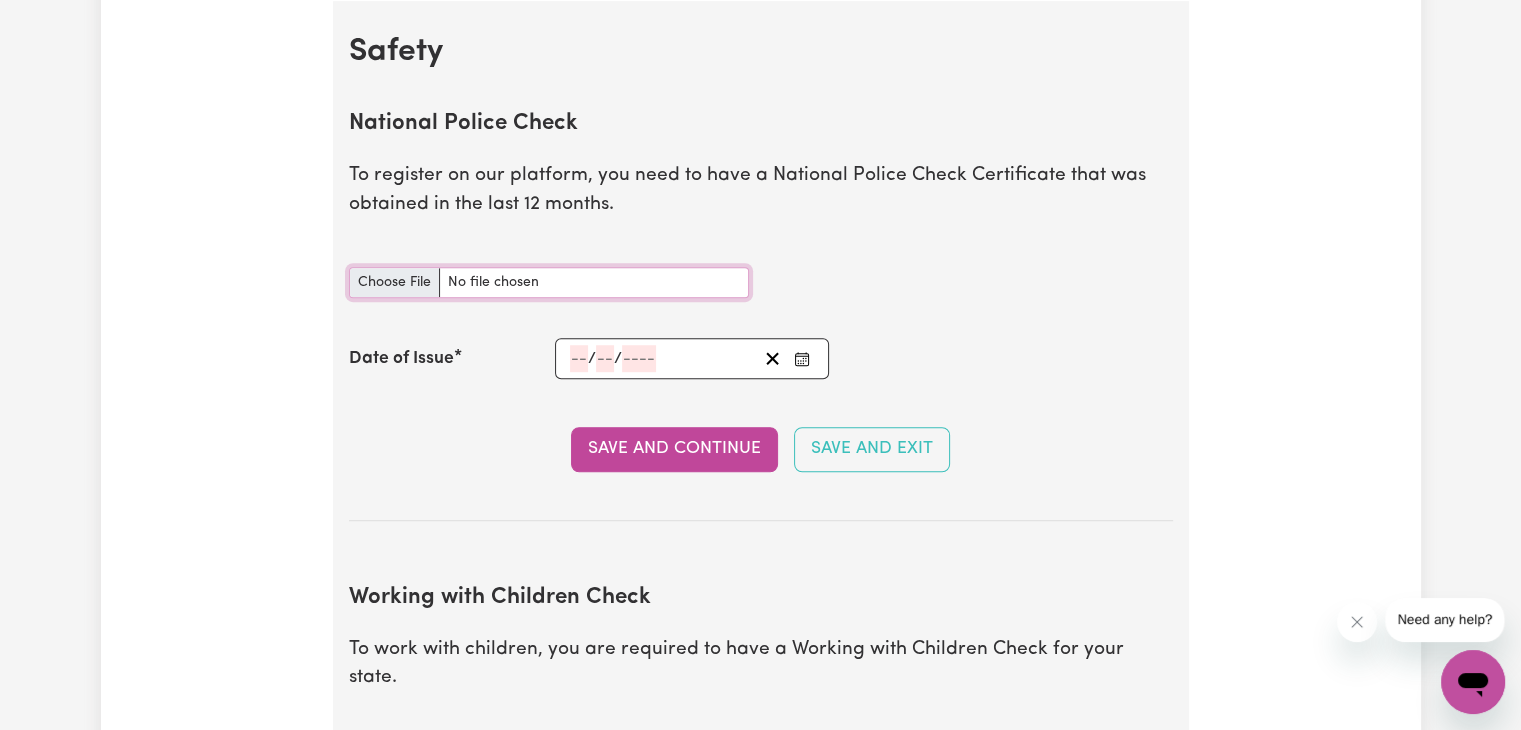 type on "C:\fakepath\police clearence.pdf" 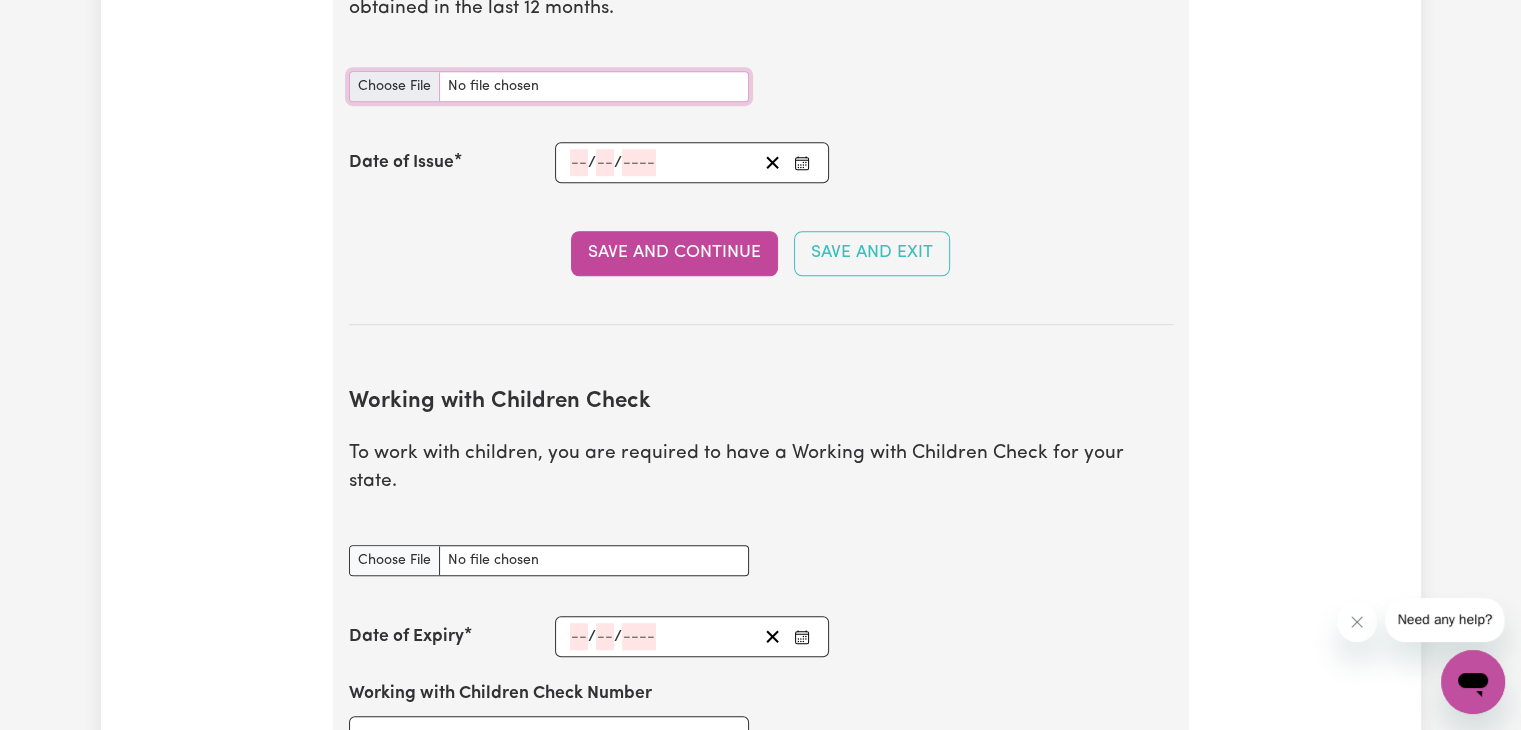 scroll, scrollTop: 1483, scrollLeft: 0, axis: vertical 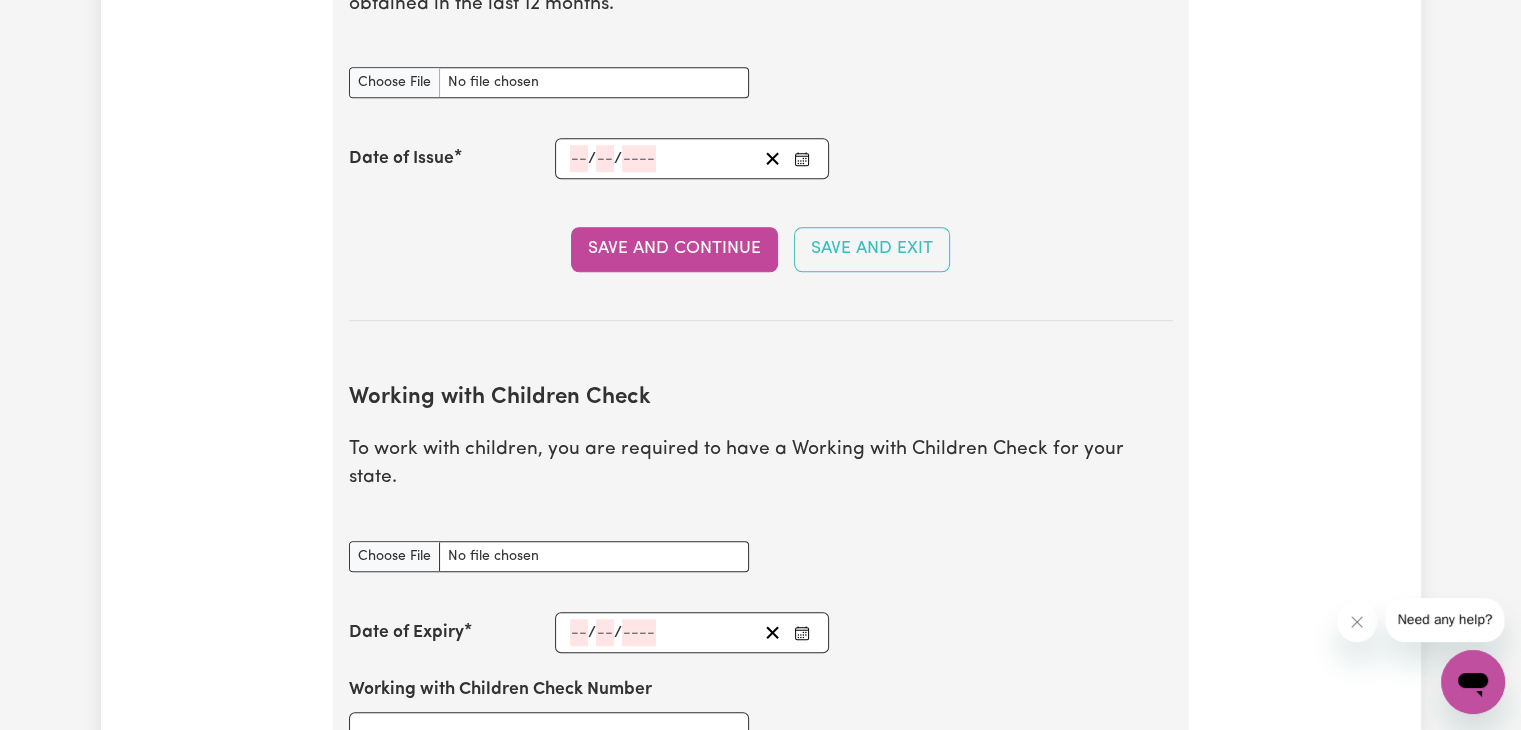 click on "/ /" at bounding box center [692, 158] 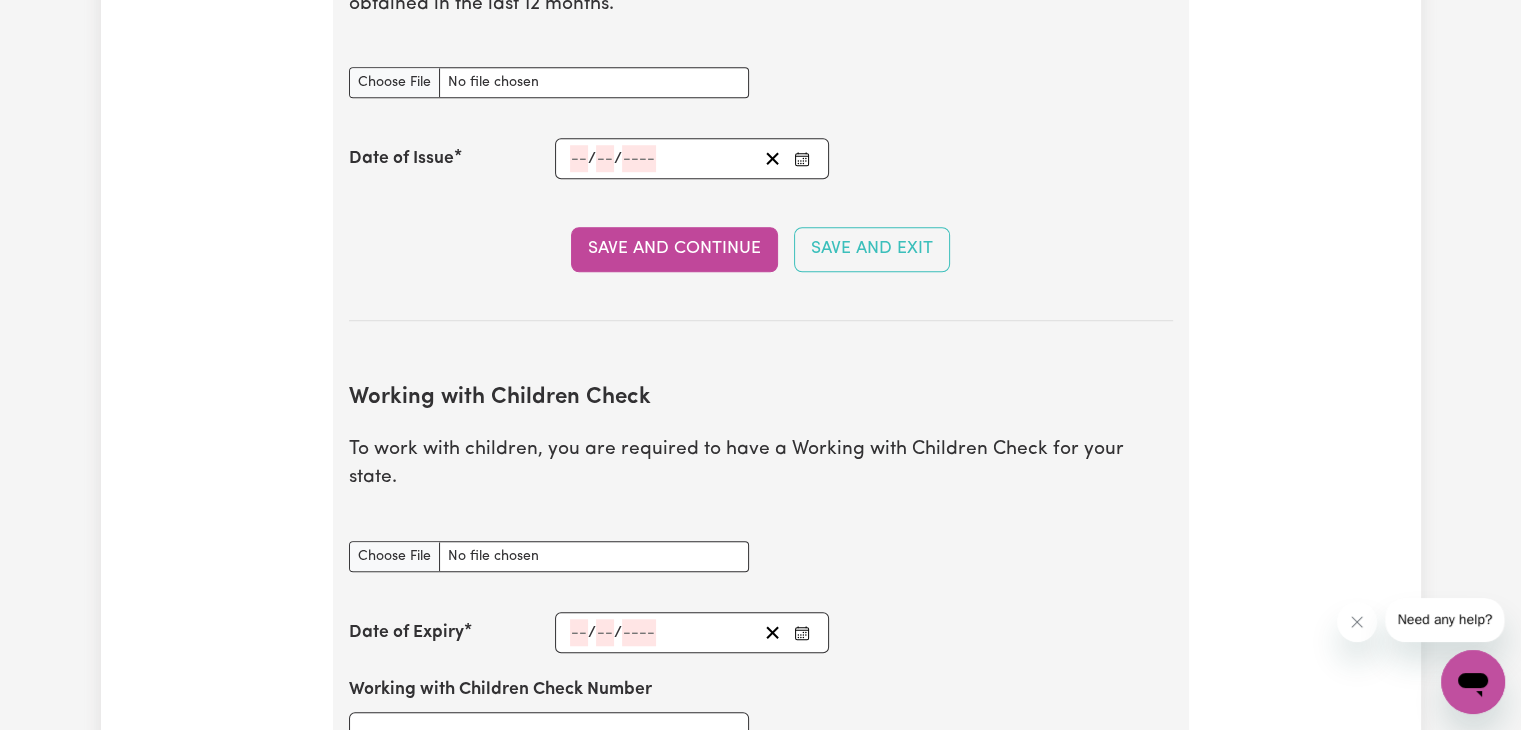 click on "National Police Check To register on our platform, you need to have a National Police Check Certificate that was obtained in the last 12 months. National Police Check  document Date of Issue / / « ‹ July 2025 › » Mon Tue Wed Thu Fri Sat Sun 30 1 2 3 4 5 6 7 8 9 10 11 12 13 14 15 16 17 18 19 20 21 22 23 24 25 26 27 28 29 30 31 1 2 3 Save and Continue Save and Exit" at bounding box center (761, 100) 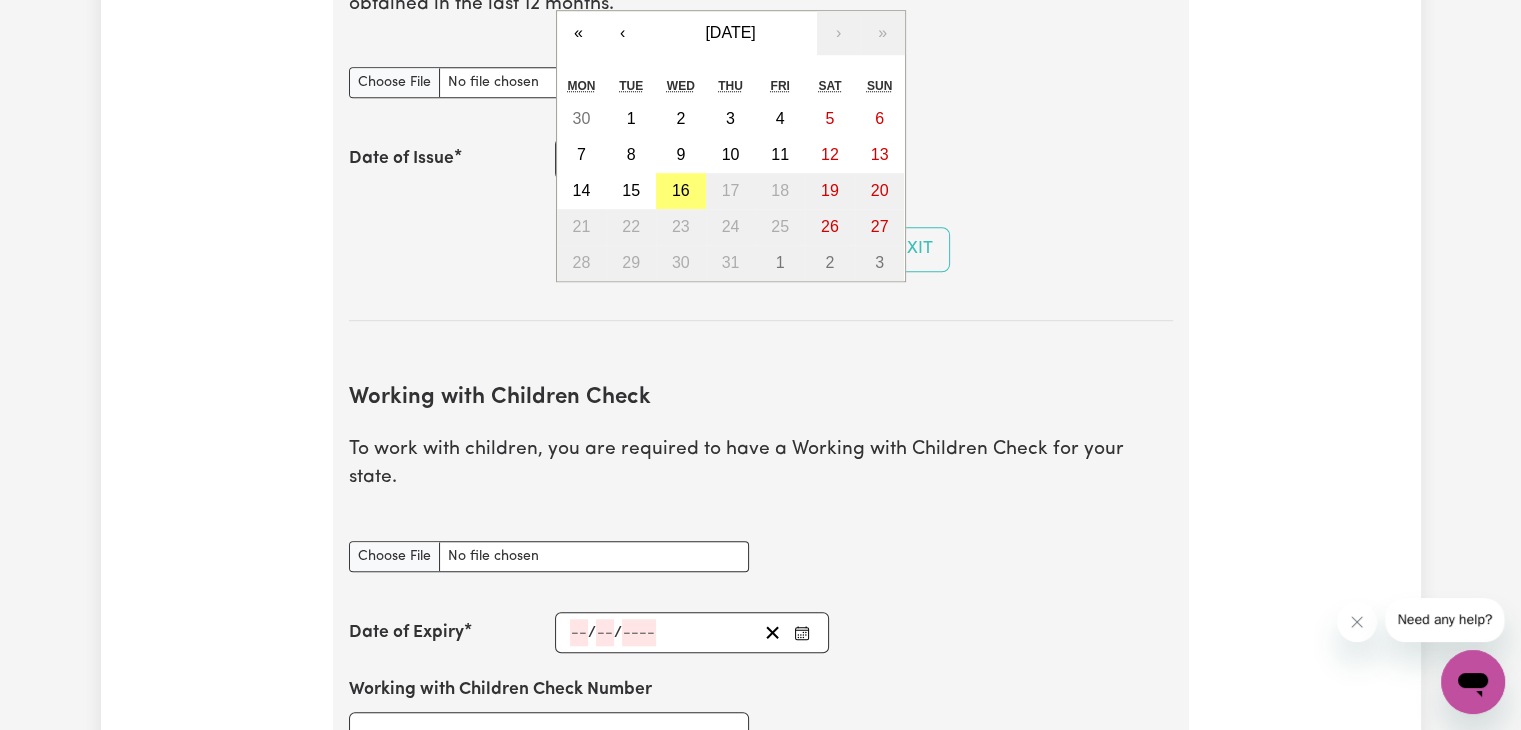 click on "/ / « ‹ July 2025 › » Mon Tue Wed Thu Fri Sat Sun 30 1 2 3 4 5 6 7 8 9 10 11 12 13 14 15 16 17 18 19 20 21 22 23 24 25 26 27 28 29 30 31 1 2 3" at bounding box center [692, 158] 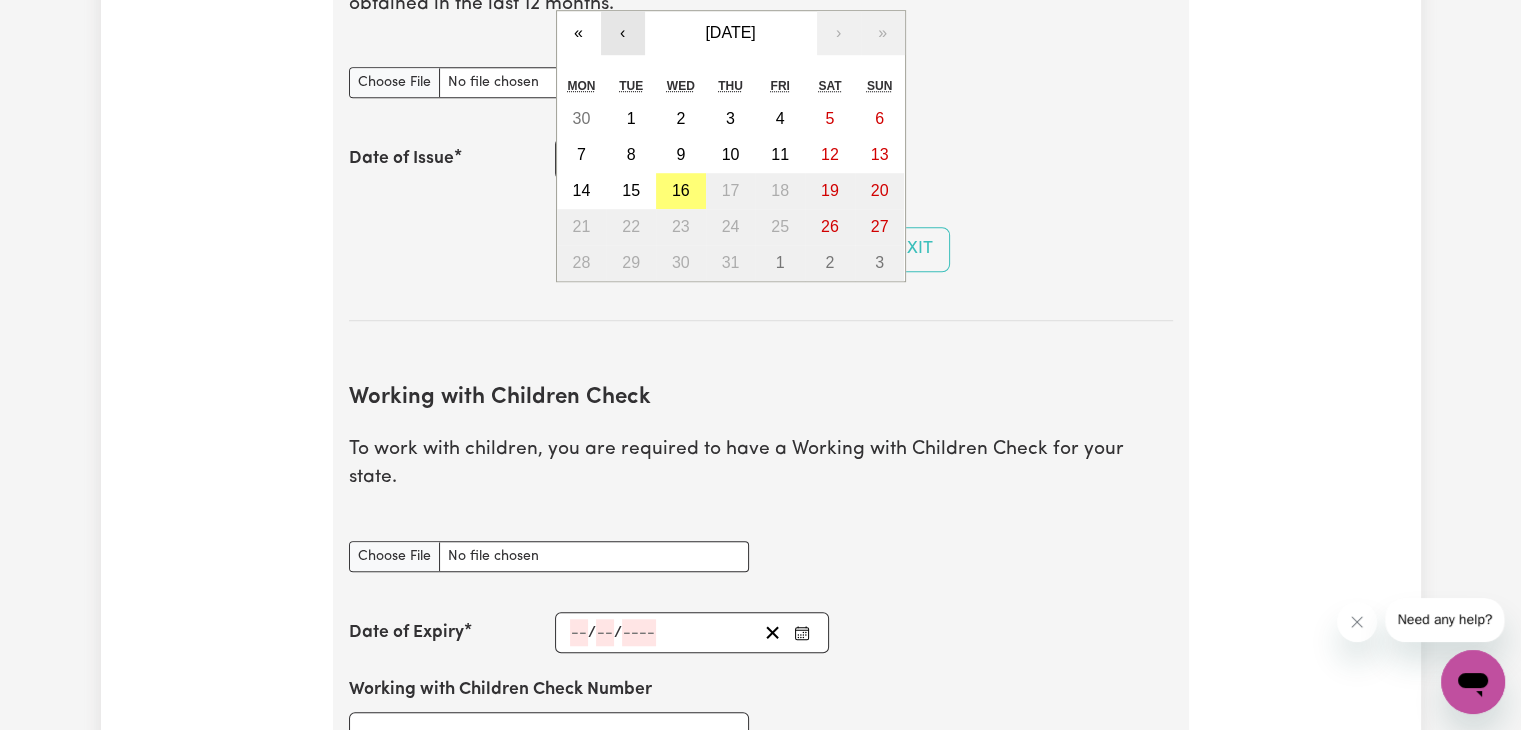 click on "‹" at bounding box center [623, 33] 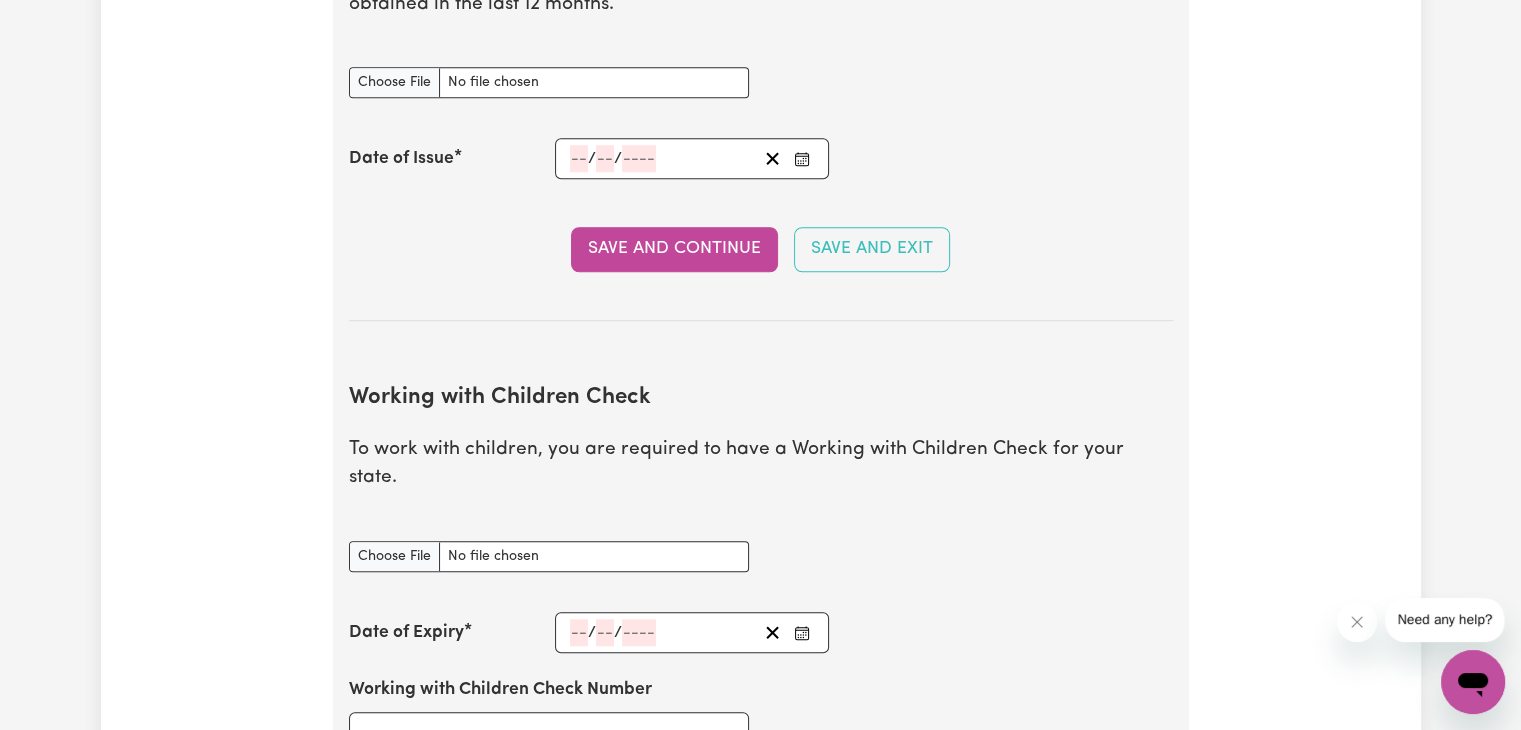 drag, startPoint x: 994, startPoint y: 158, endPoint x: 985, endPoint y: 165, distance: 11.401754 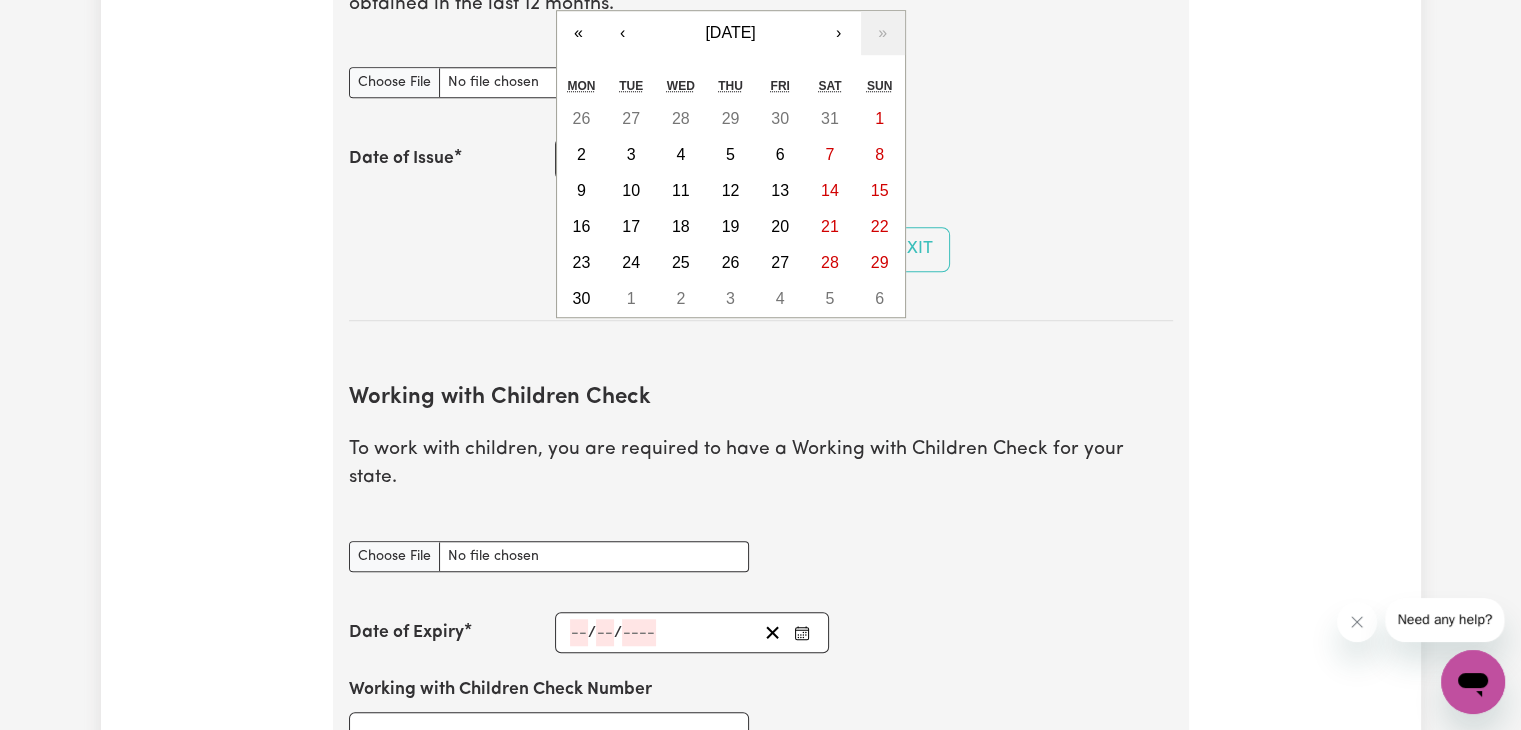 drag, startPoint x: 1012, startPoint y: 108, endPoint x: 965, endPoint y: 113, distance: 47.26521 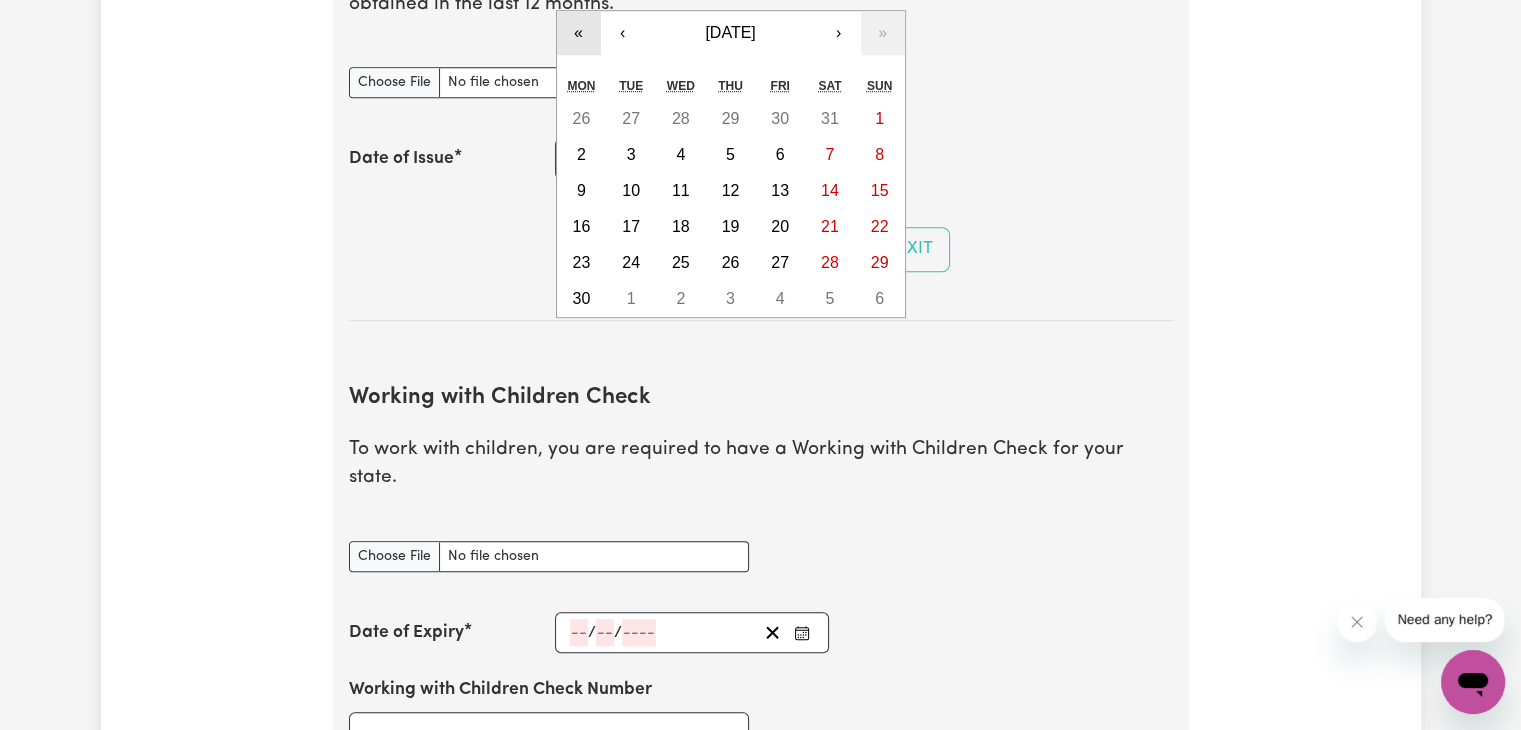 click on "«" at bounding box center [579, 33] 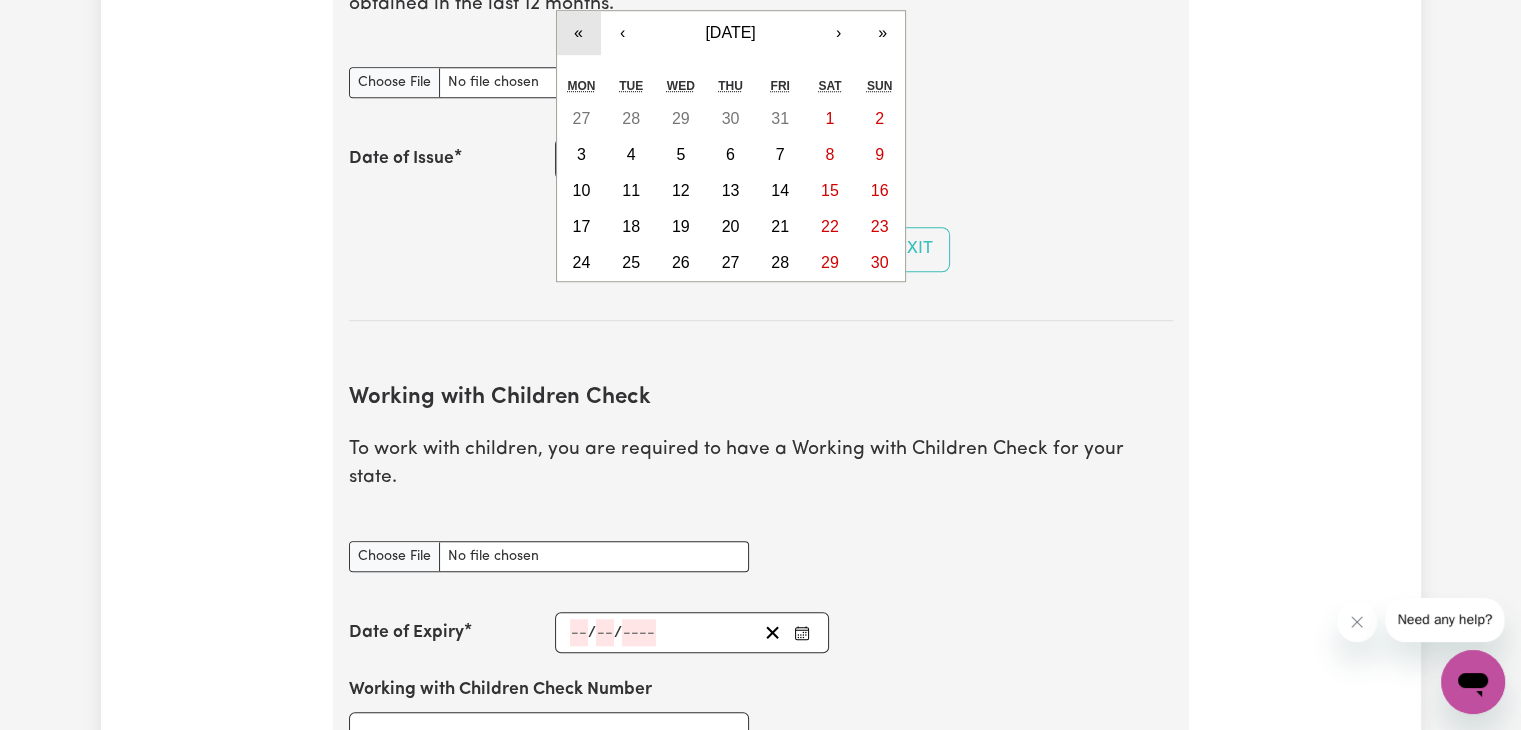 click on "«" at bounding box center (579, 33) 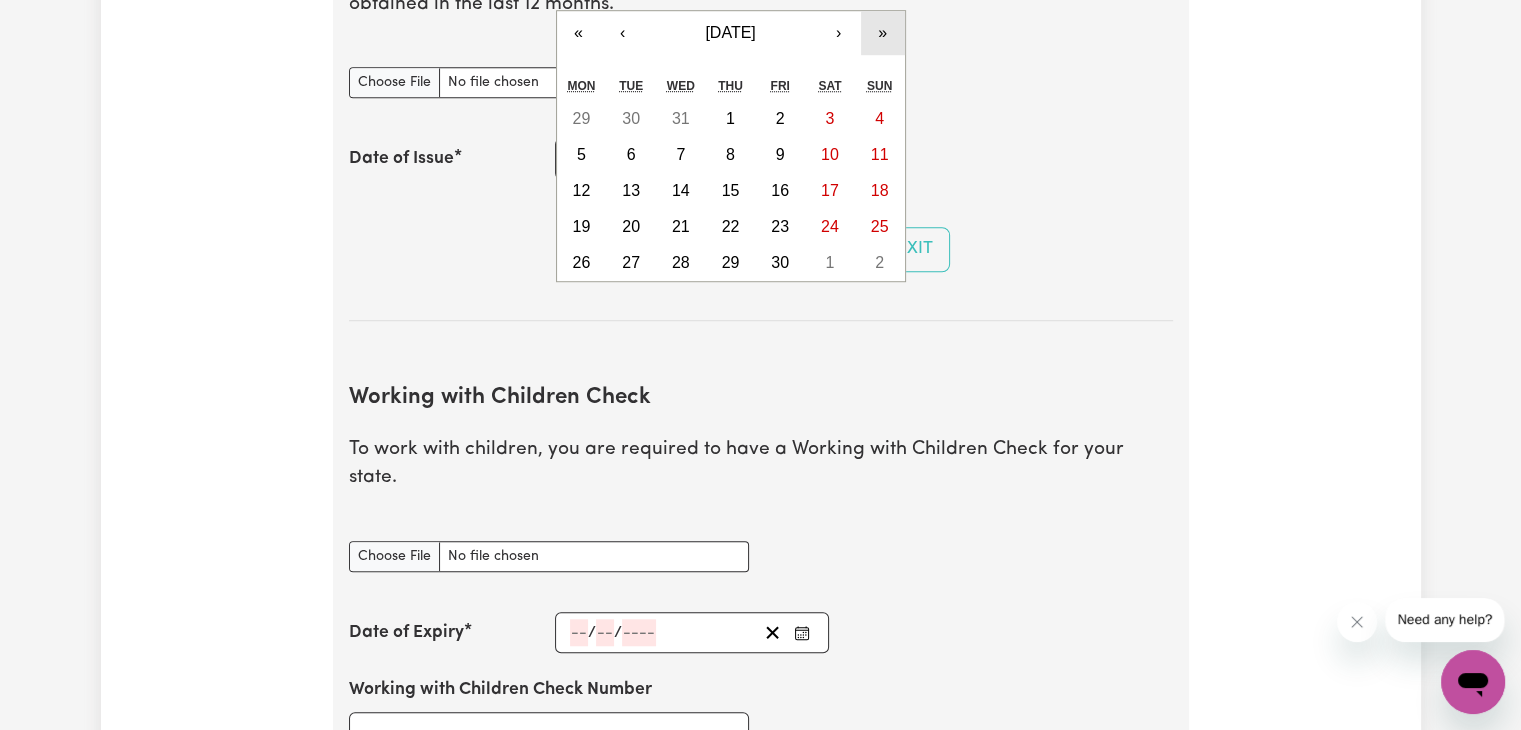 click on "»" at bounding box center [883, 33] 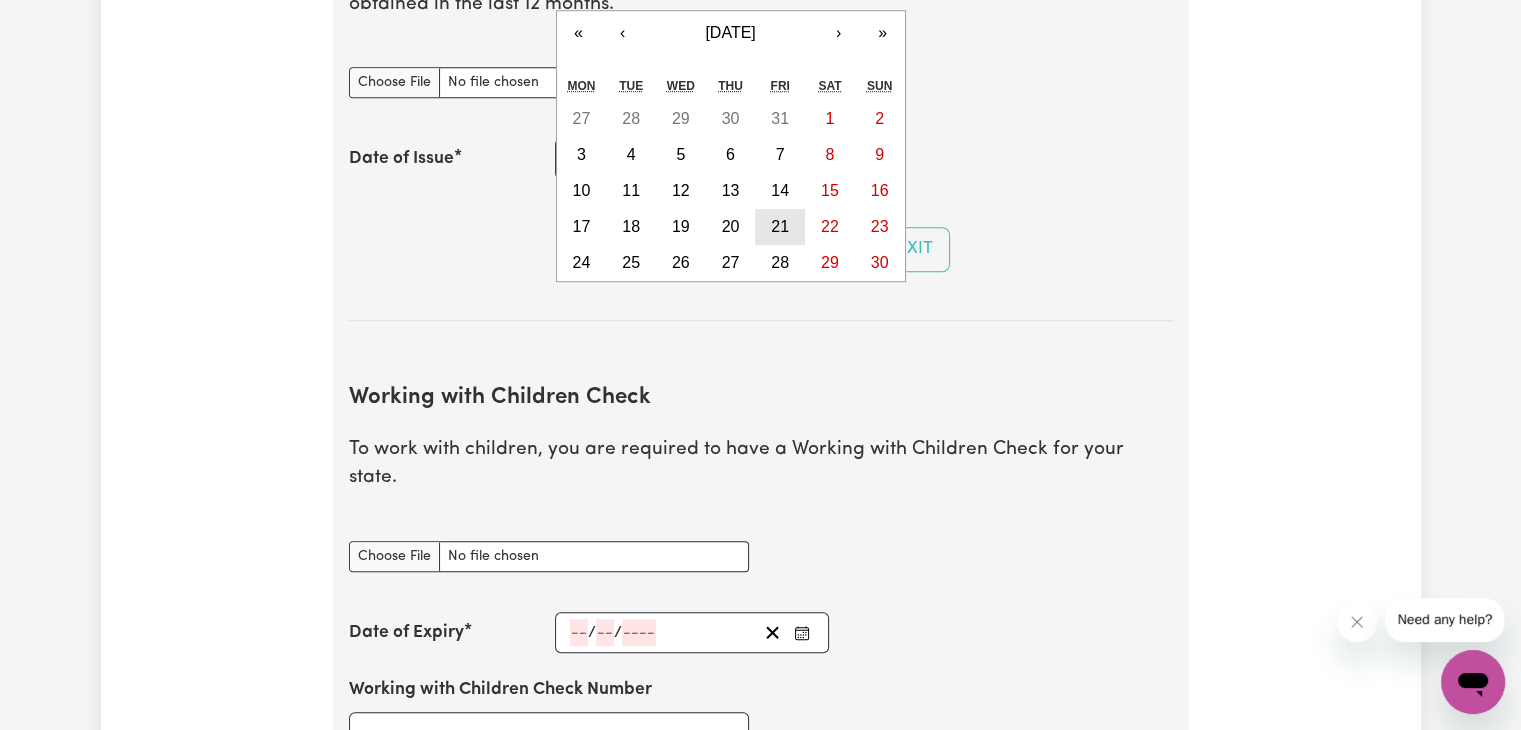 click on "21" at bounding box center (780, 226) 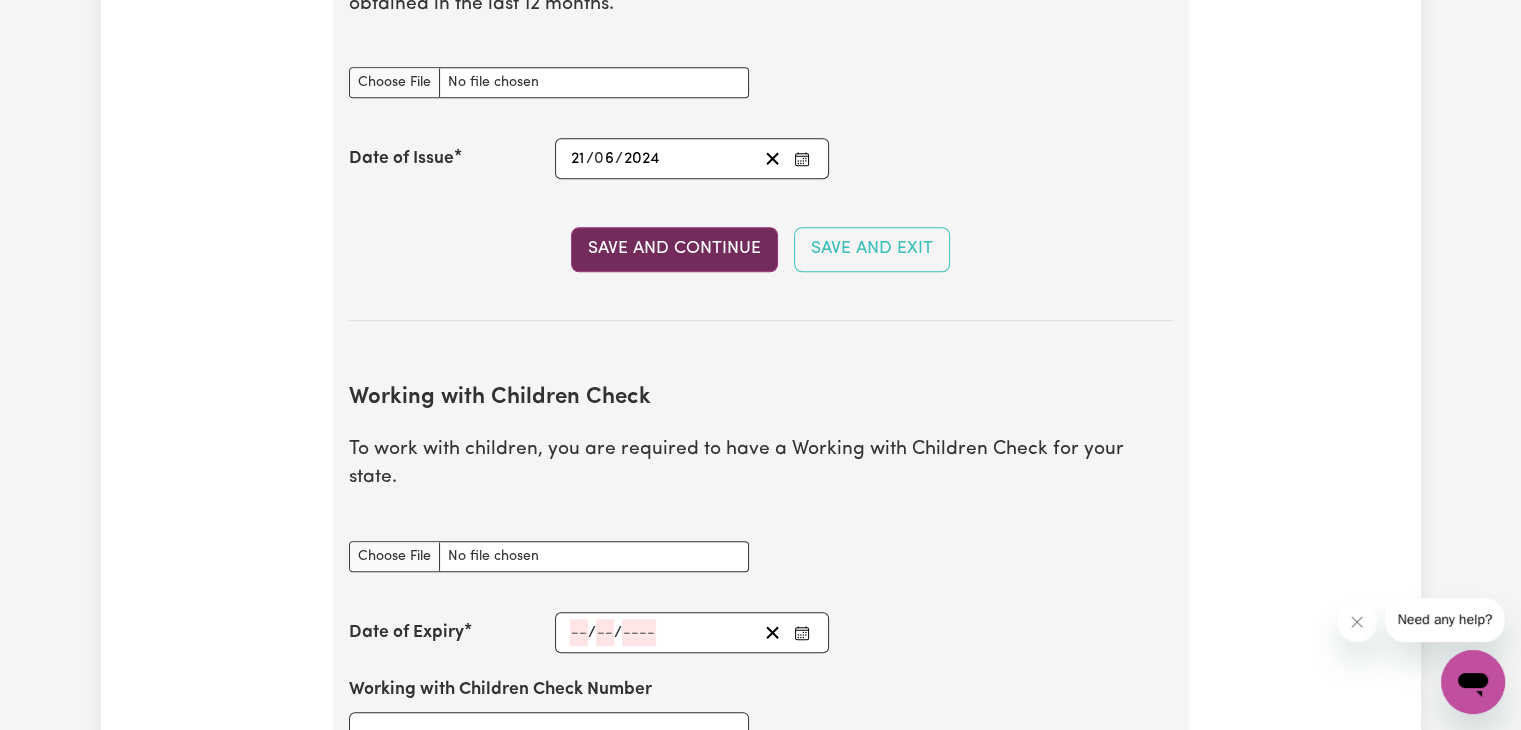 click on "Save and Continue" at bounding box center (674, 249) 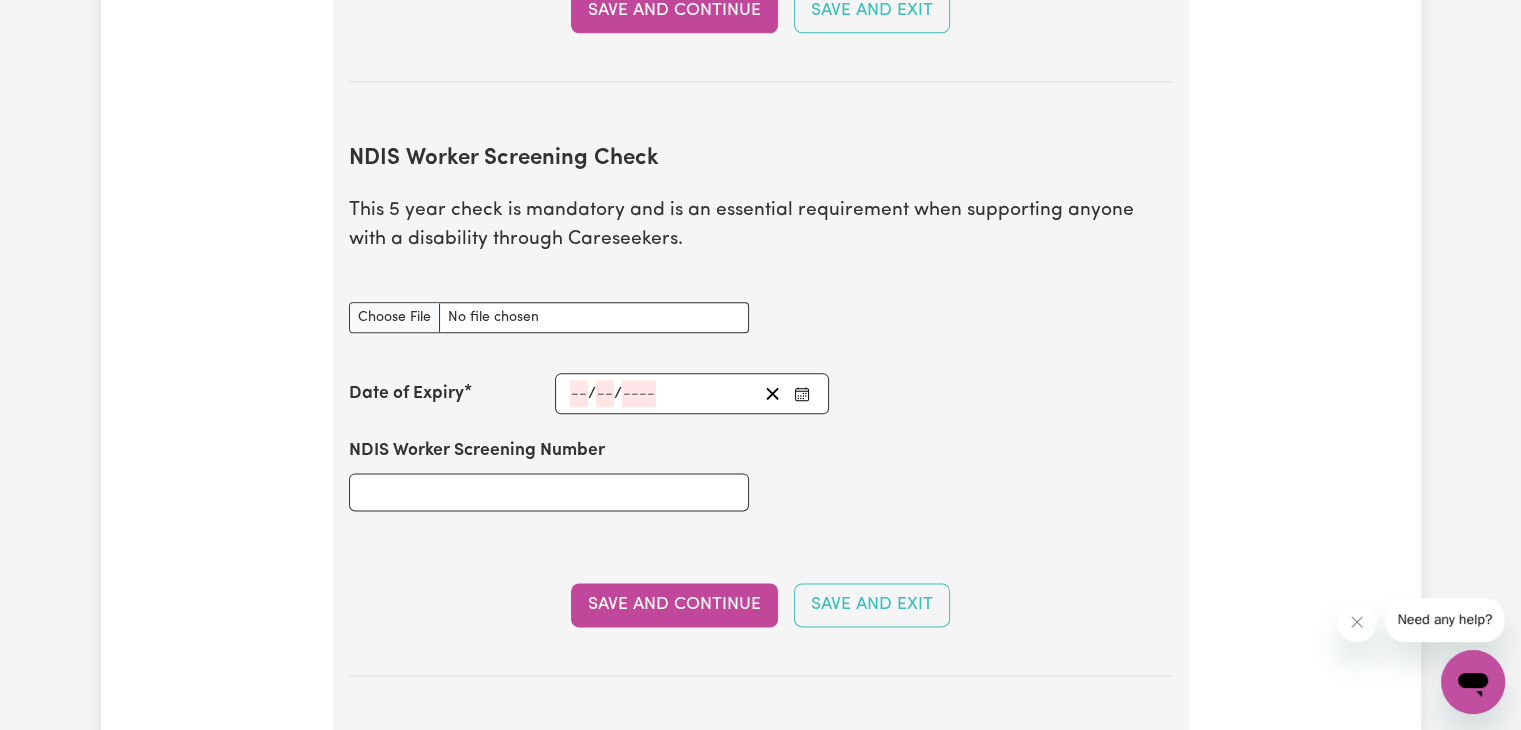 scroll, scrollTop: 2434, scrollLeft: 0, axis: vertical 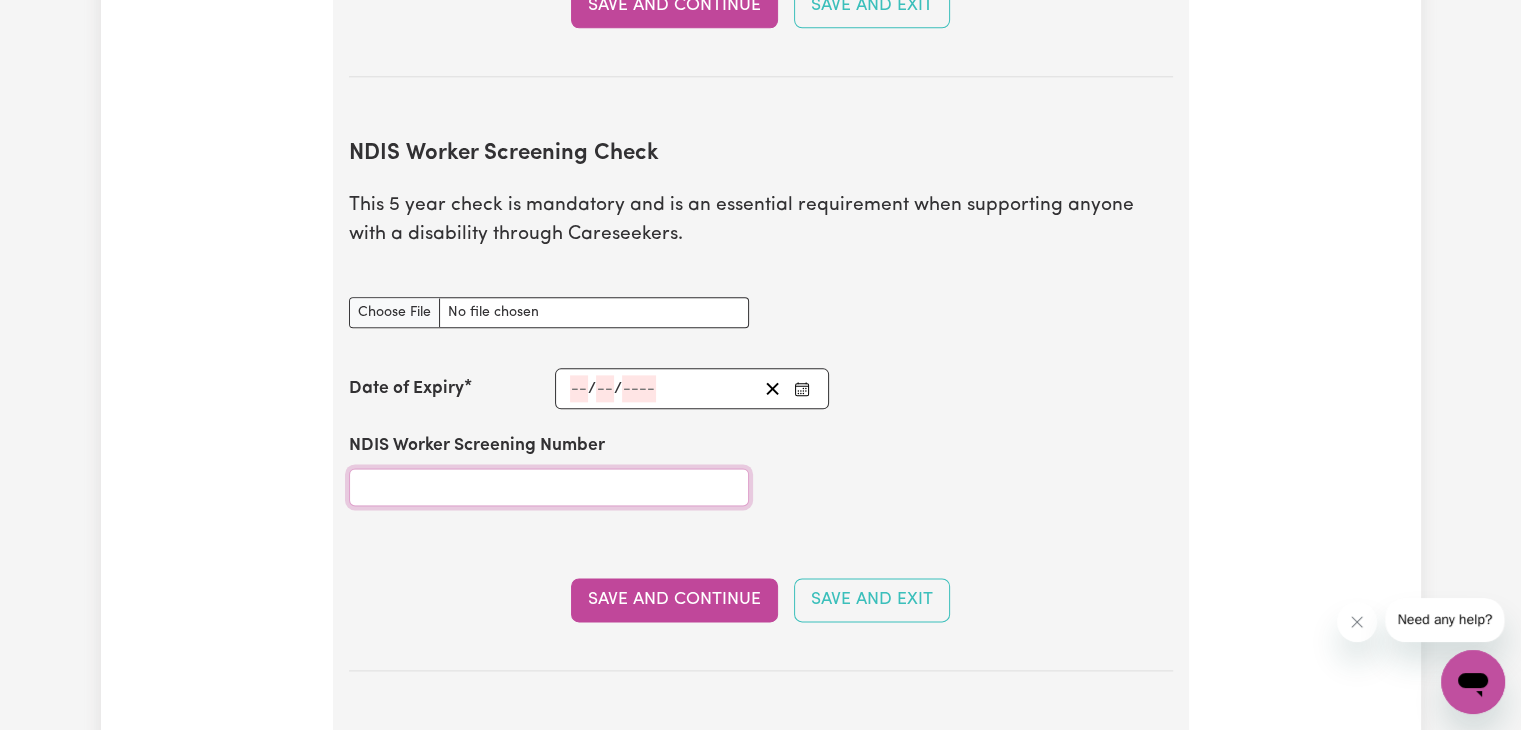 click on "NDIS Worker Screening Number" at bounding box center (549, 487) 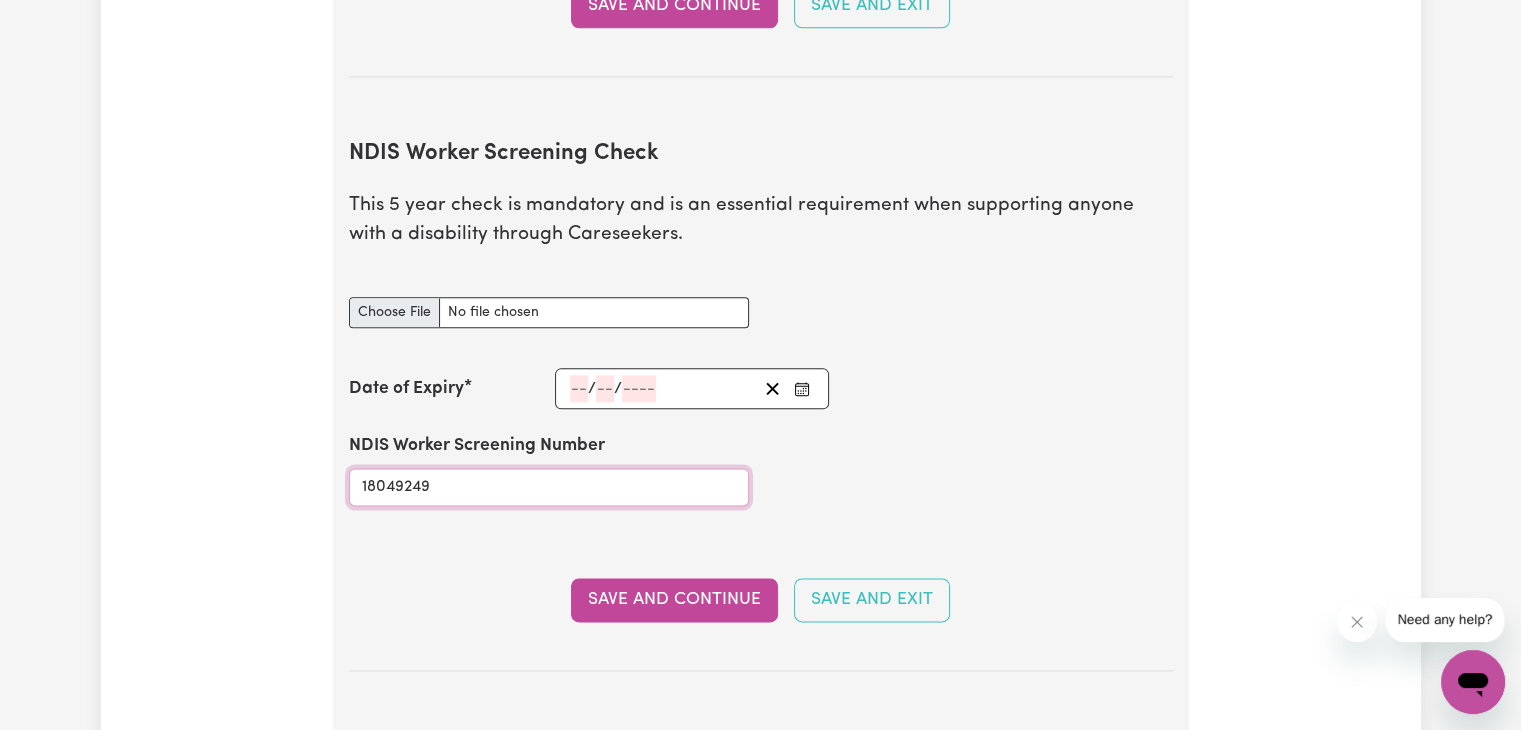 type on "18049249" 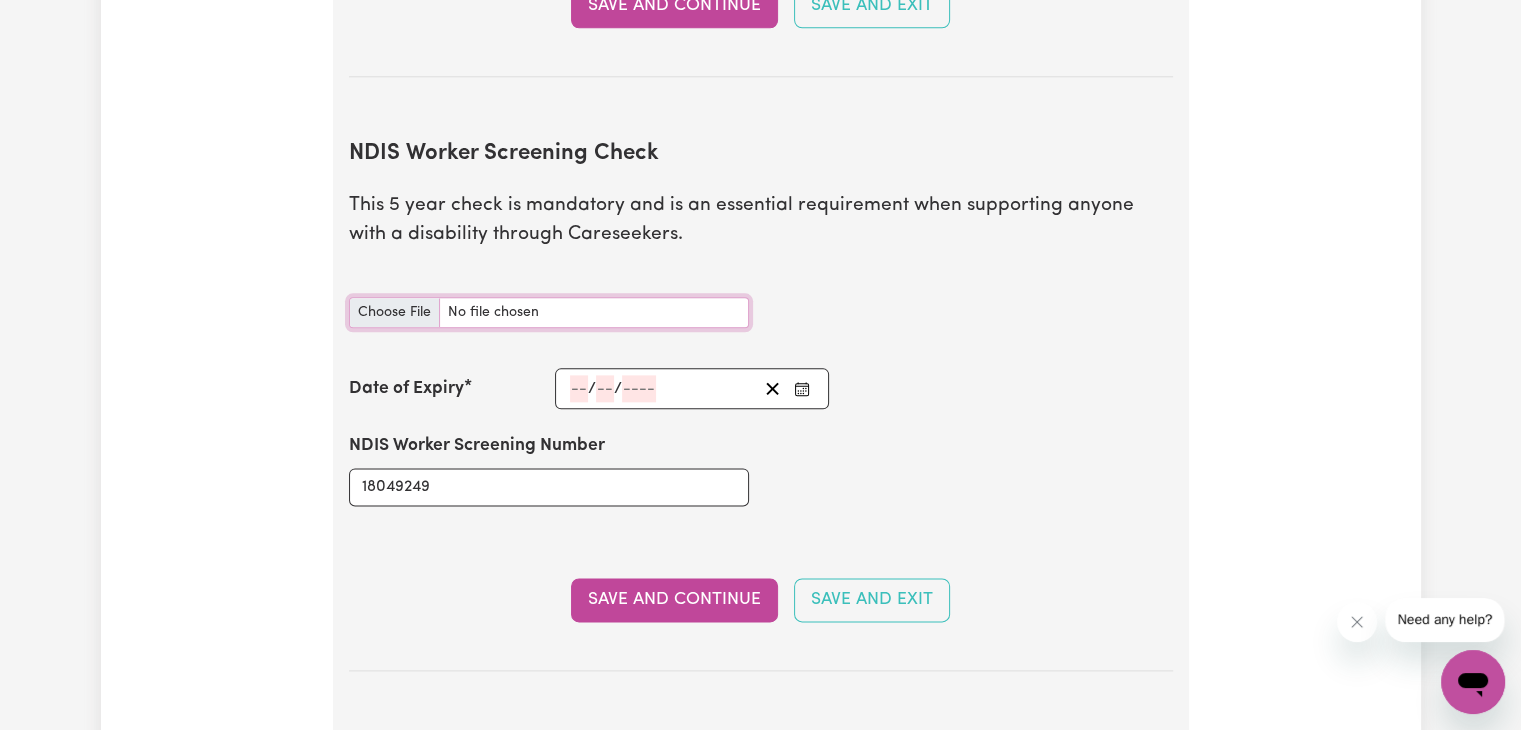 click on "NDIS Worker Screening Check  document" at bounding box center (549, 312) 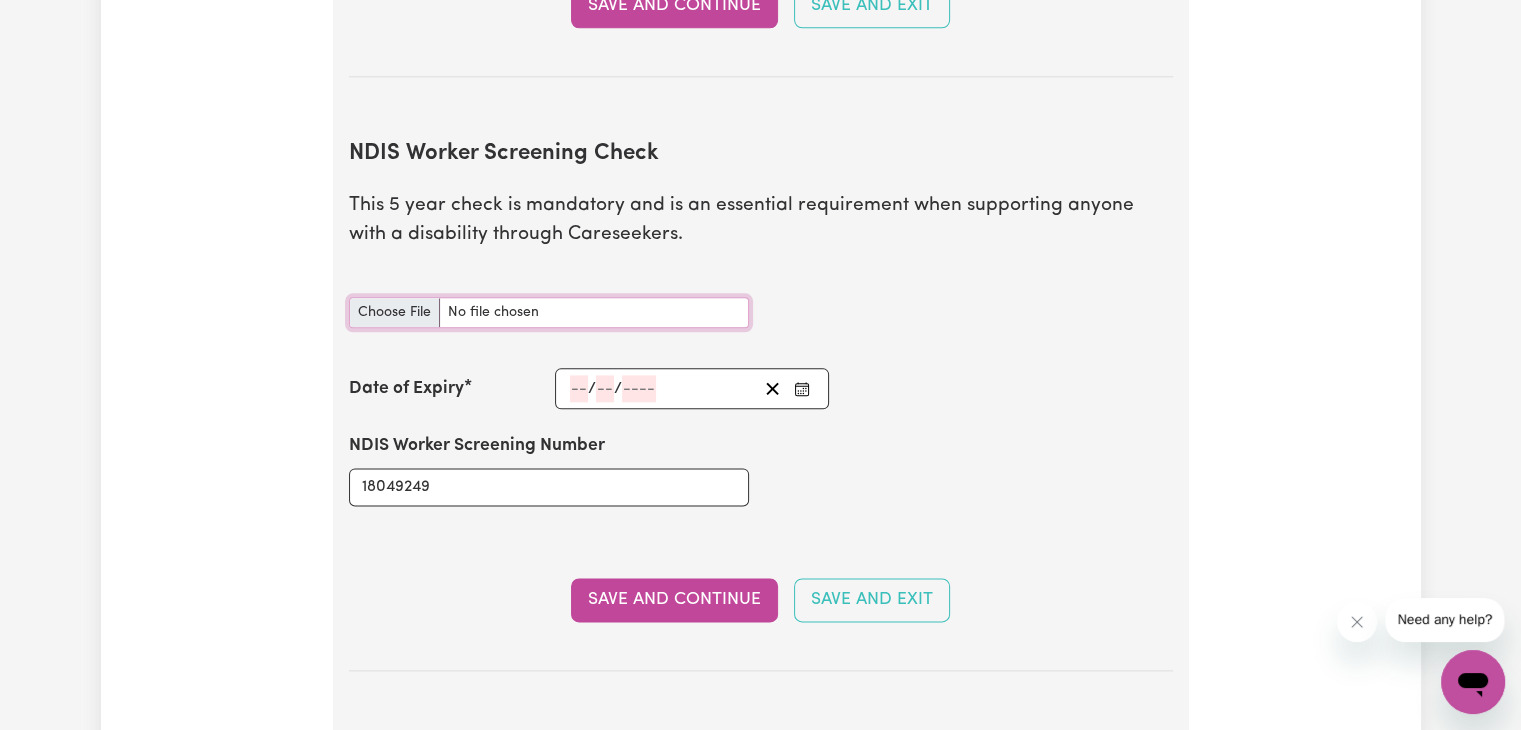 type on "C:\fakepath\Gmail - NDISWC – clearance.pdf" 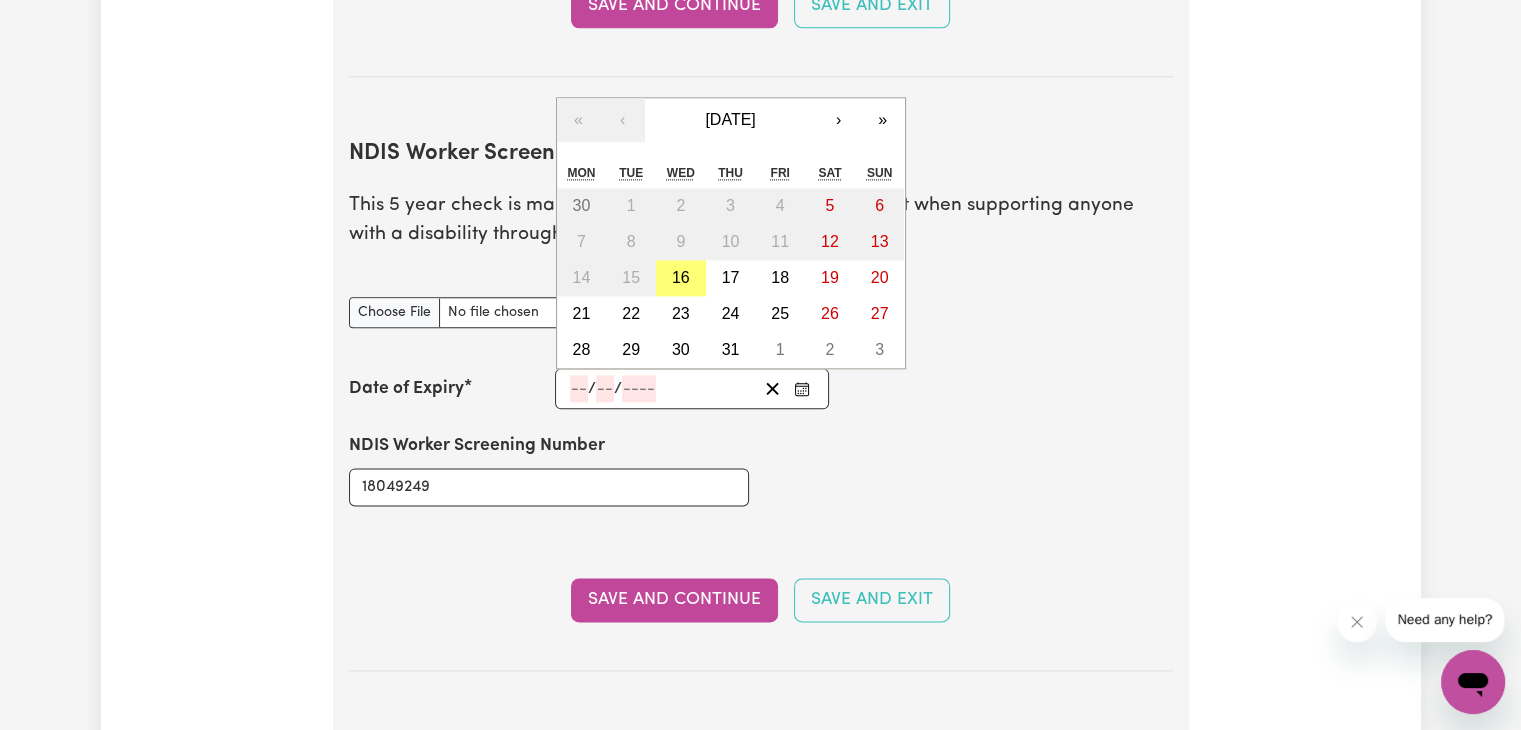 click 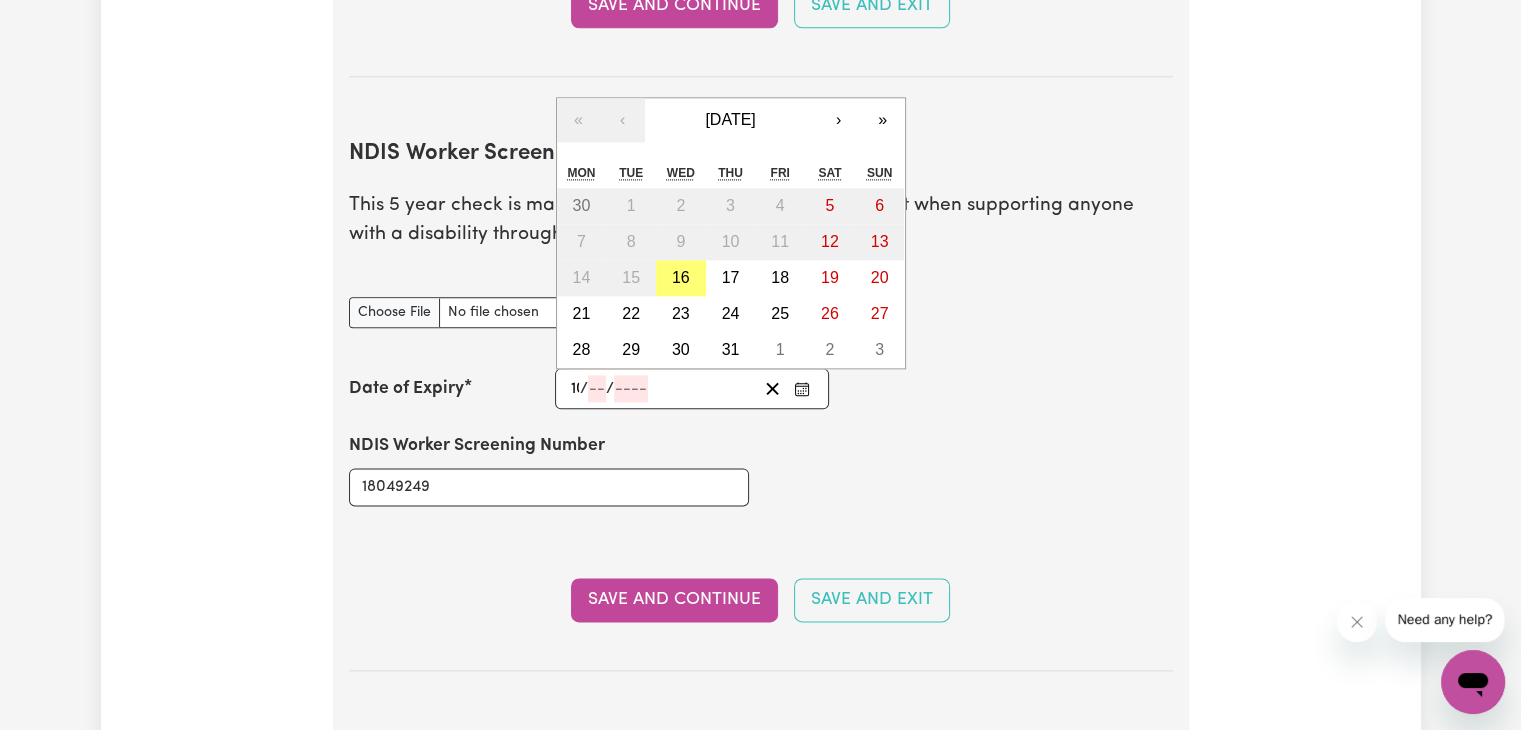 type on "10" 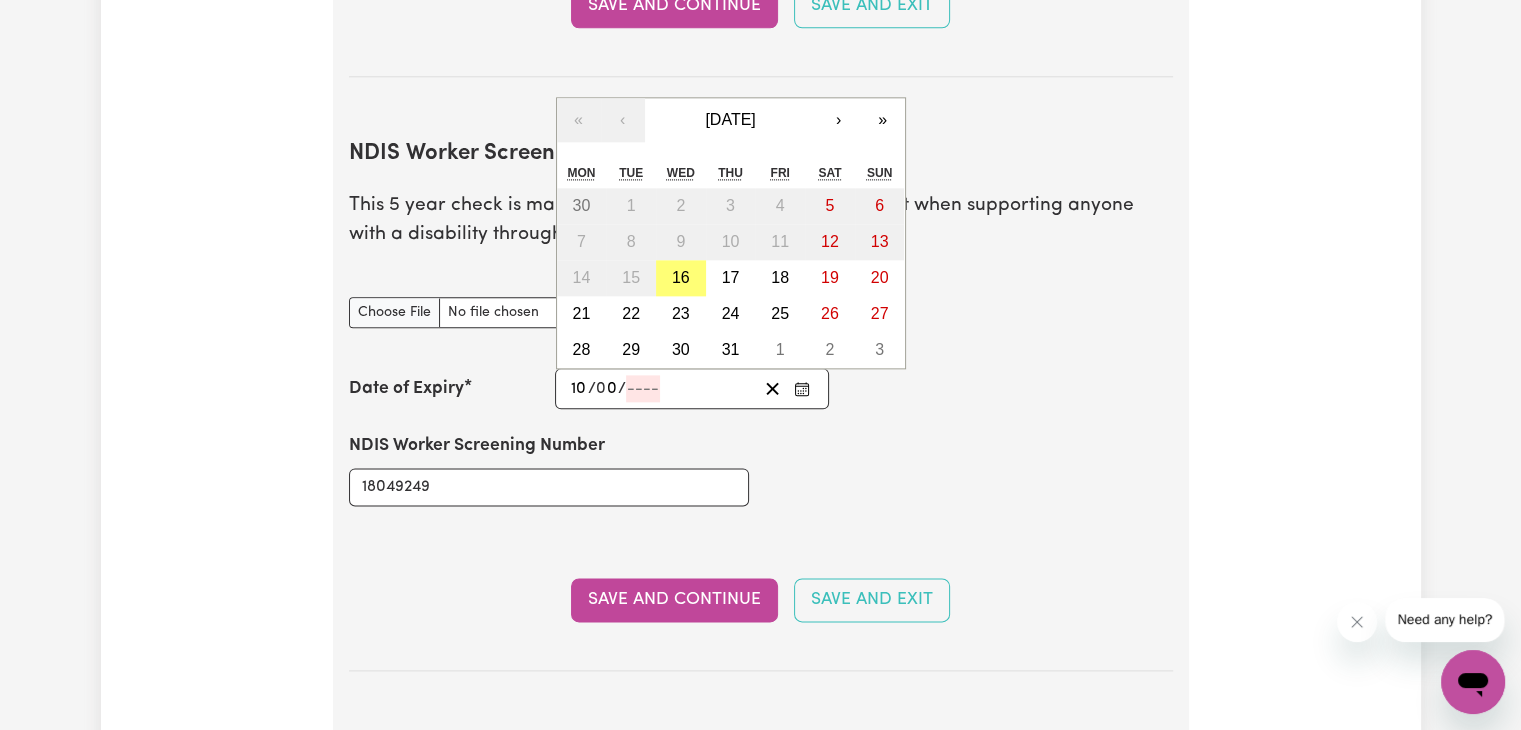 type on "06" 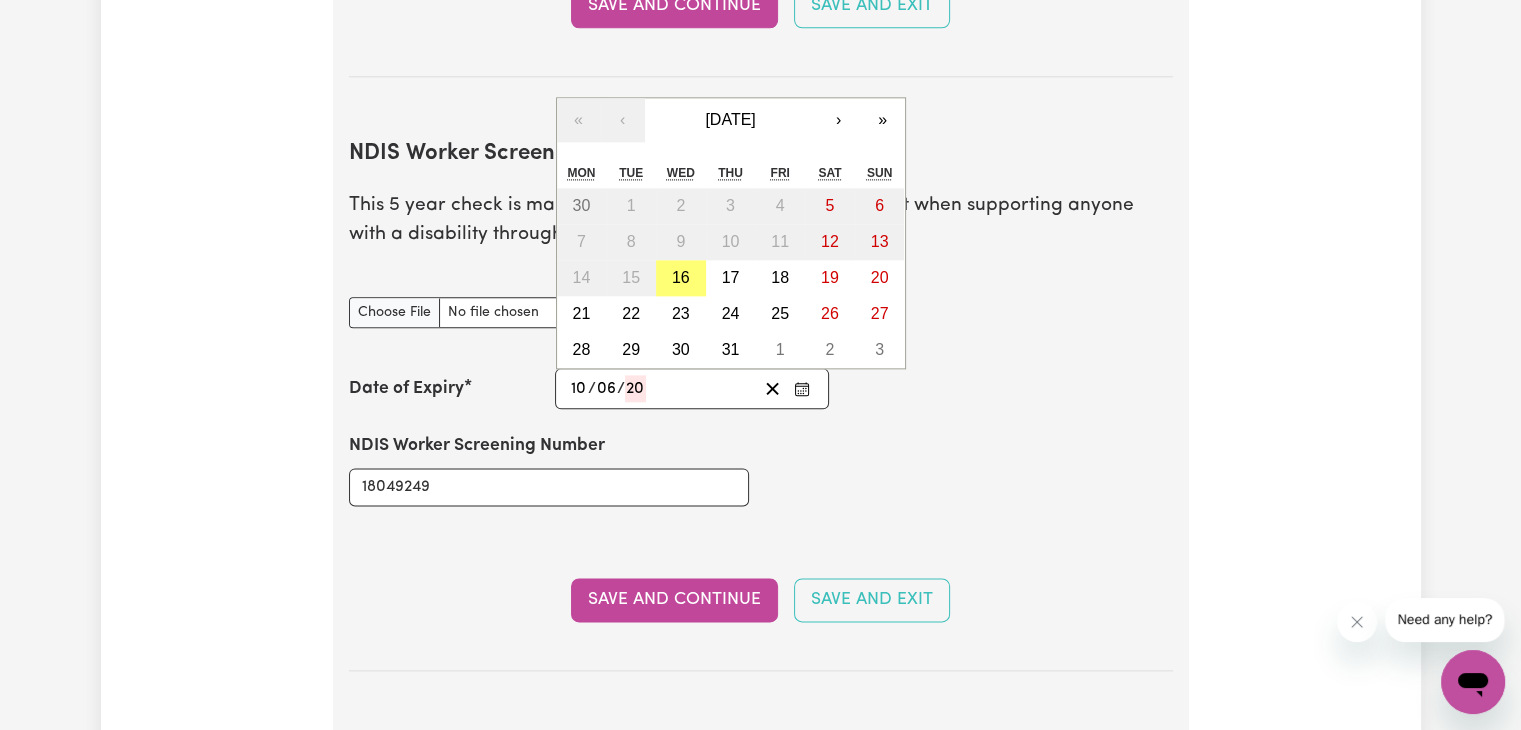 type on "202" 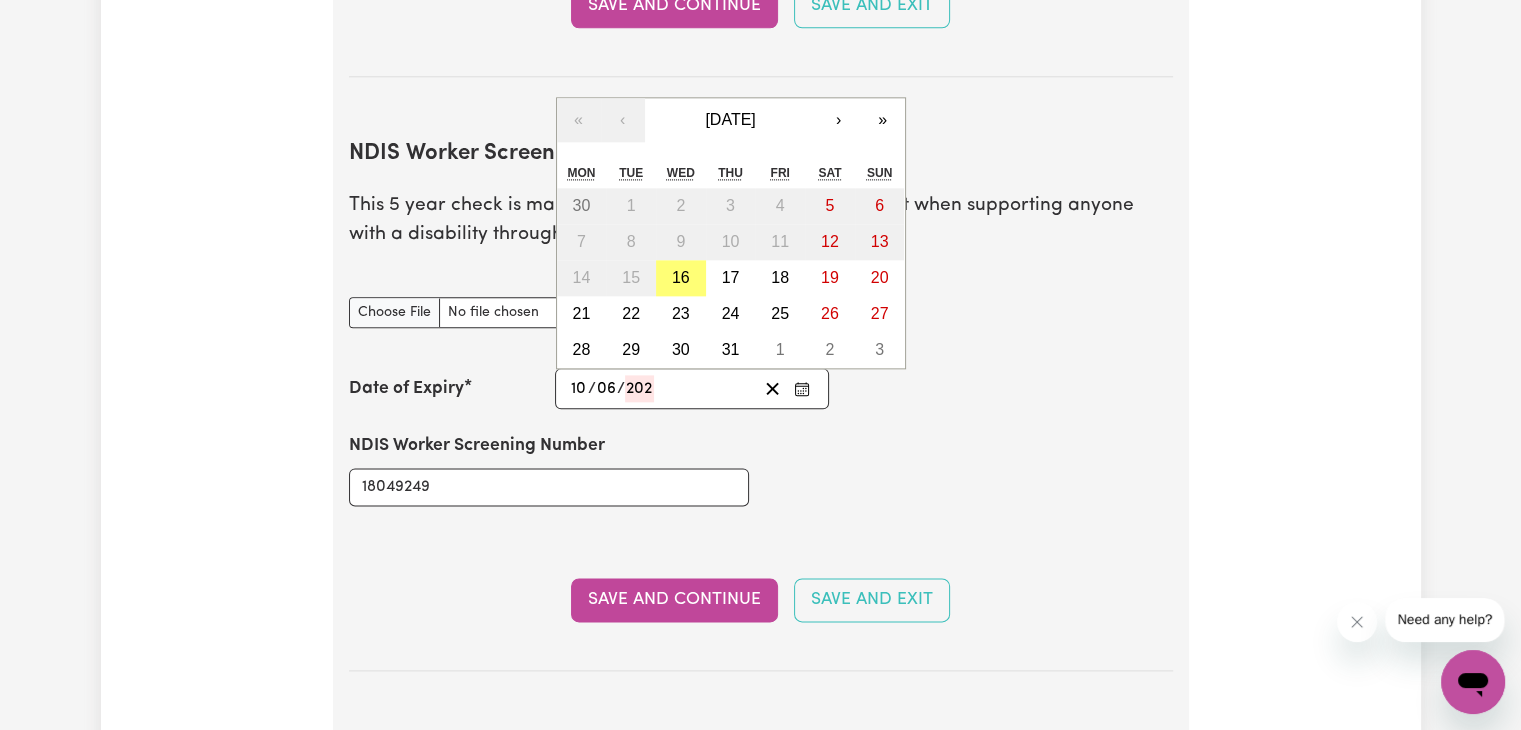 type on "2029-06-10" 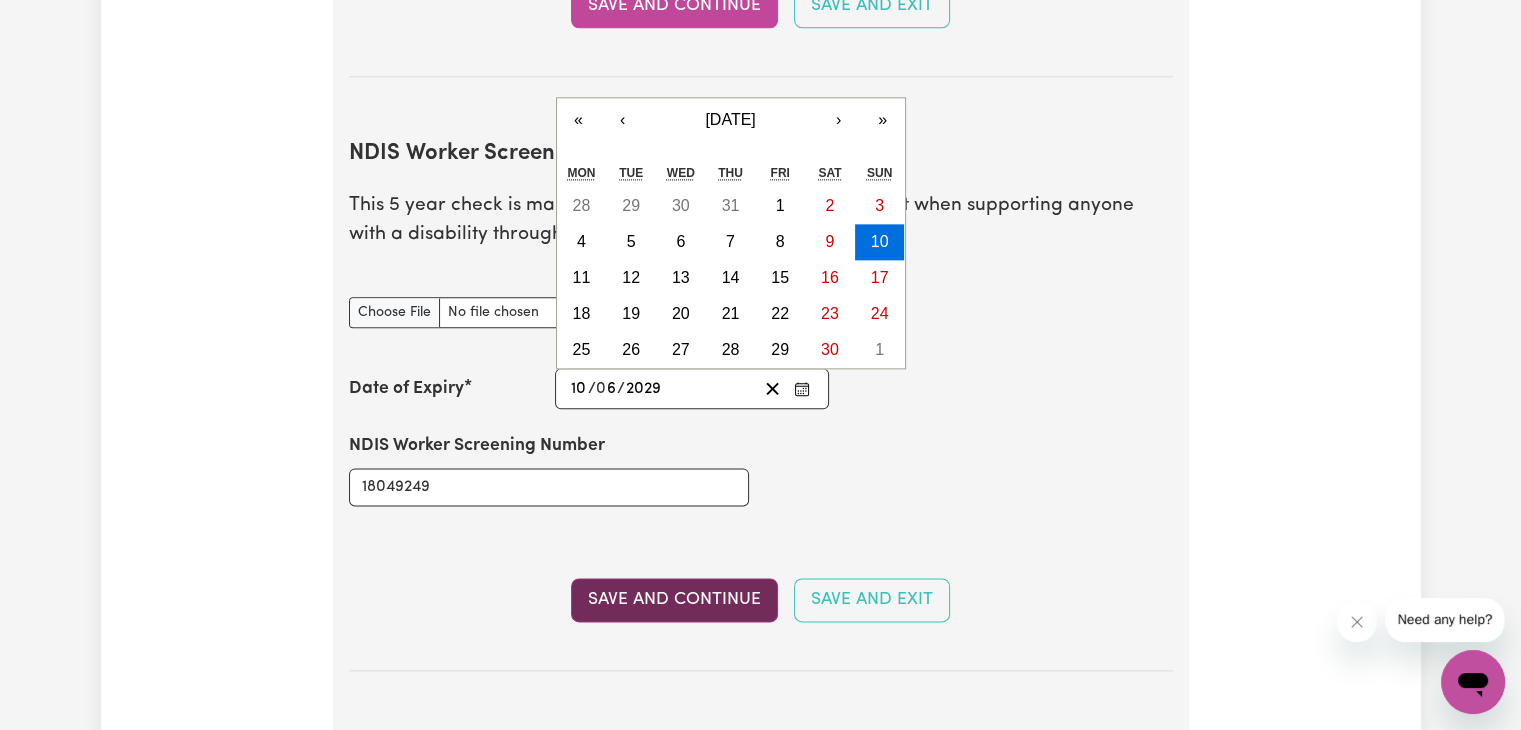 type on "2029" 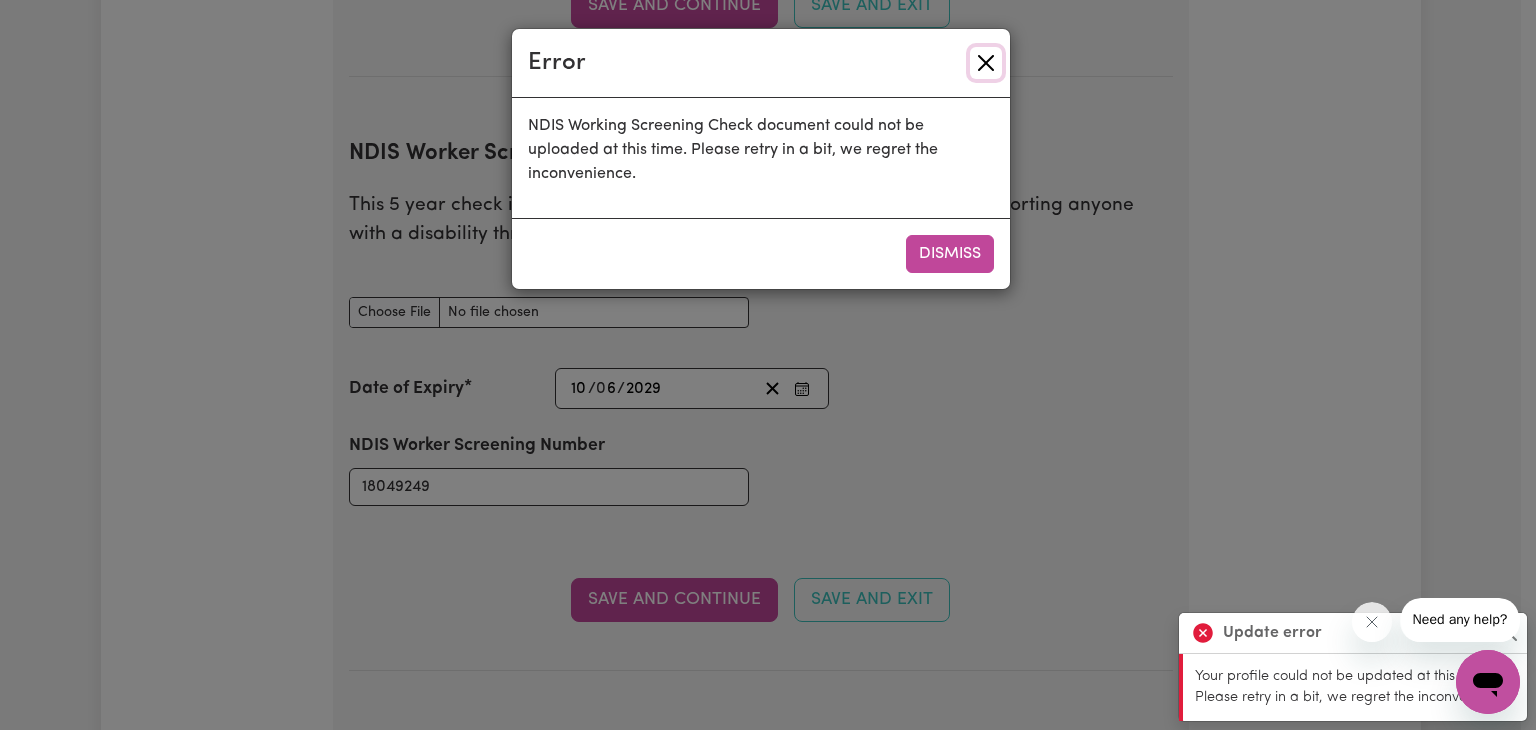 click at bounding box center (986, 63) 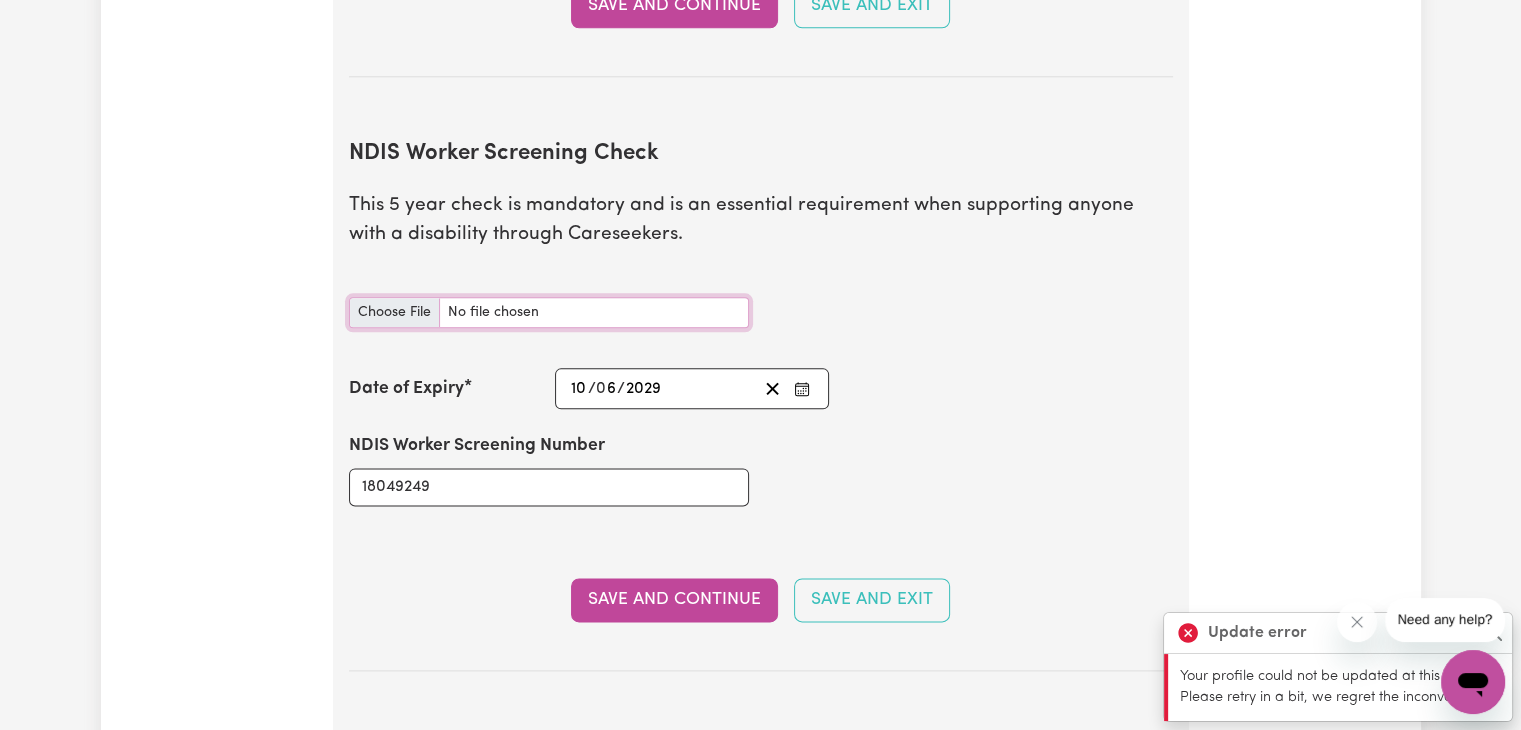 click on "NDIS Worker Screening Check  document" at bounding box center (549, 312) 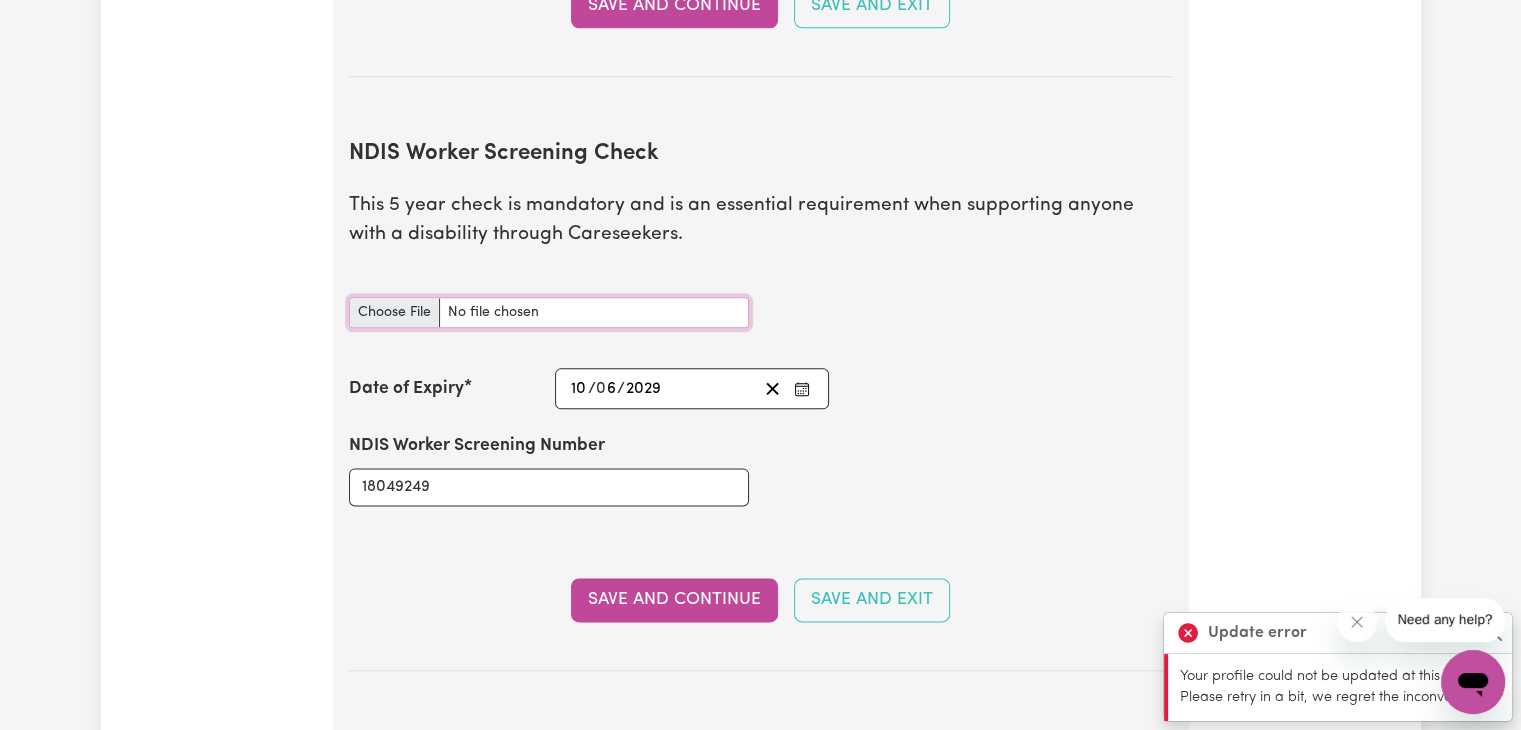 type on "C:\fakepath\Gmail - NDISWC – clearance.pdf" 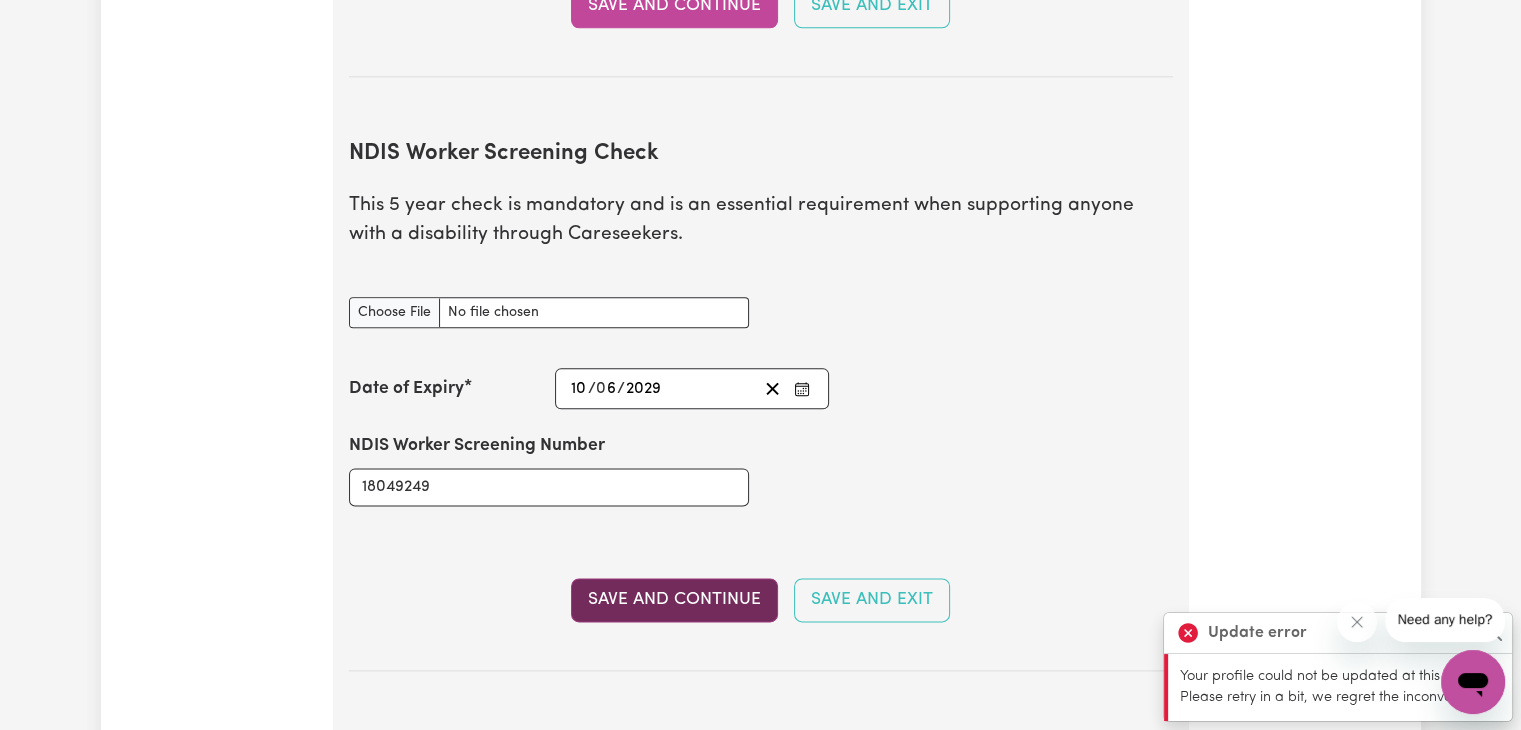 click on "Save and Continue" at bounding box center [674, 600] 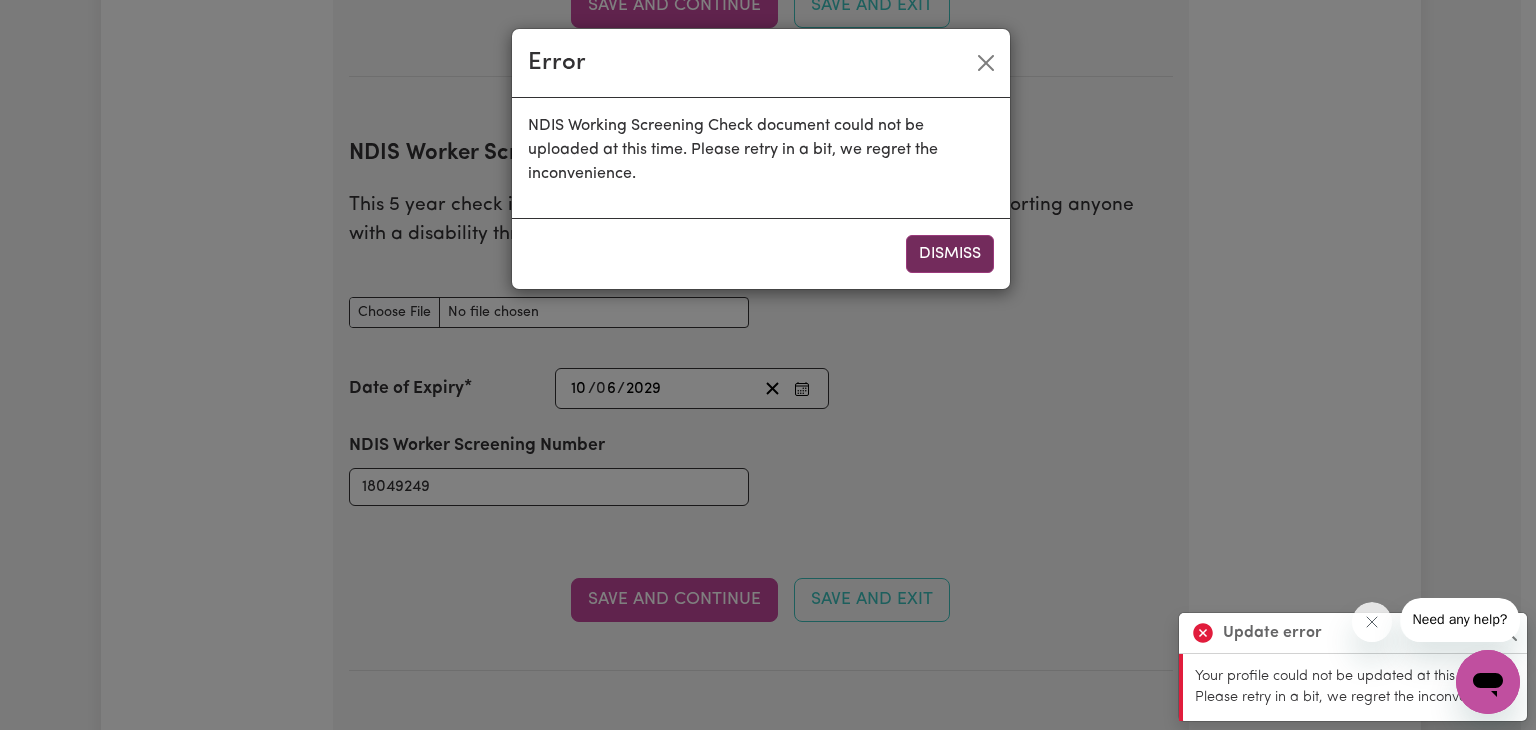 click on "Dismiss" at bounding box center (950, 254) 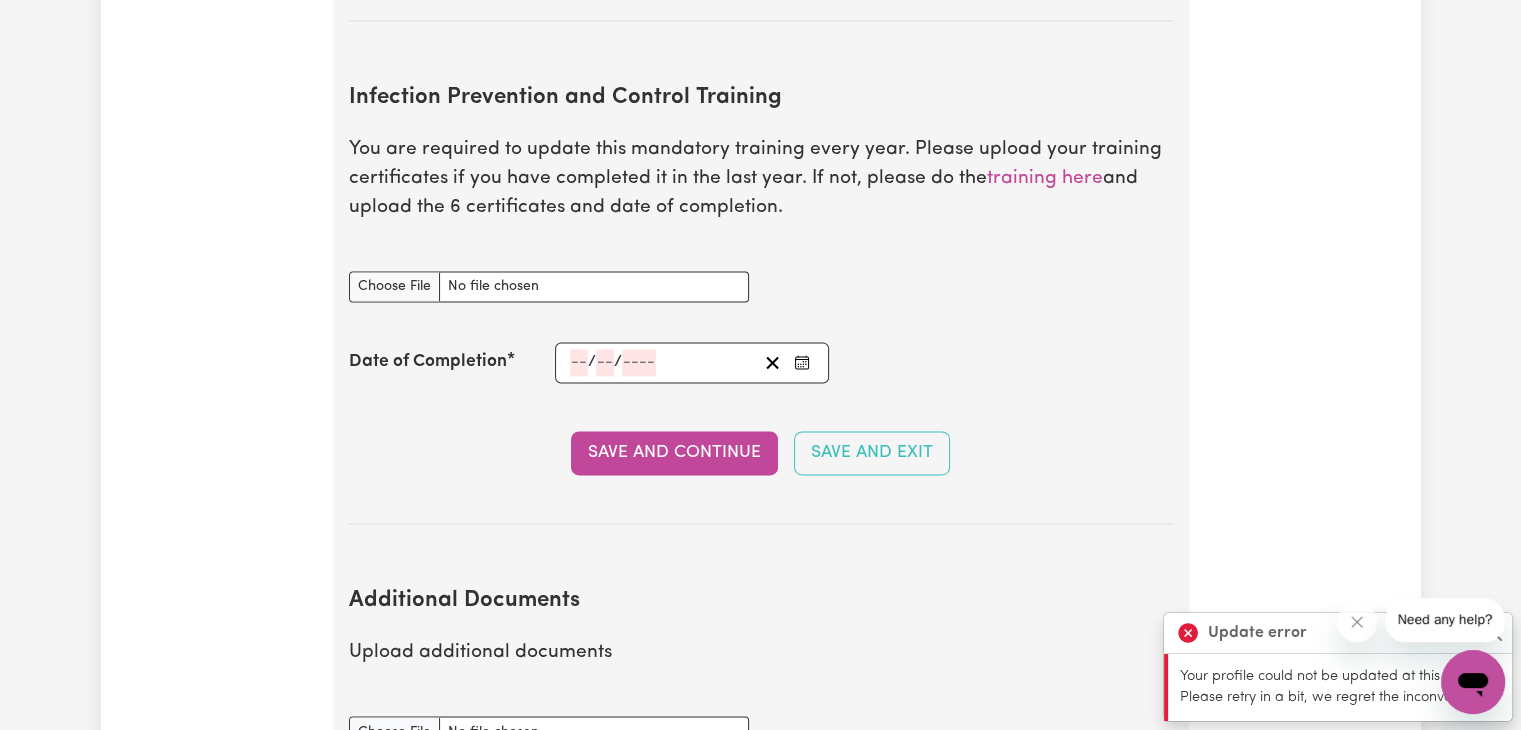 scroll, scrollTop: 3134, scrollLeft: 0, axis: vertical 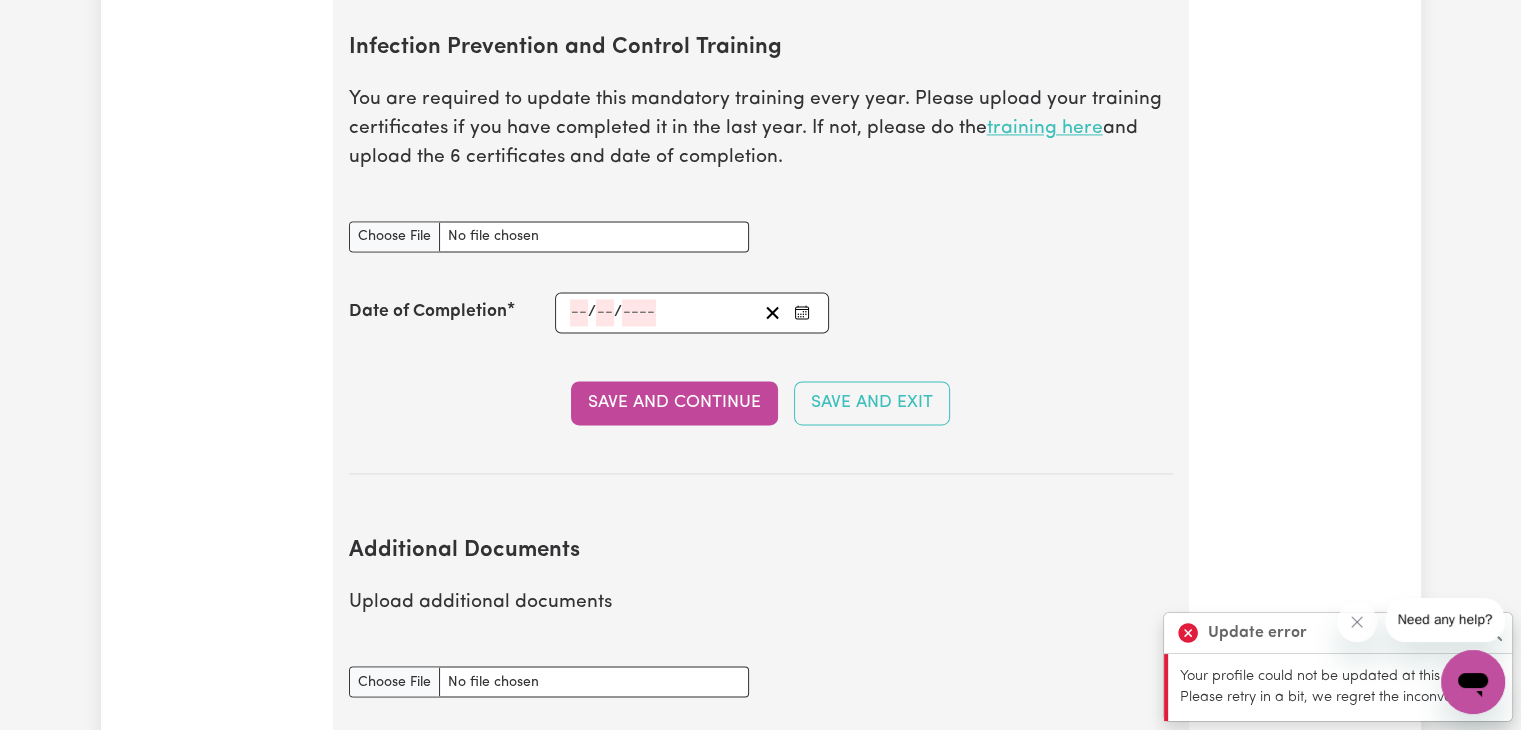 click on "training here" at bounding box center [1045, 128] 